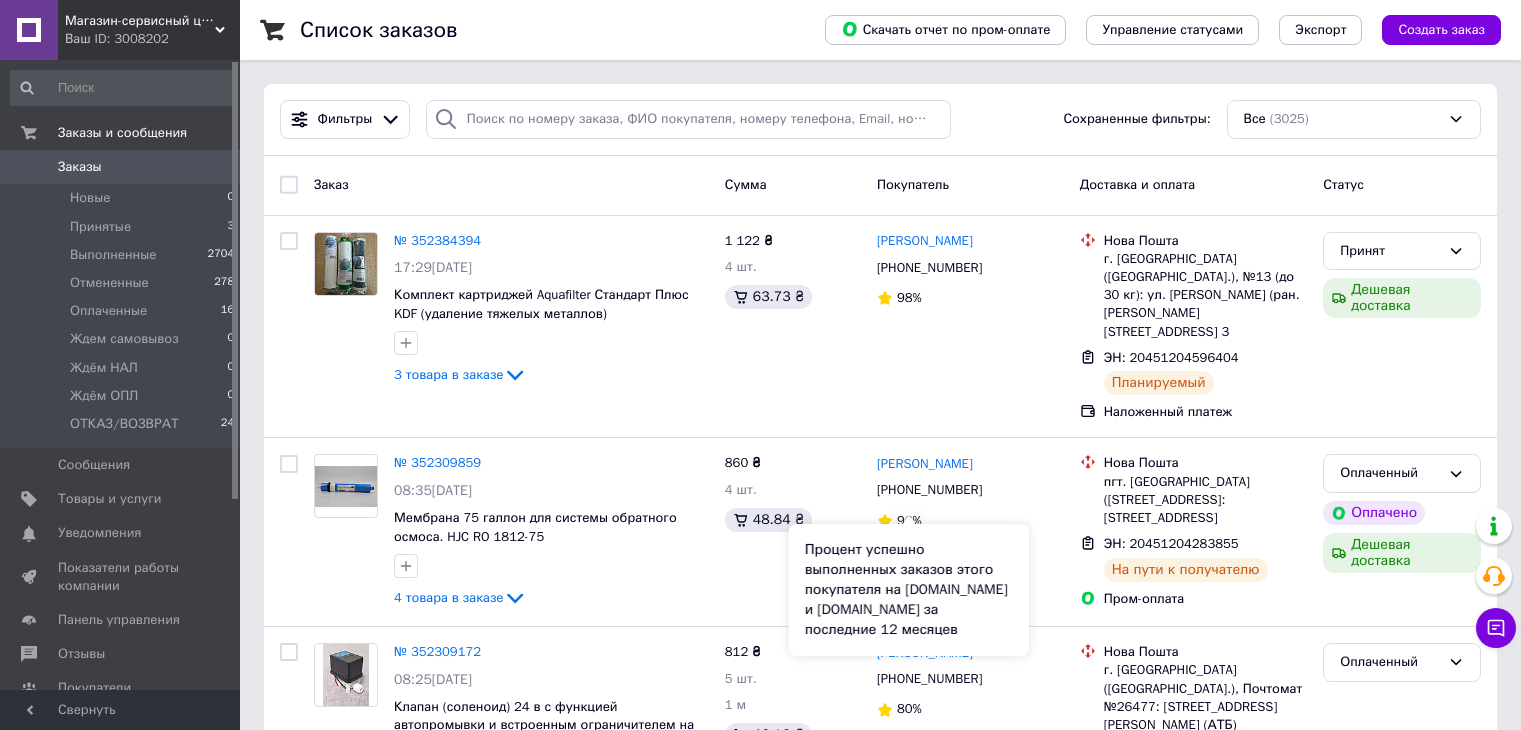 scroll, scrollTop: 100, scrollLeft: 0, axis: vertical 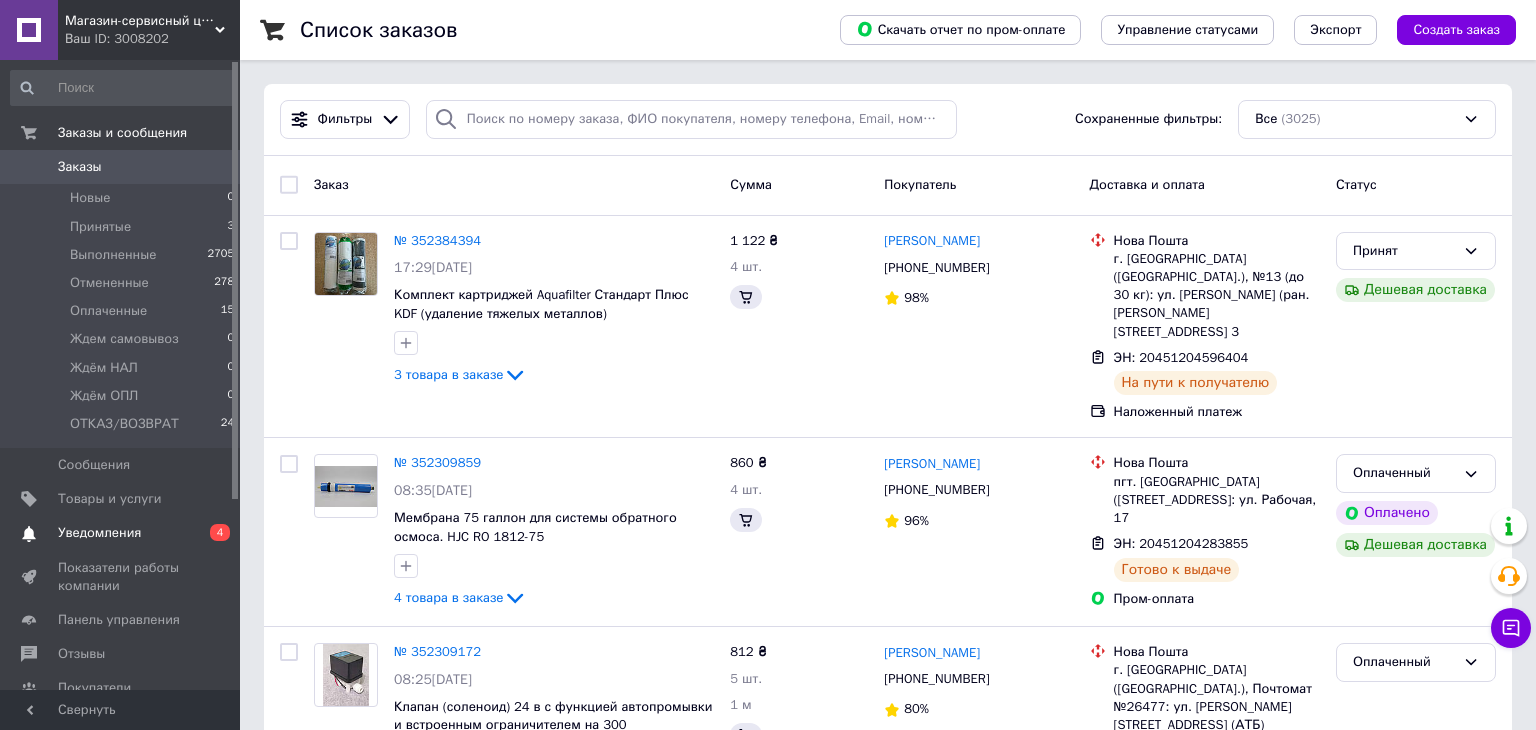 click on "Уведомления" at bounding box center (99, 533) 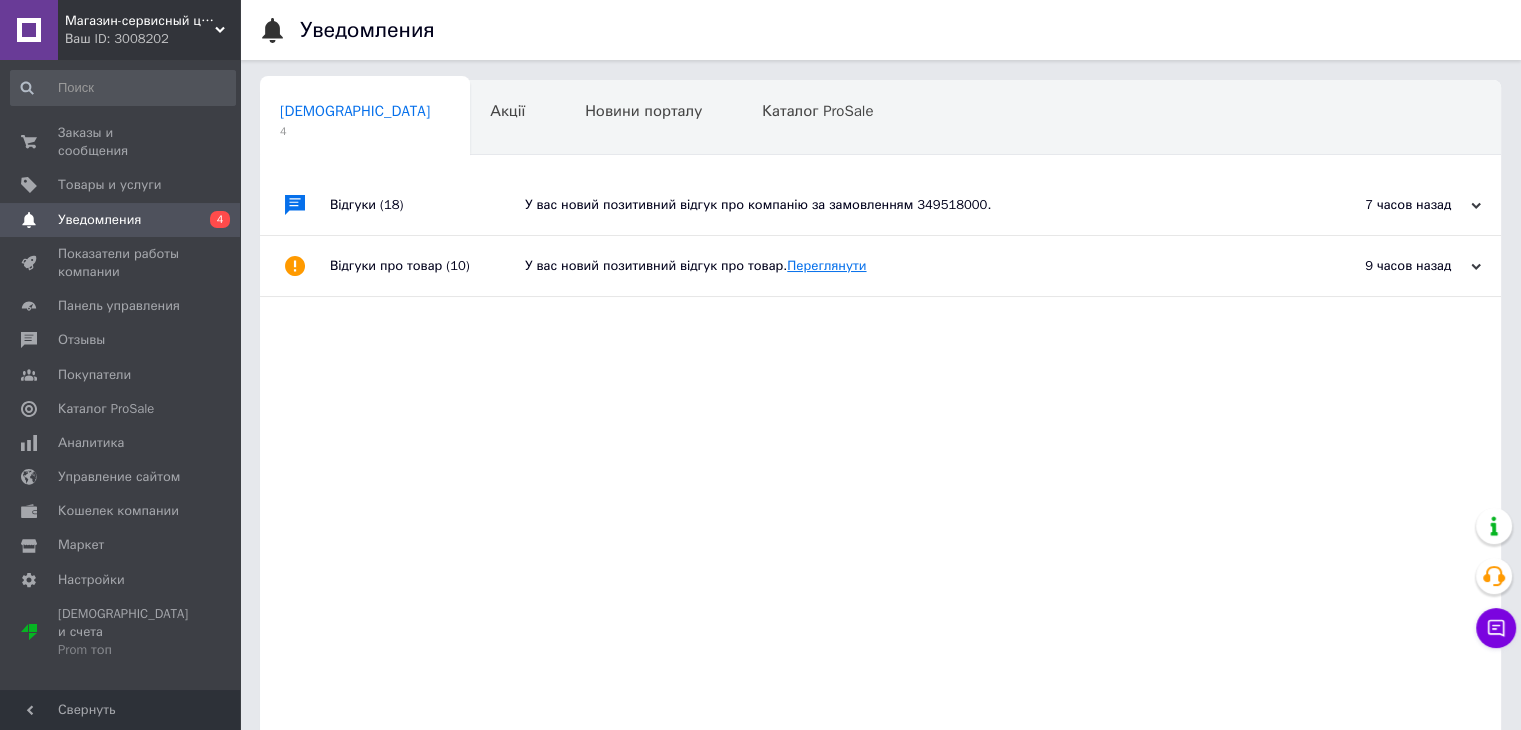 click on "Переглянути" at bounding box center [826, 265] 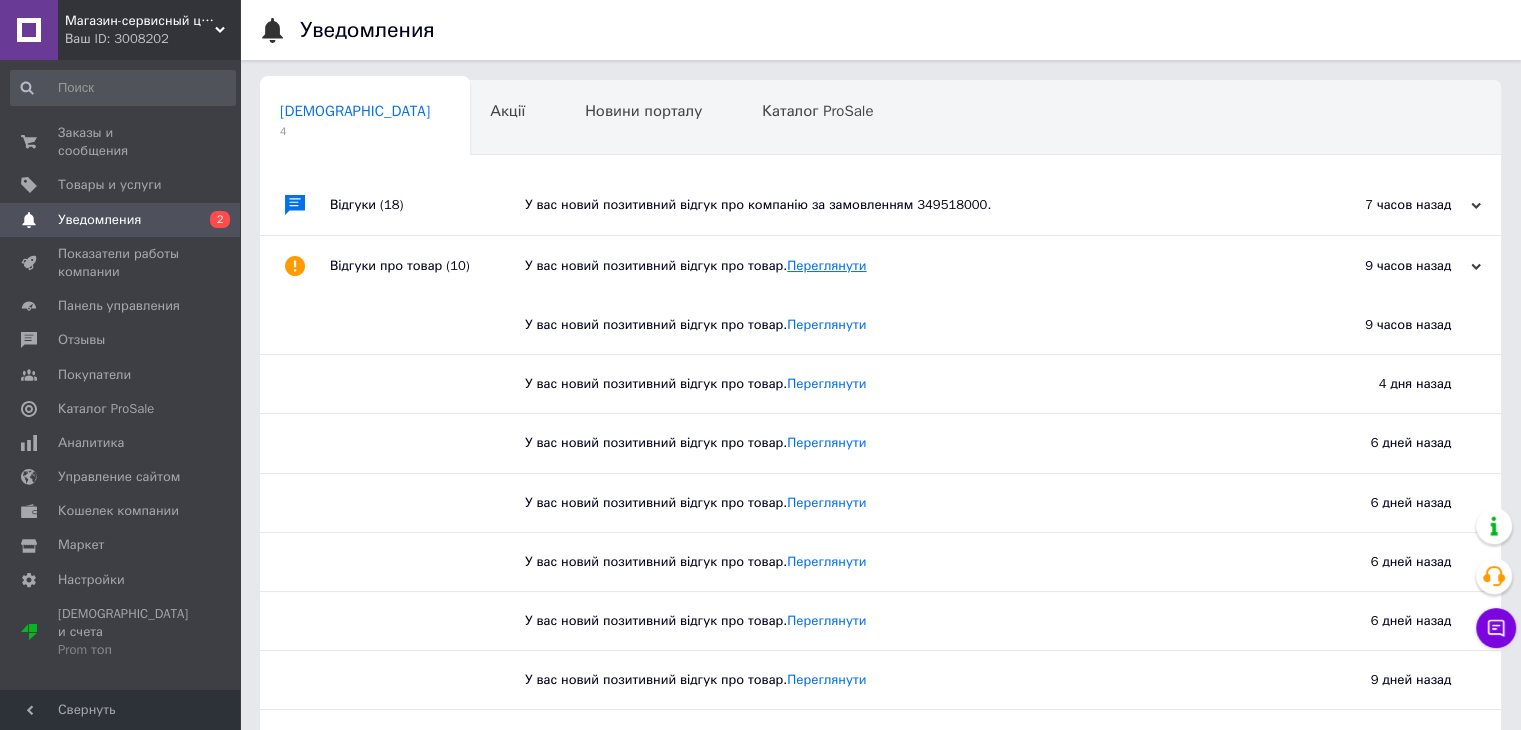 click on "Переглянути" at bounding box center (826, 265) 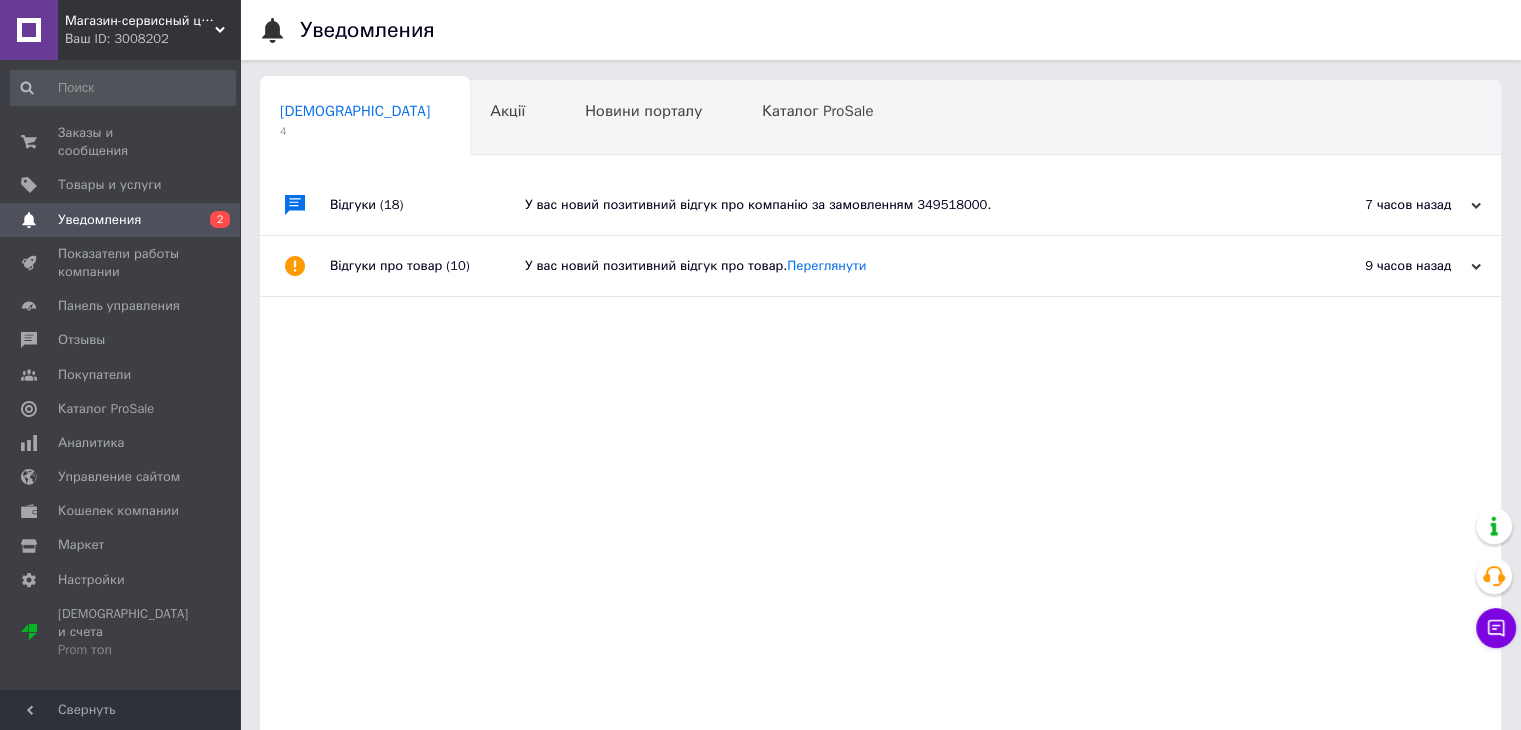 click on "У вас новий позитивний відгук про компанію за замовленням 349518000." at bounding box center (903, 205) 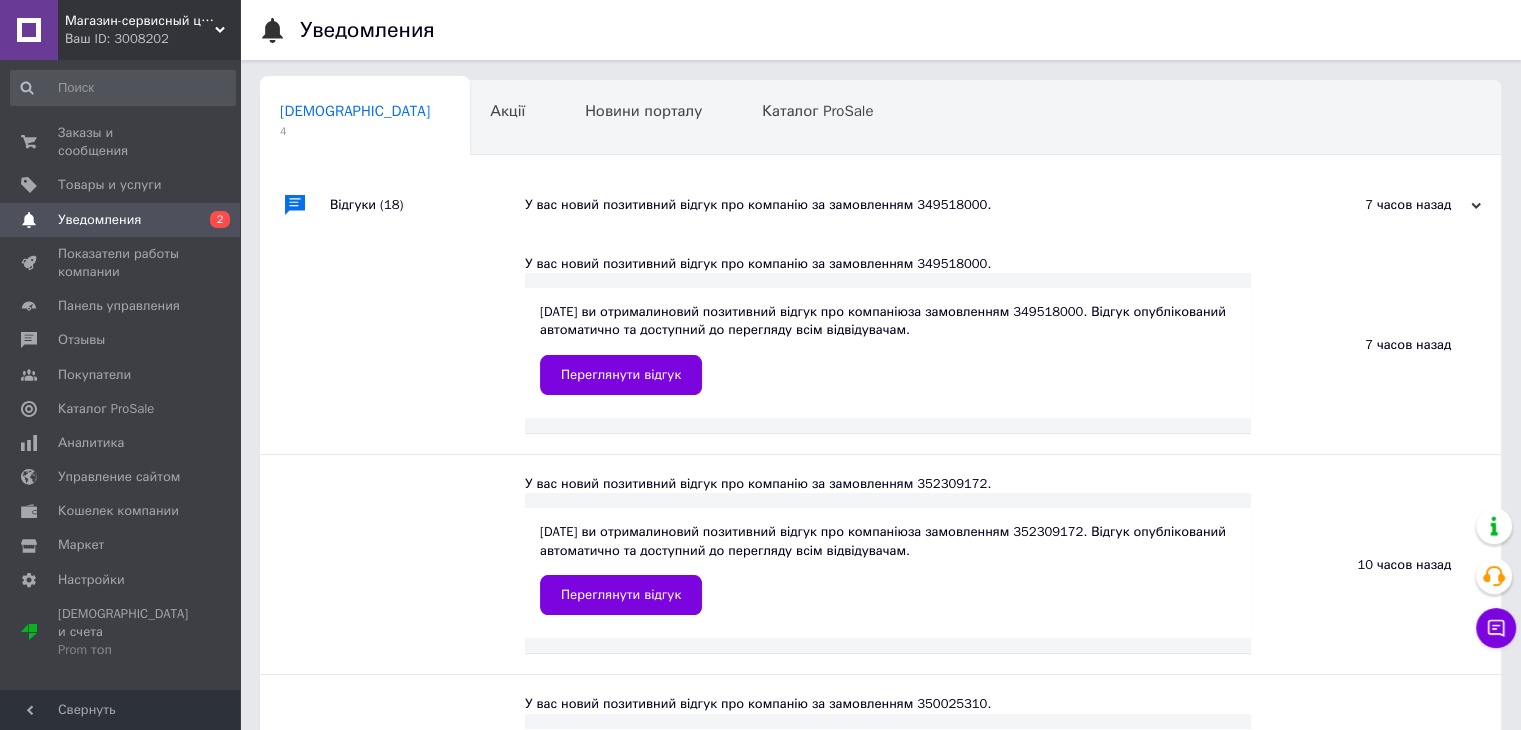 scroll, scrollTop: 400, scrollLeft: 0, axis: vertical 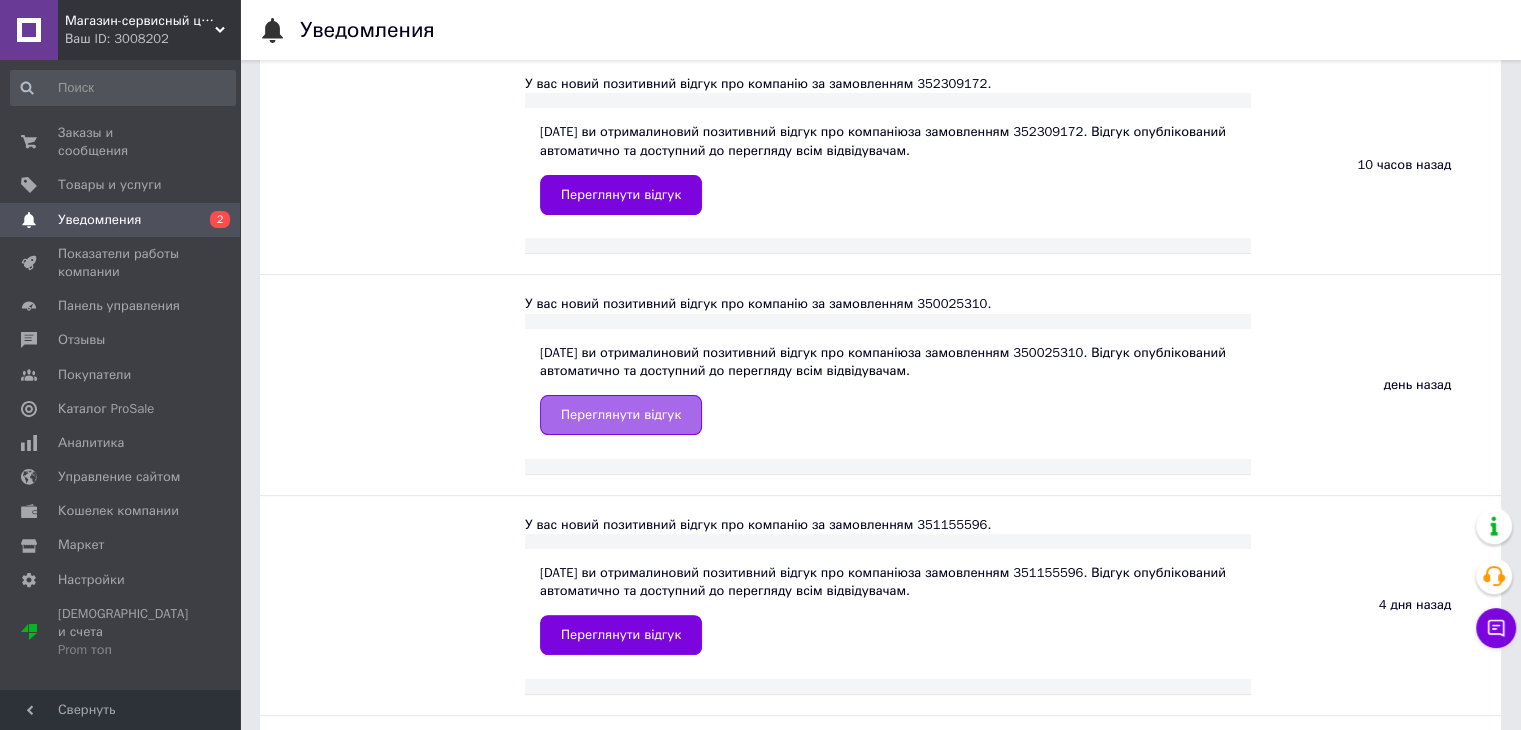 click on "Переглянути відгук" at bounding box center [621, 415] 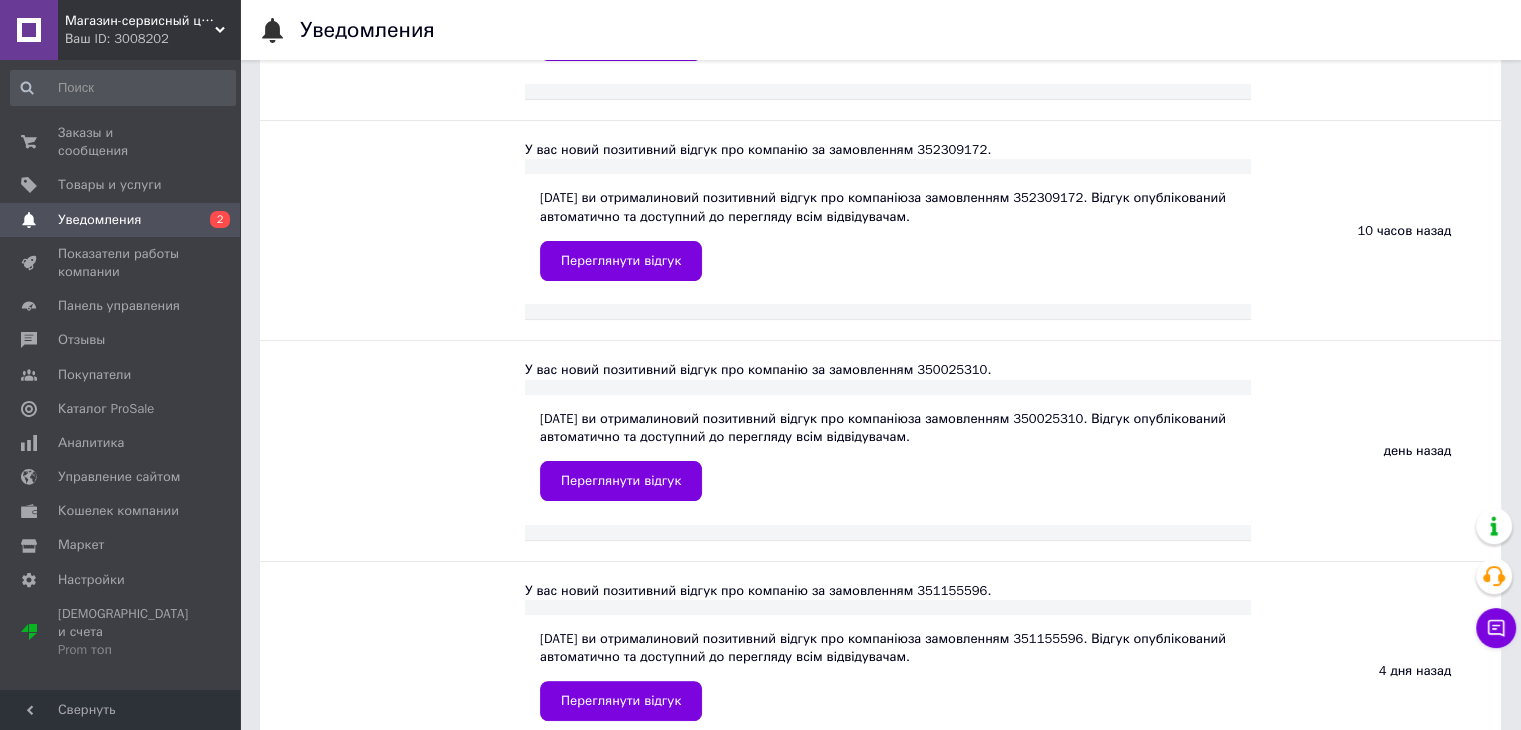 scroll, scrollTop: 300, scrollLeft: 0, axis: vertical 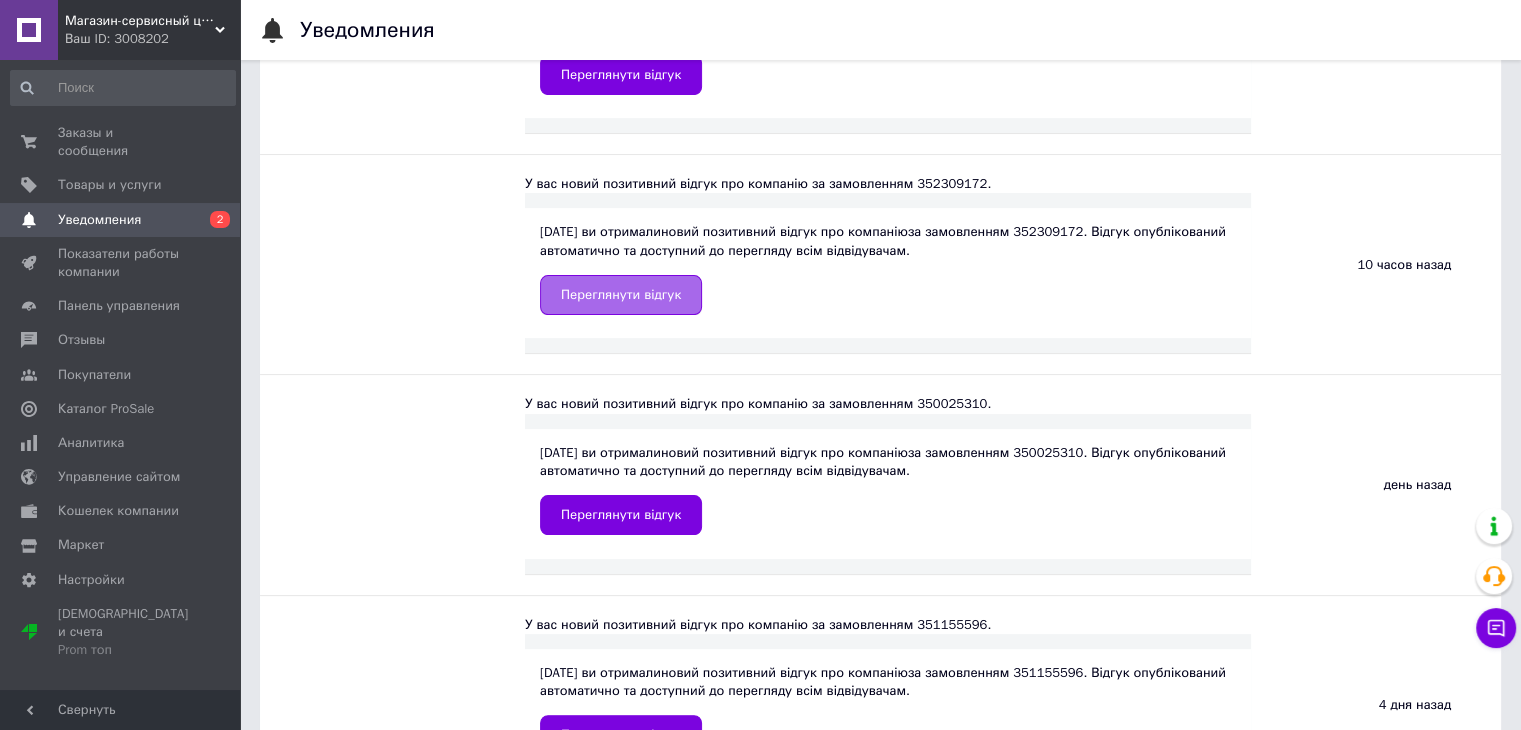 click on "Переглянути відгук" at bounding box center (621, 295) 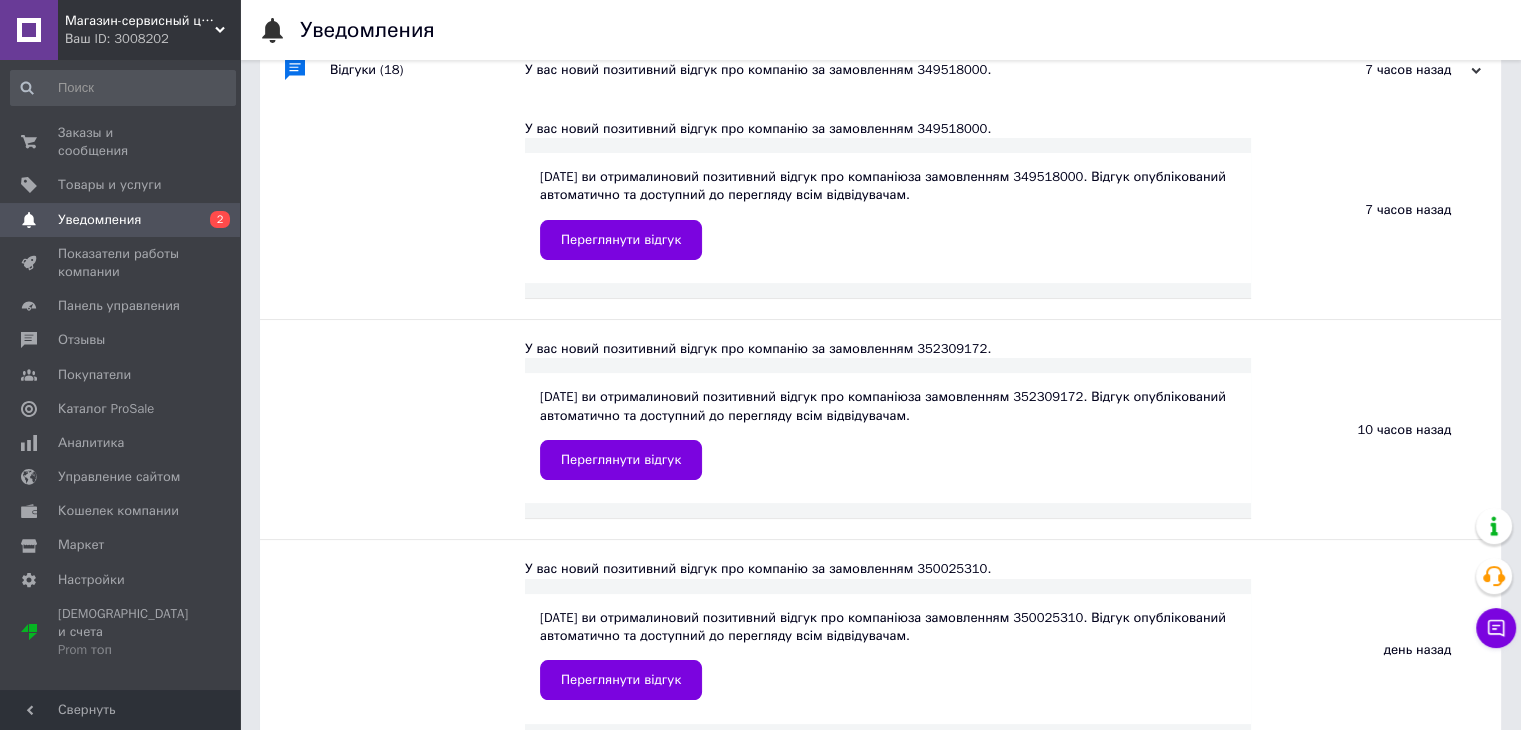 scroll, scrollTop: 100, scrollLeft: 0, axis: vertical 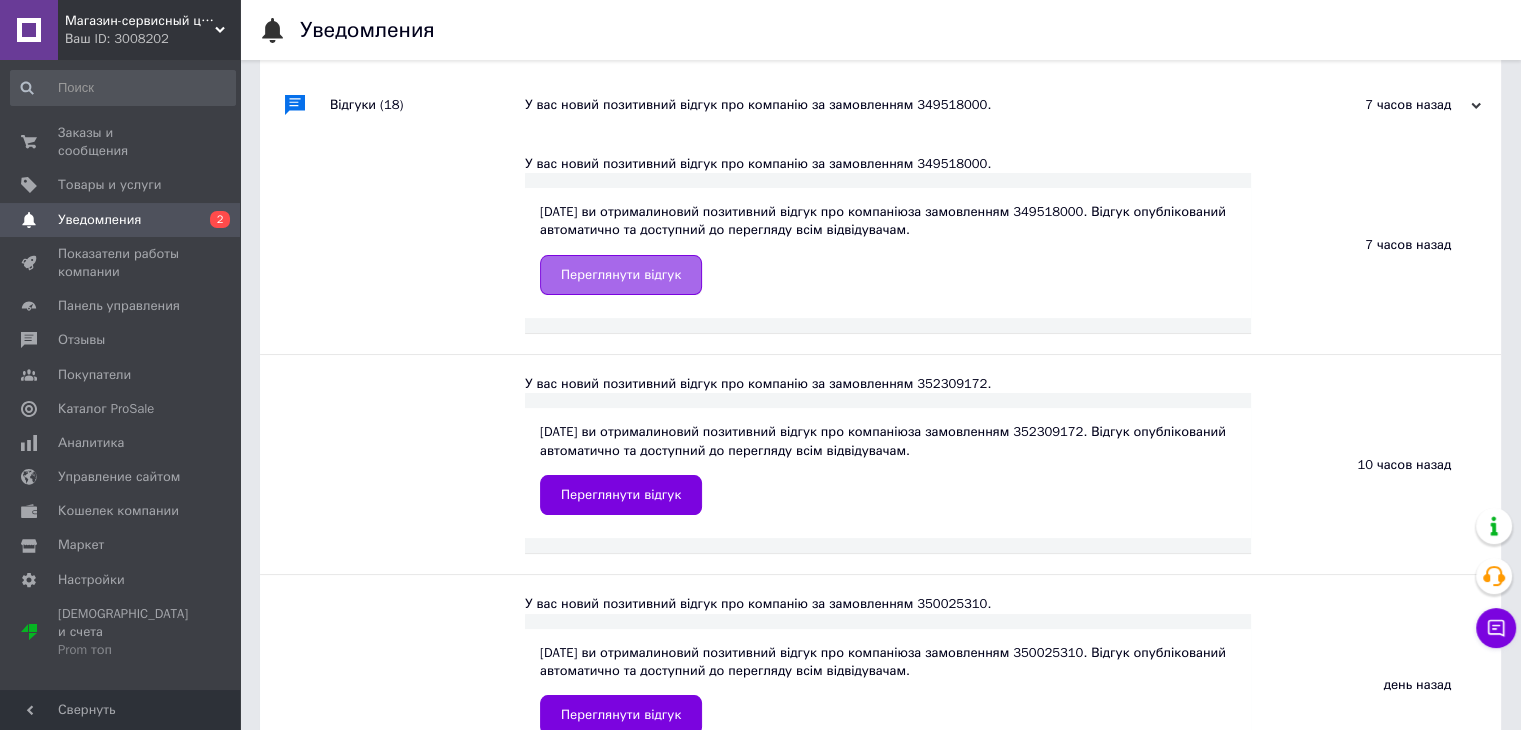 click on "Переглянути відгук" at bounding box center (621, 275) 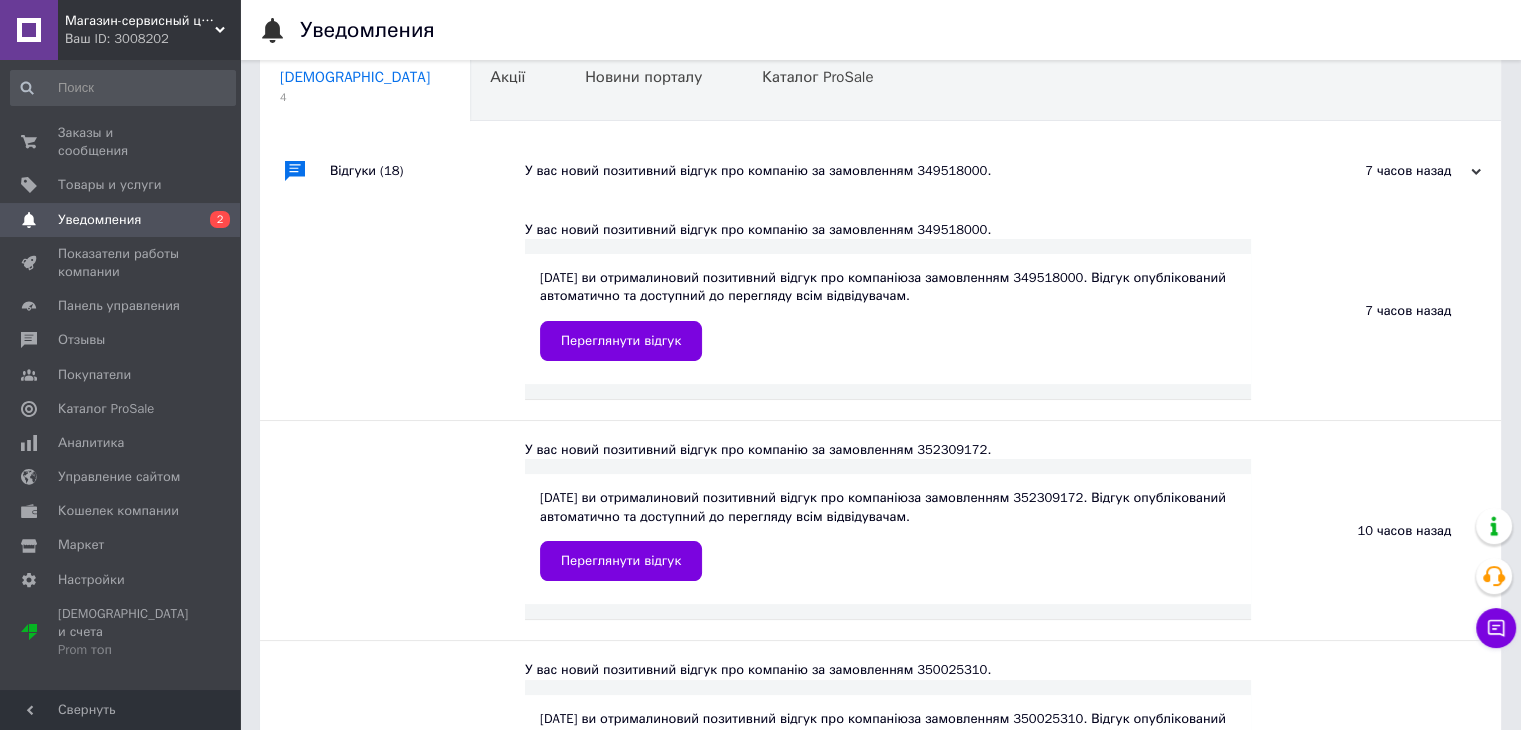 scroll, scrollTop: 0, scrollLeft: 0, axis: both 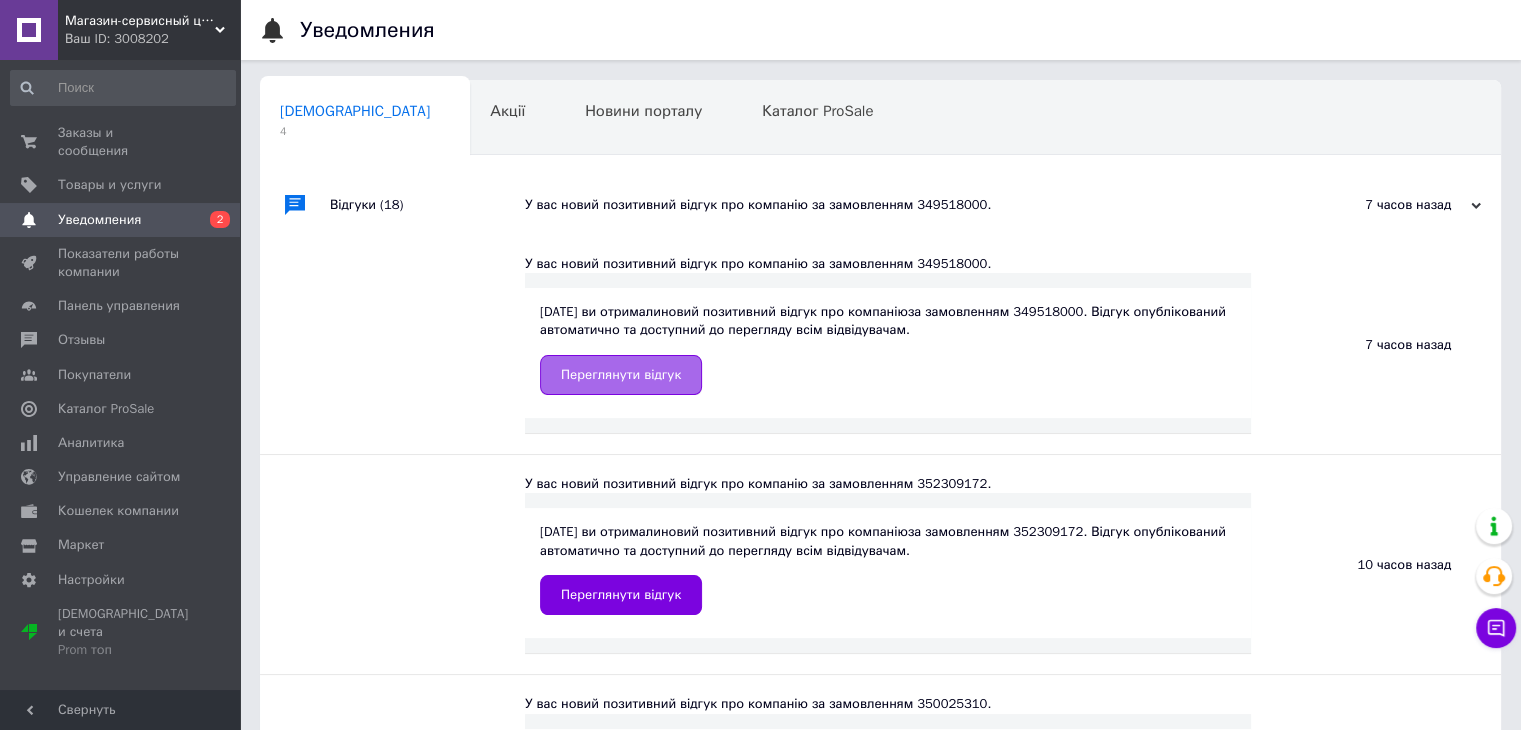 click on "Переглянути відгук" at bounding box center [621, 375] 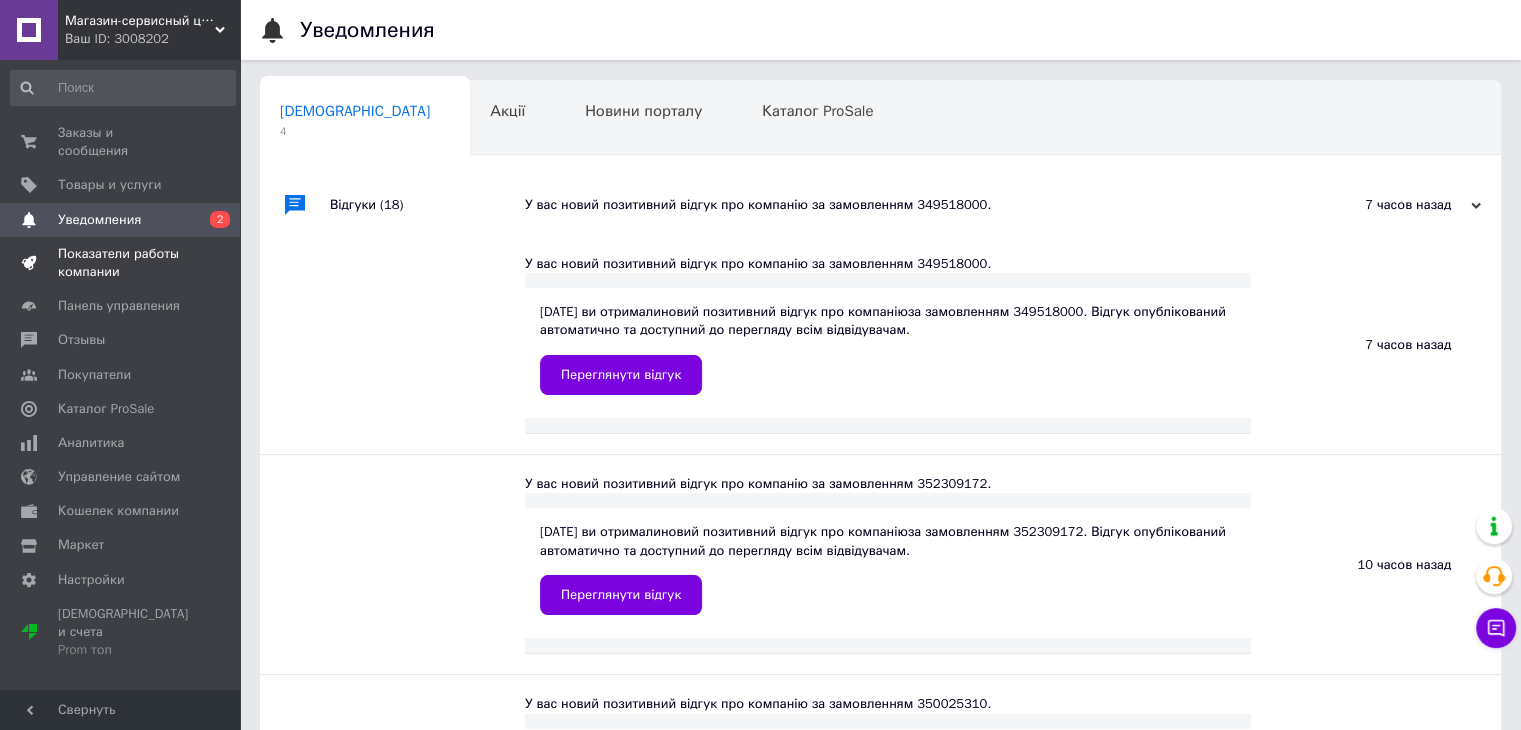 click on "Показатели работы компании" at bounding box center [121, 263] 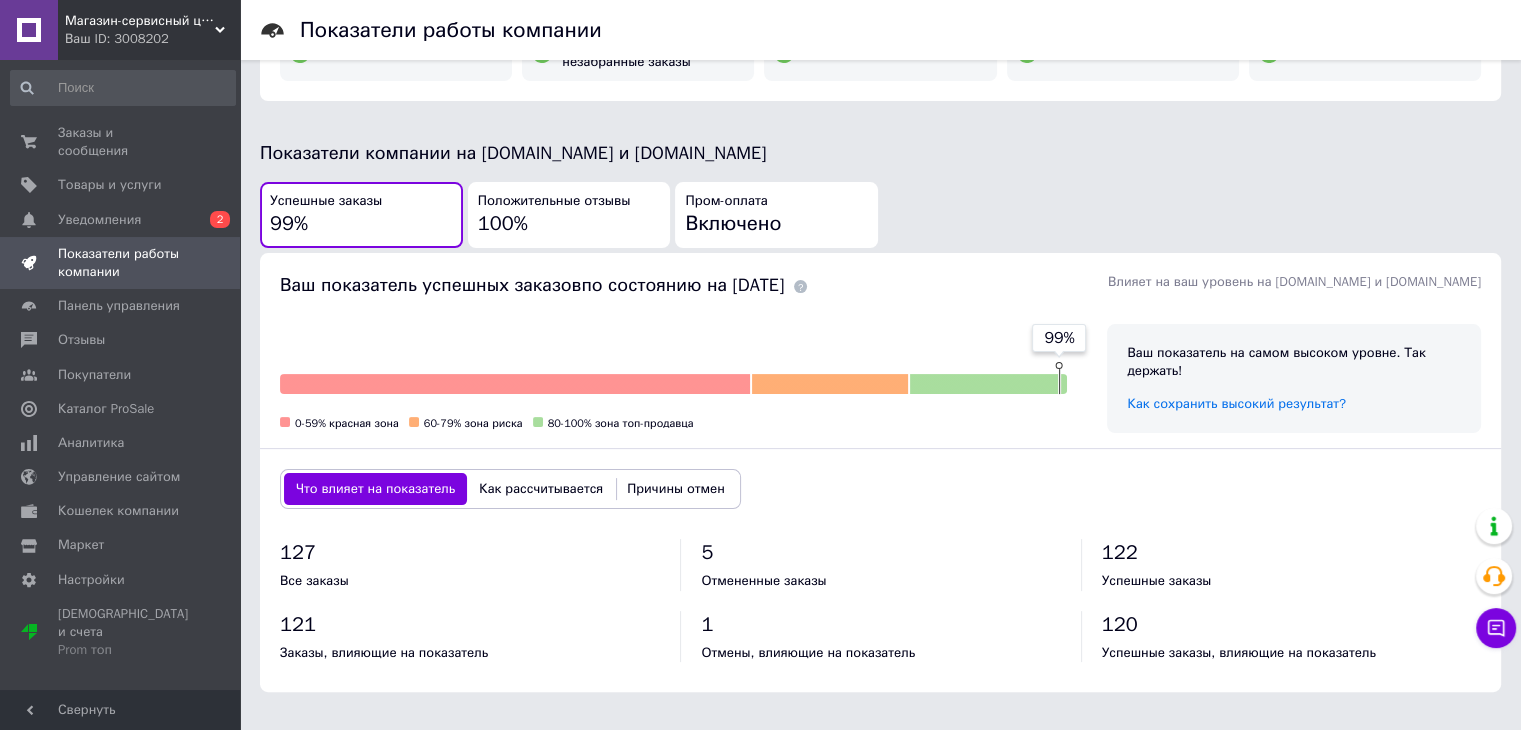 scroll, scrollTop: 300, scrollLeft: 0, axis: vertical 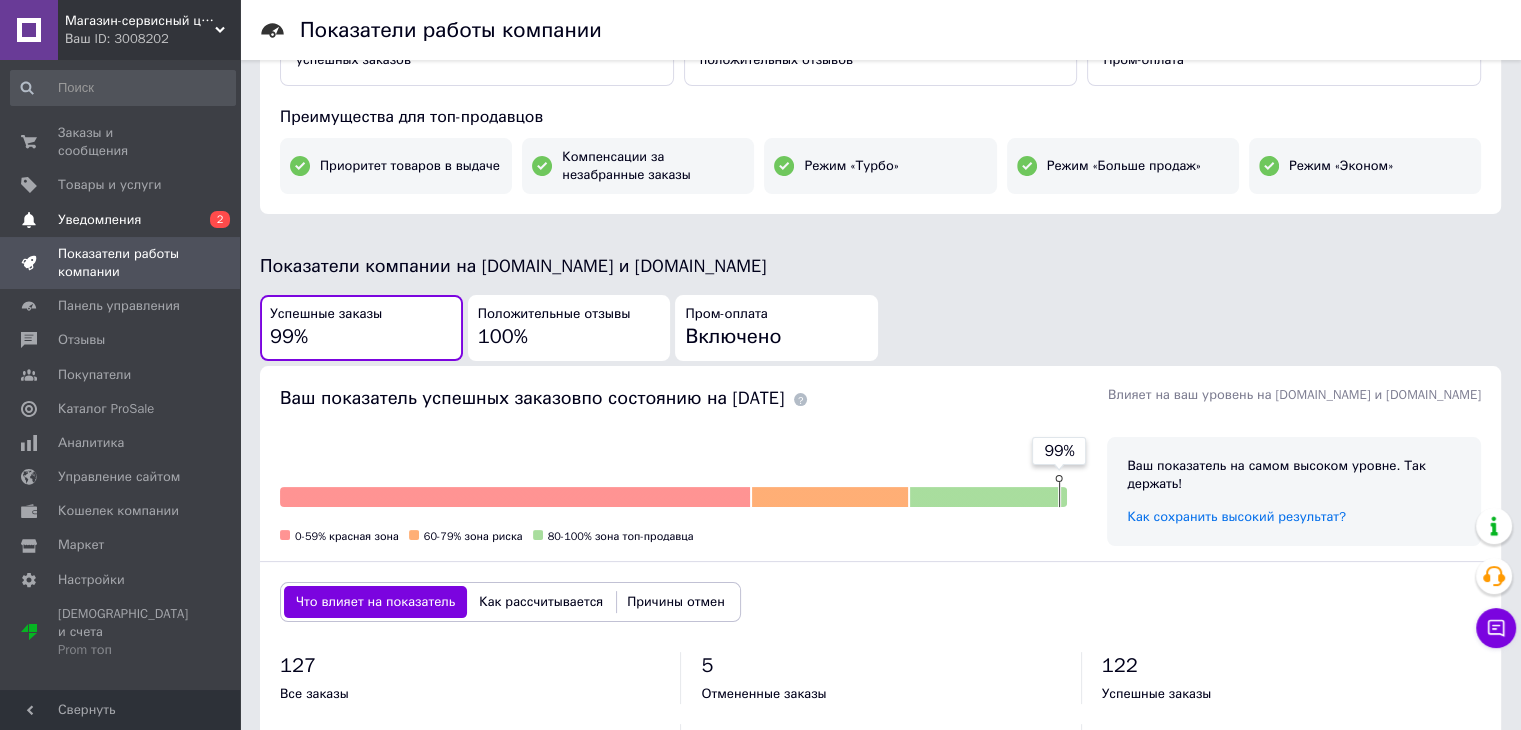 click on "Уведомления" at bounding box center (99, 220) 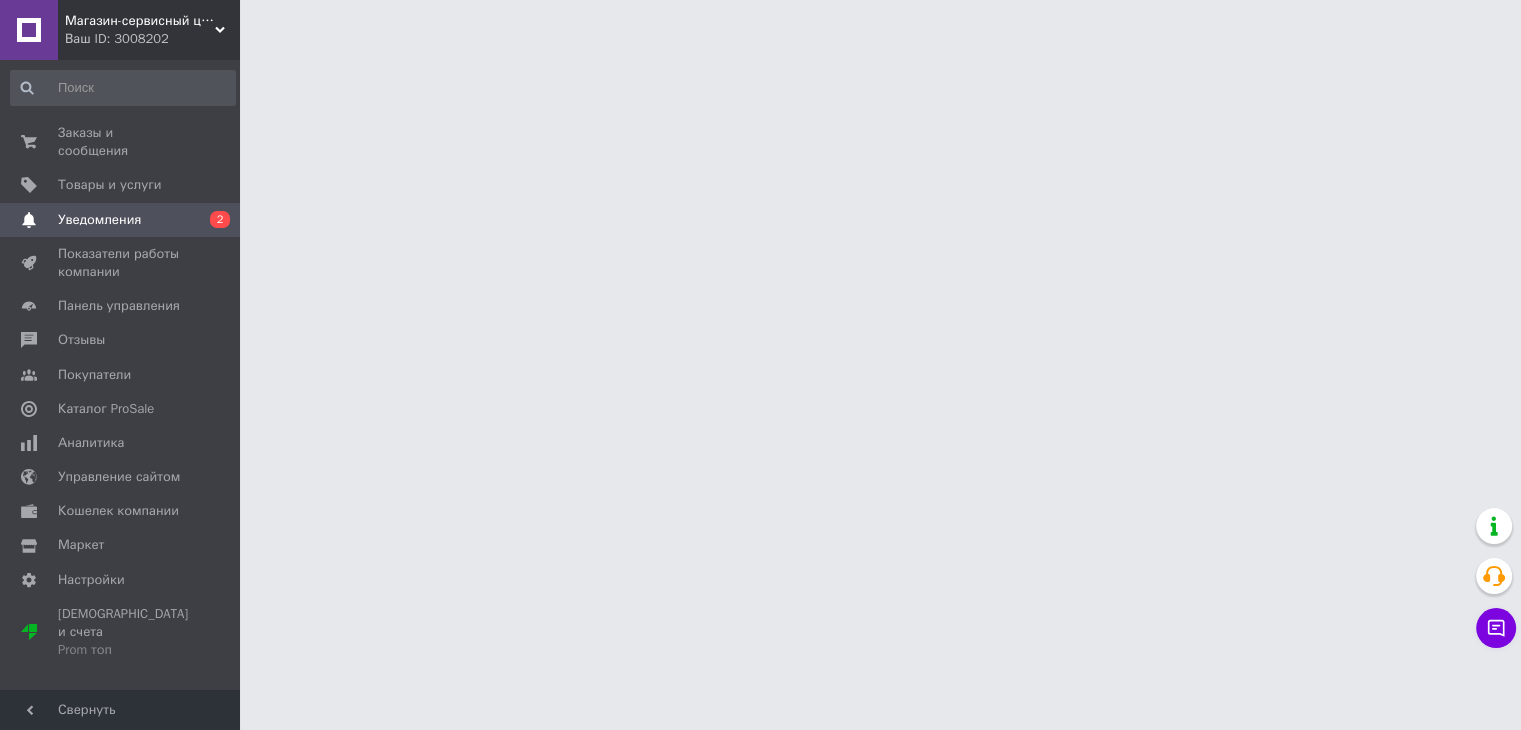 scroll, scrollTop: 0, scrollLeft: 0, axis: both 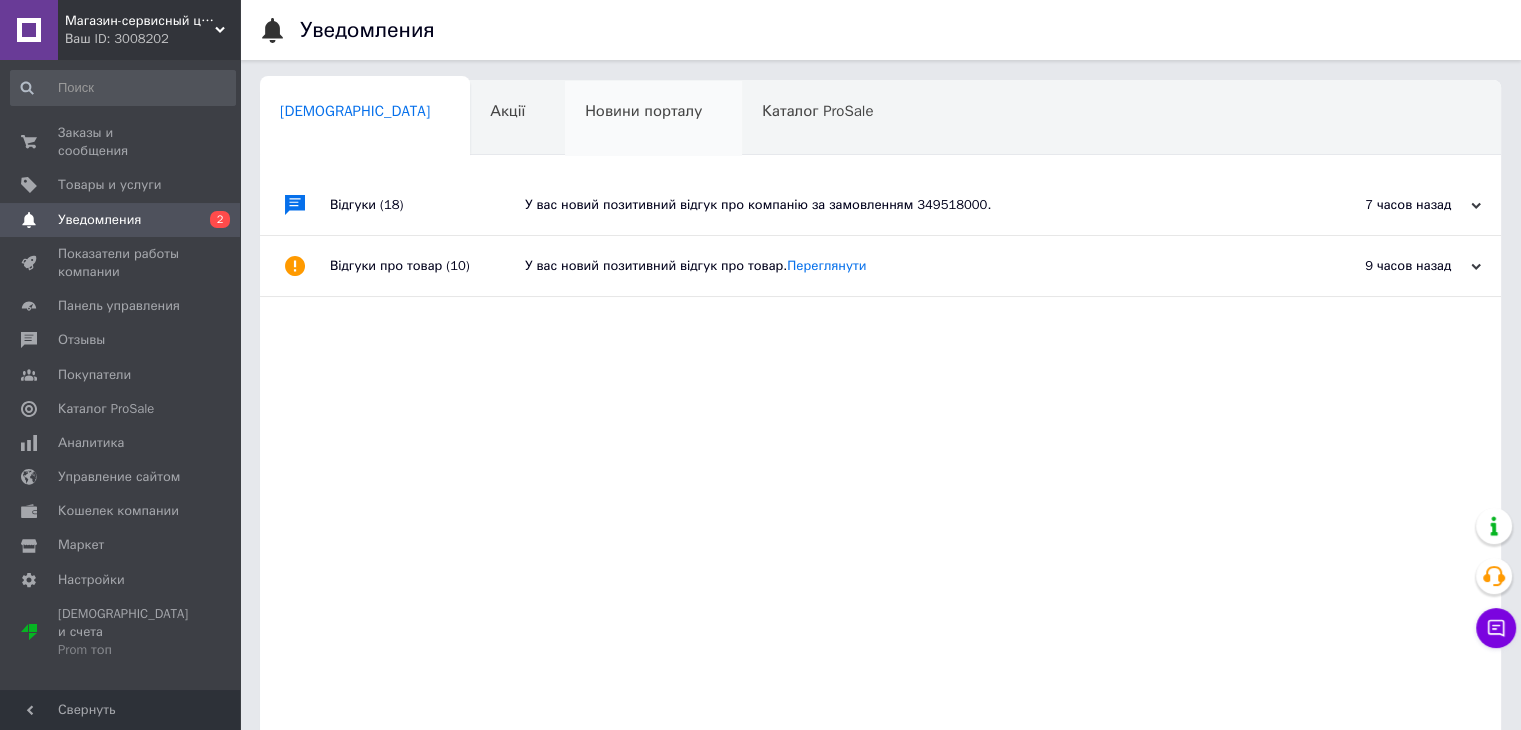 click on "Новини порталу" at bounding box center [643, 111] 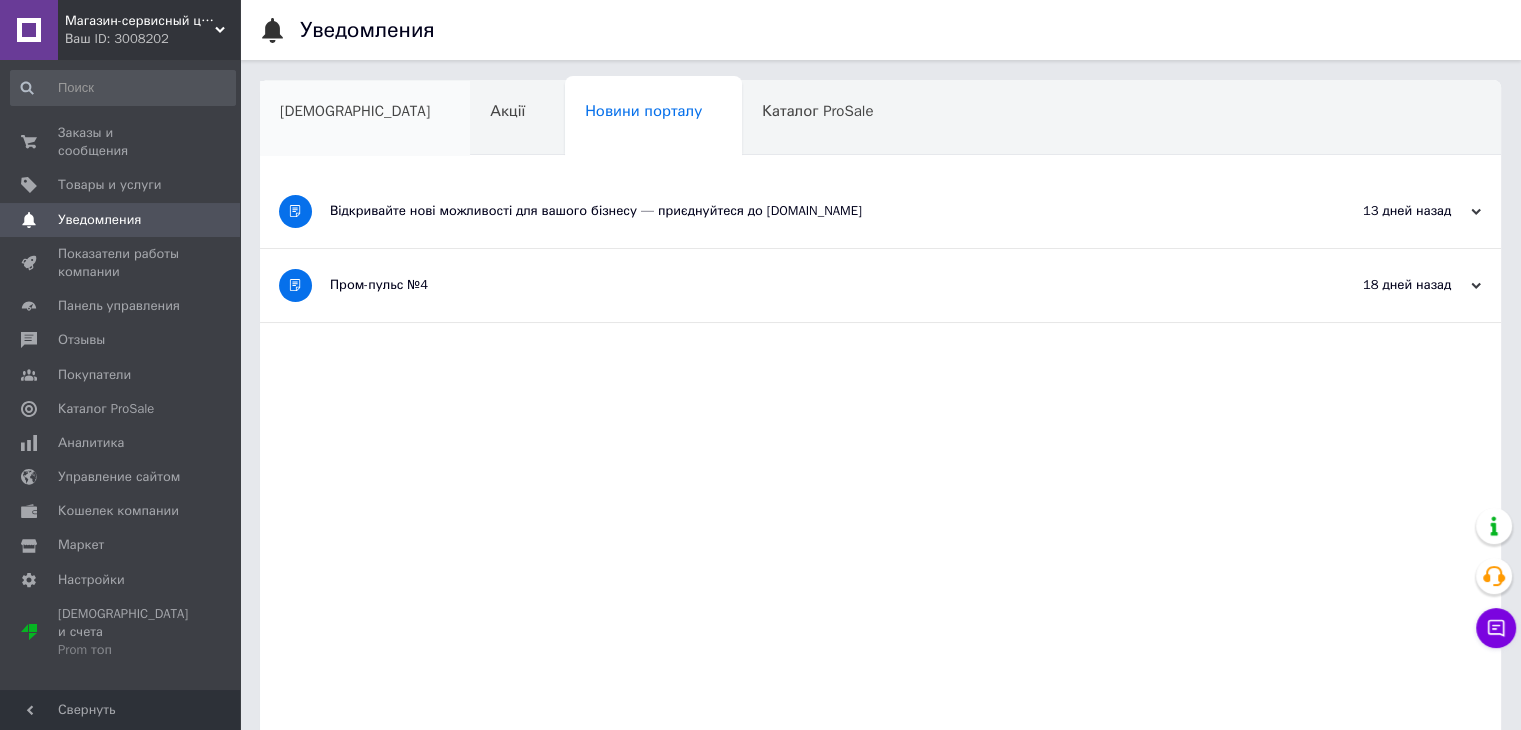 click on "[DEMOGRAPHIC_DATA]" at bounding box center (355, 111) 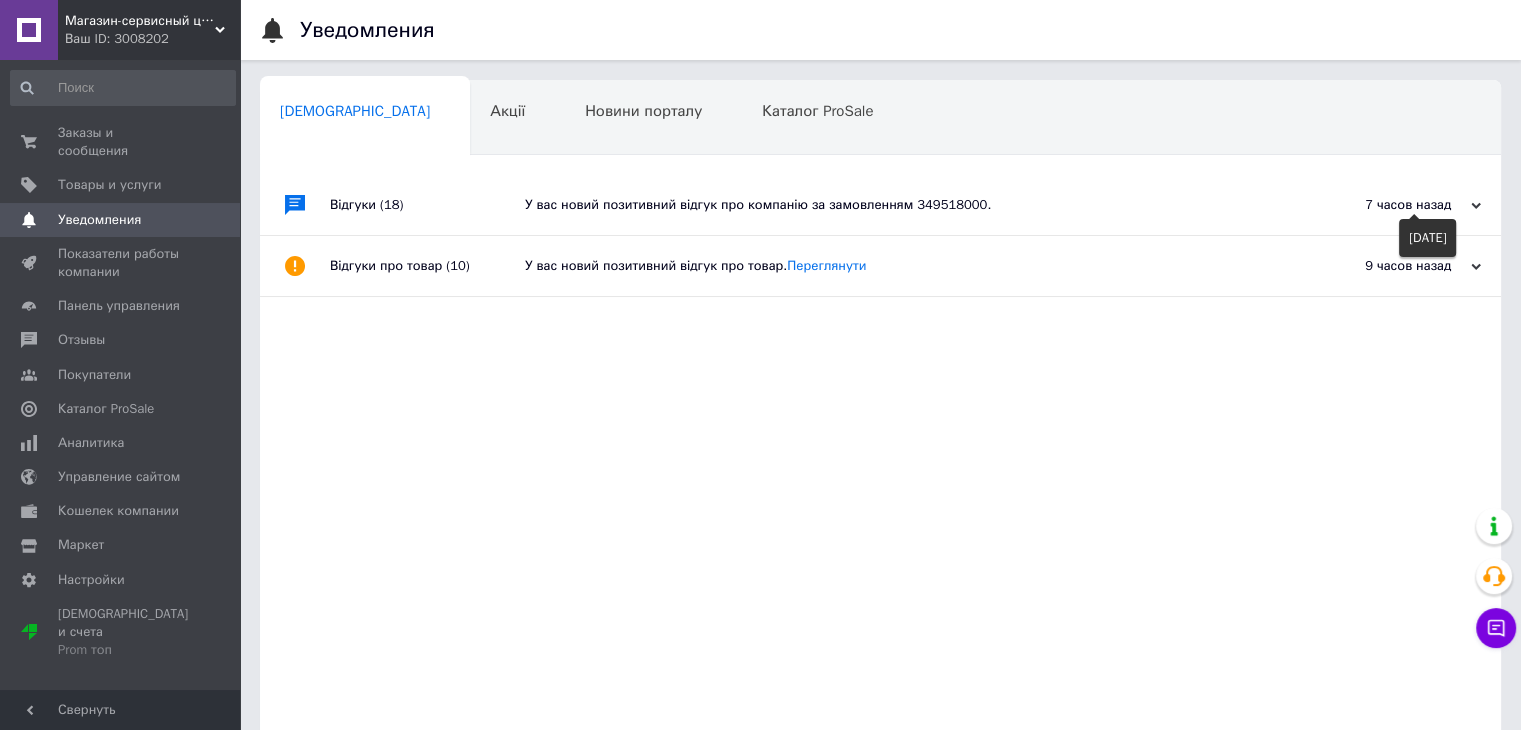 click 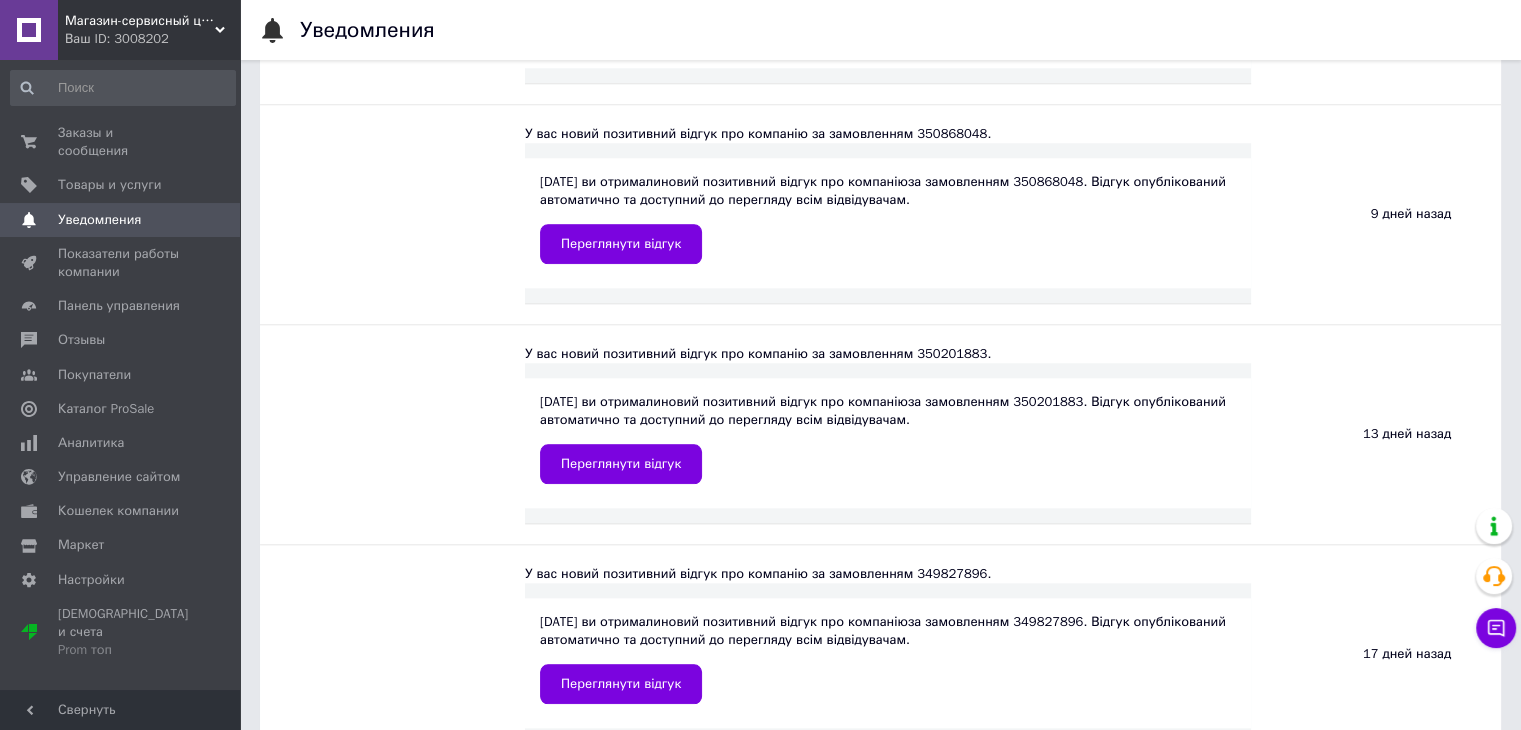 scroll, scrollTop: 1900, scrollLeft: 0, axis: vertical 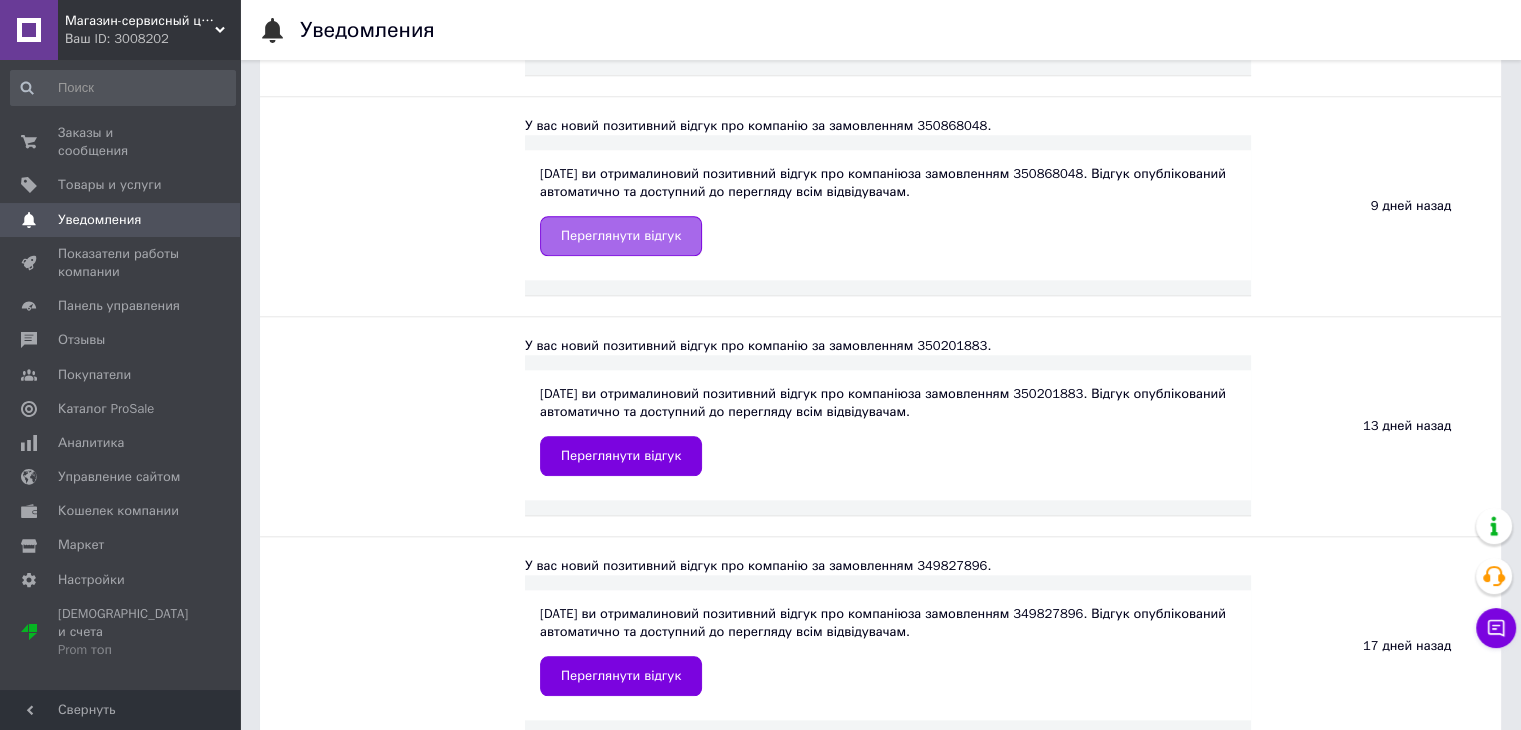 click on "Переглянути відгук" at bounding box center [621, 236] 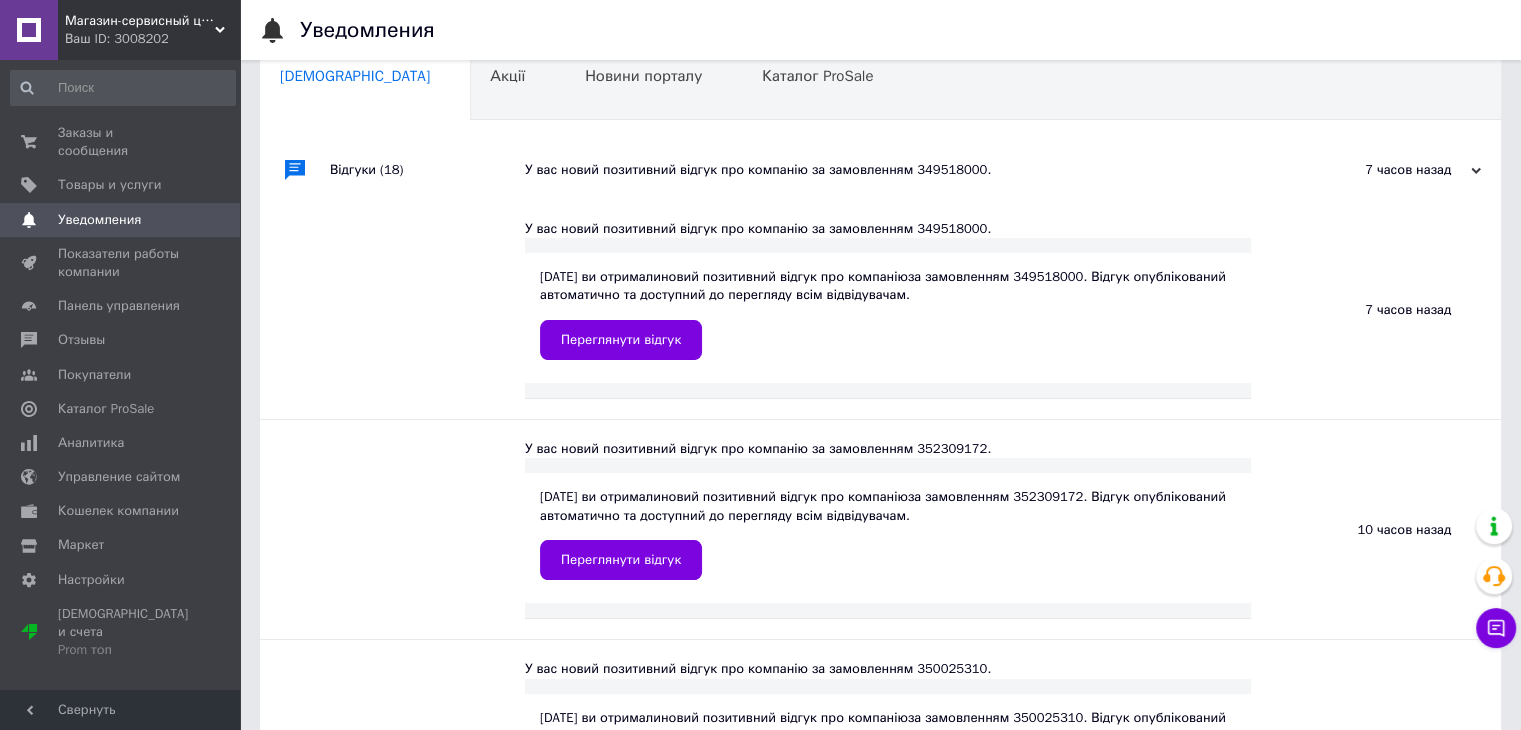 scroll, scrollTop: 0, scrollLeft: 0, axis: both 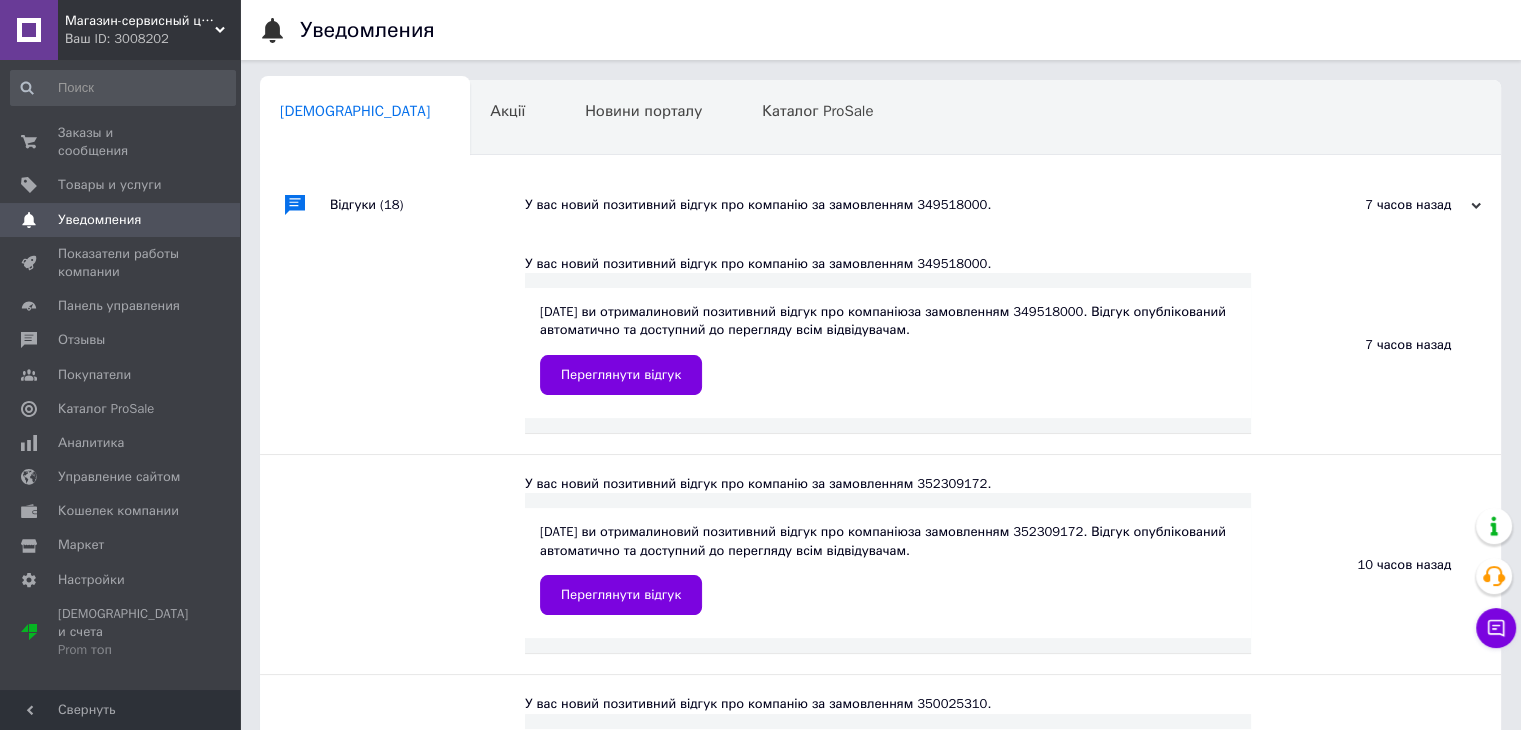 click on "Уведомления" at bounding box center (99, 220) 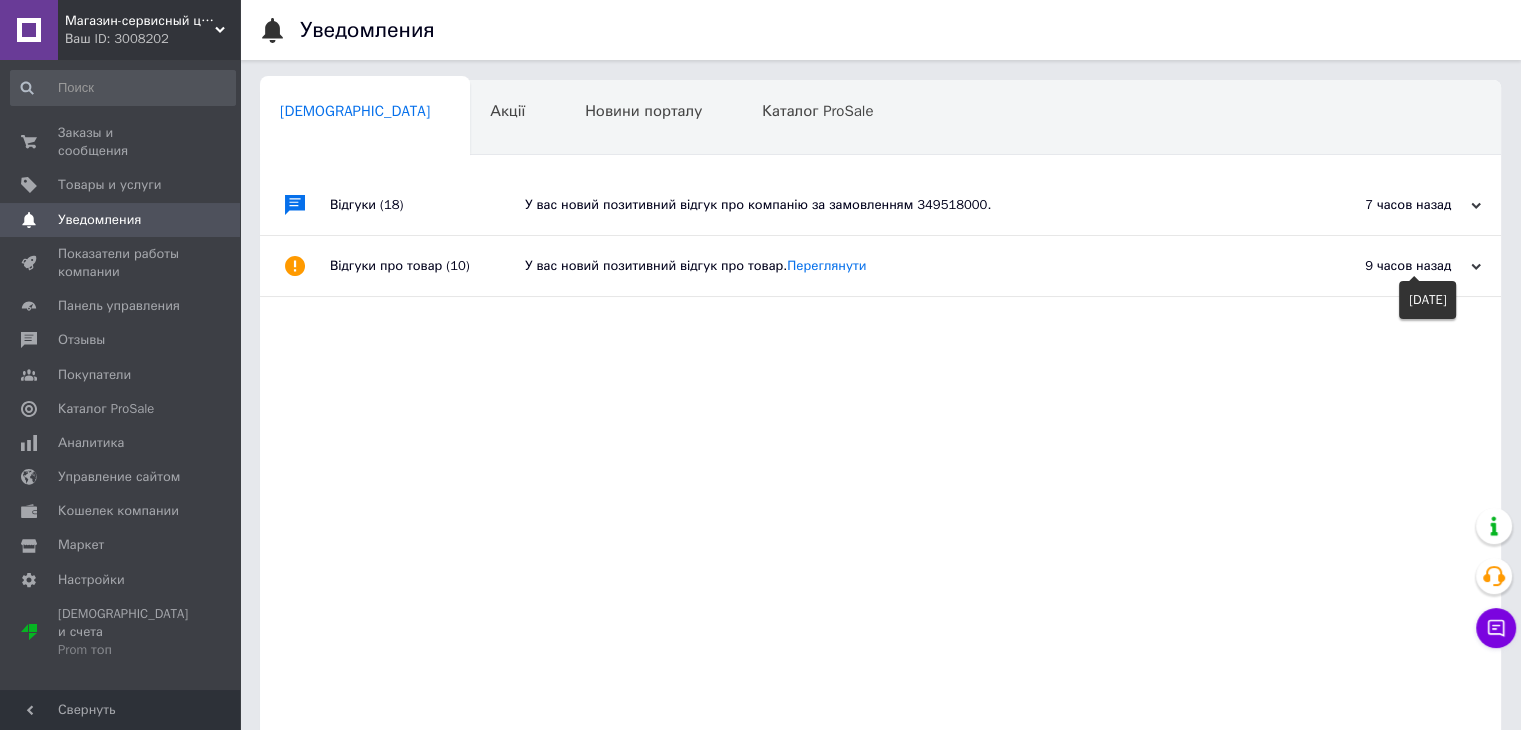 click 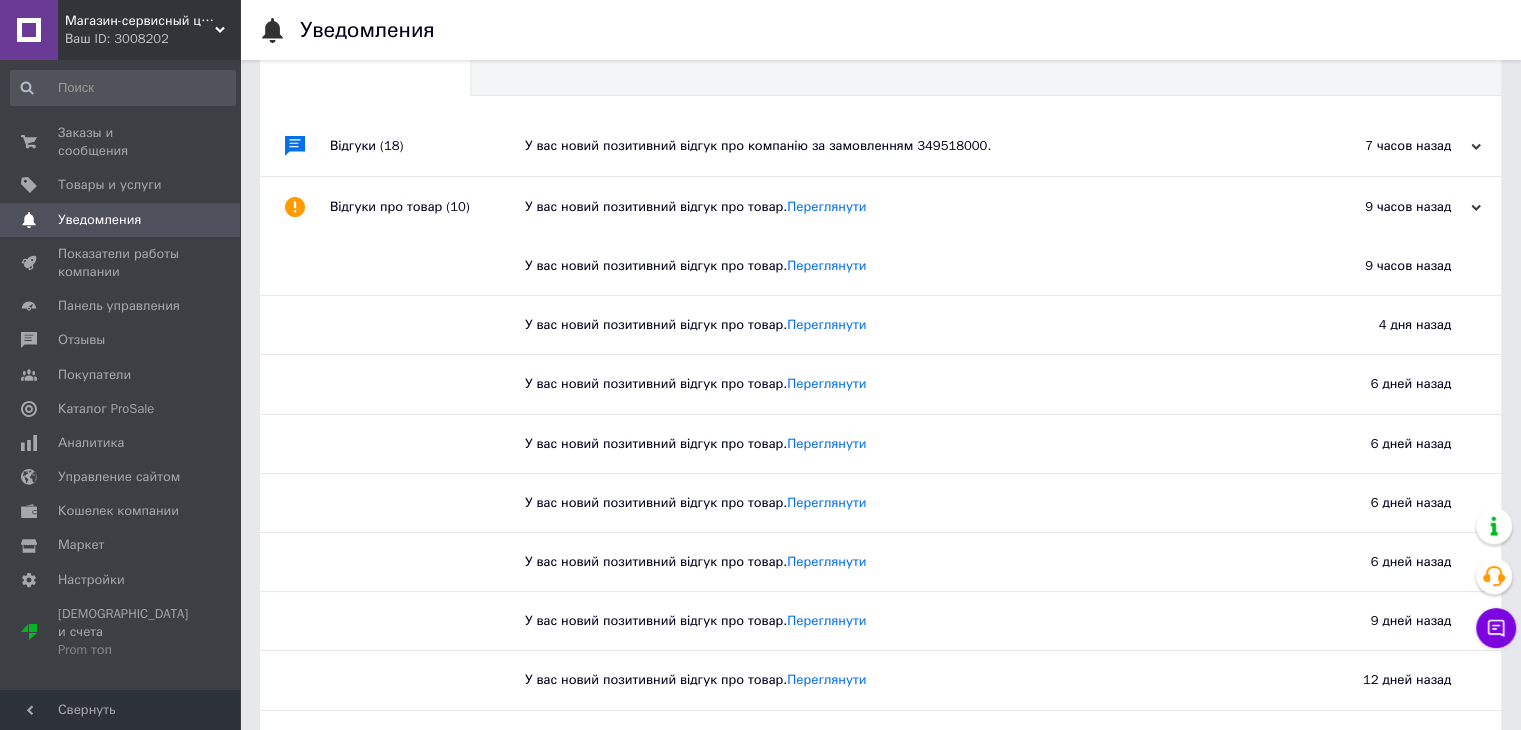 scroll, scrollTop: 0, scrollLeft: 0, axis: both 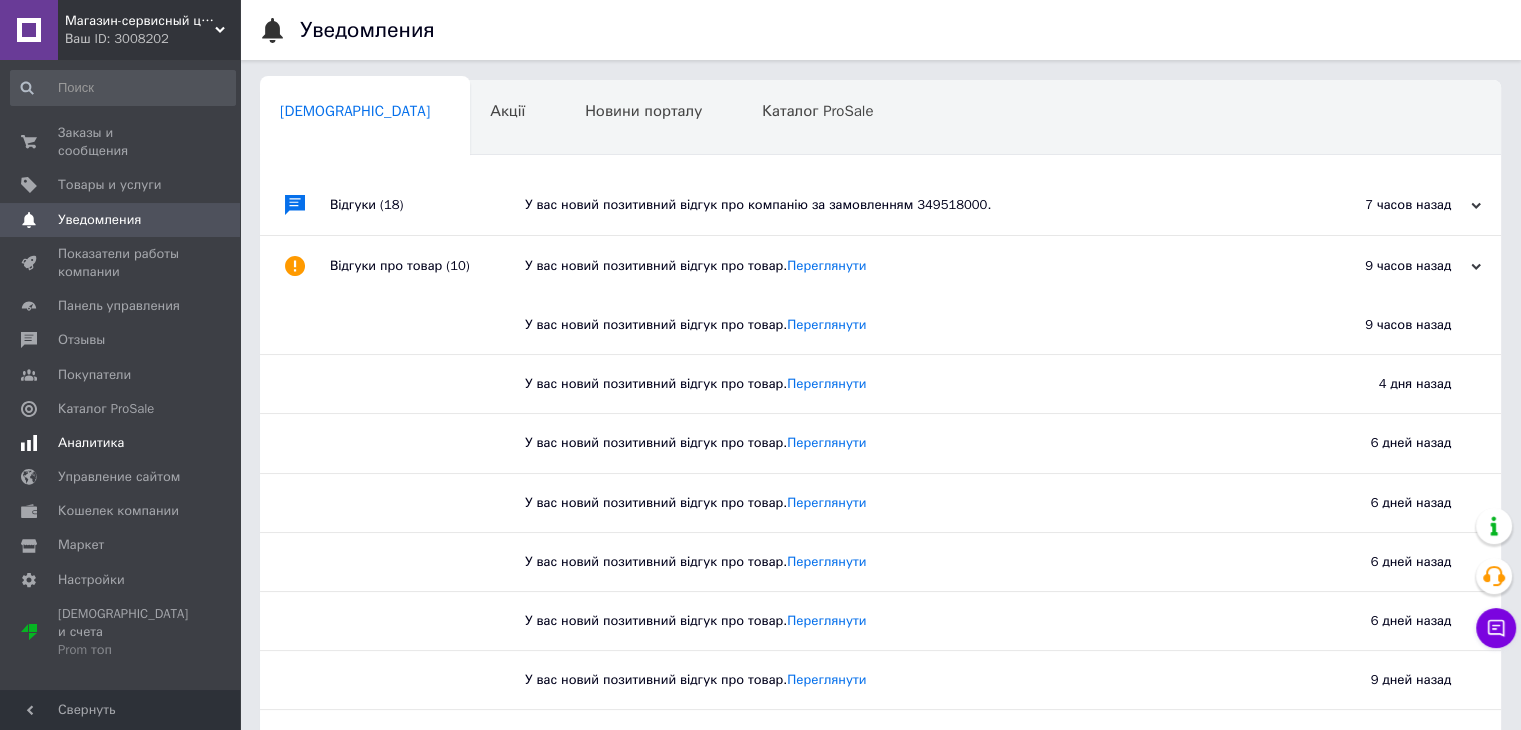 click on "Аналитика" at bounding box center (91, 443) 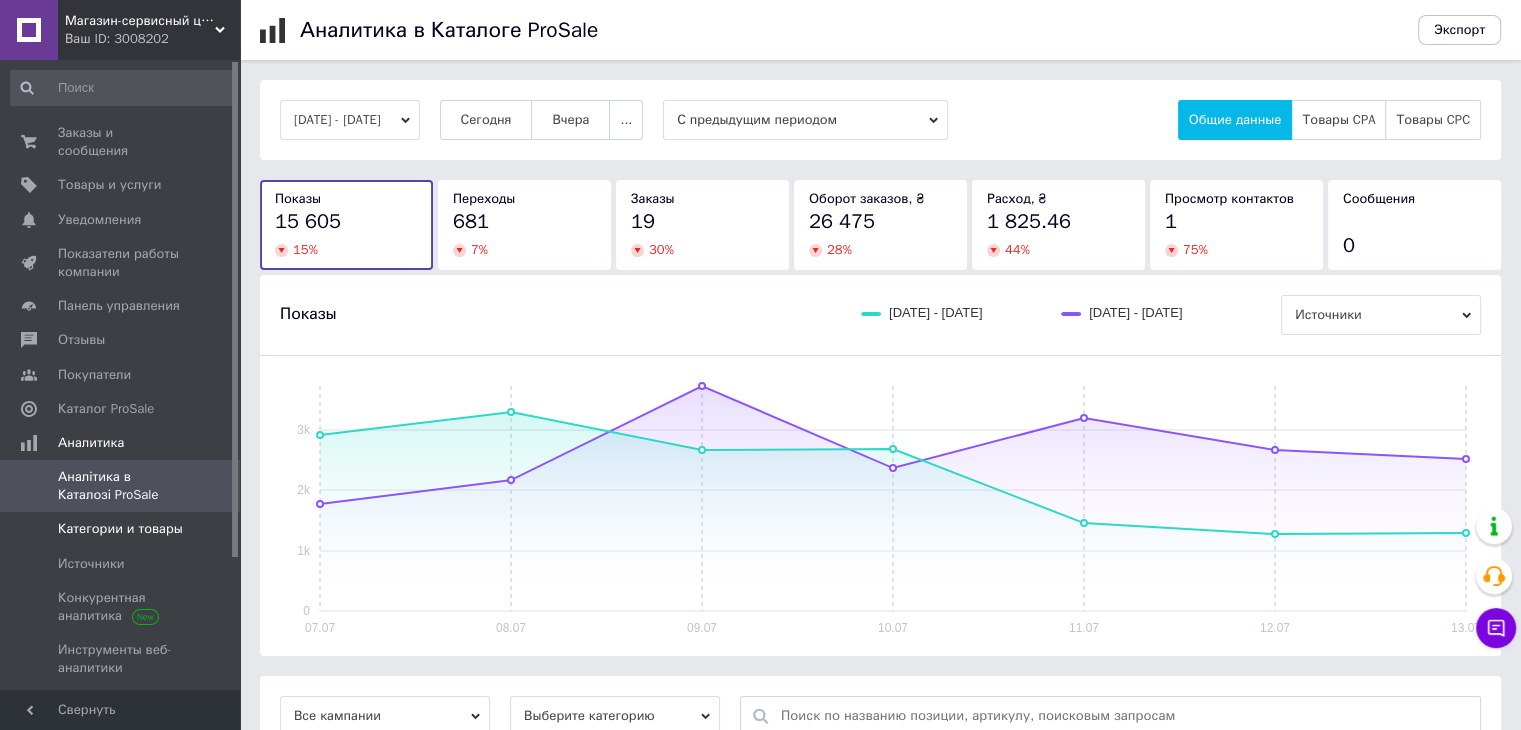 click on "Категории и товары" at bounding box center (120, 529) 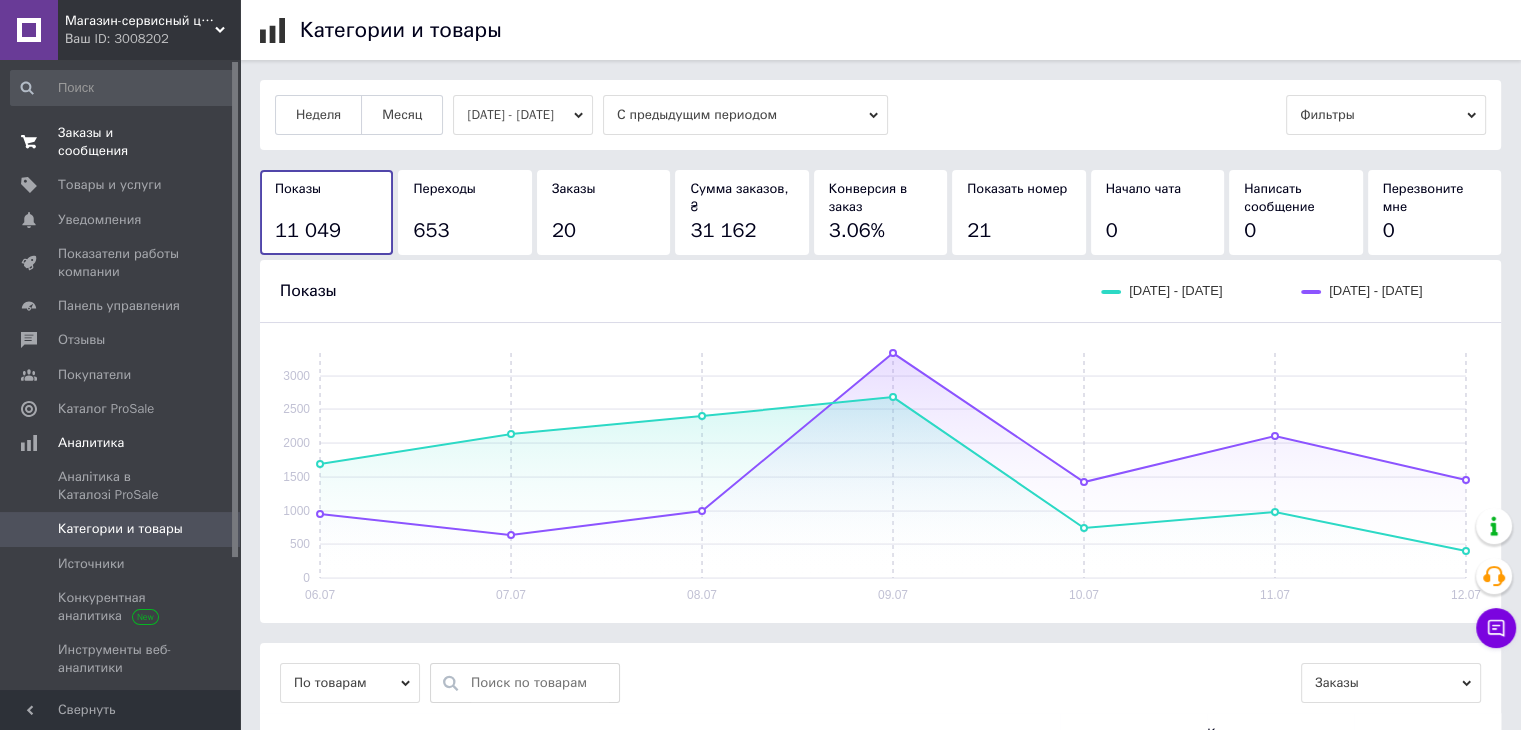 click on "Заказы и сообщения" at bounding box center [121, 142] 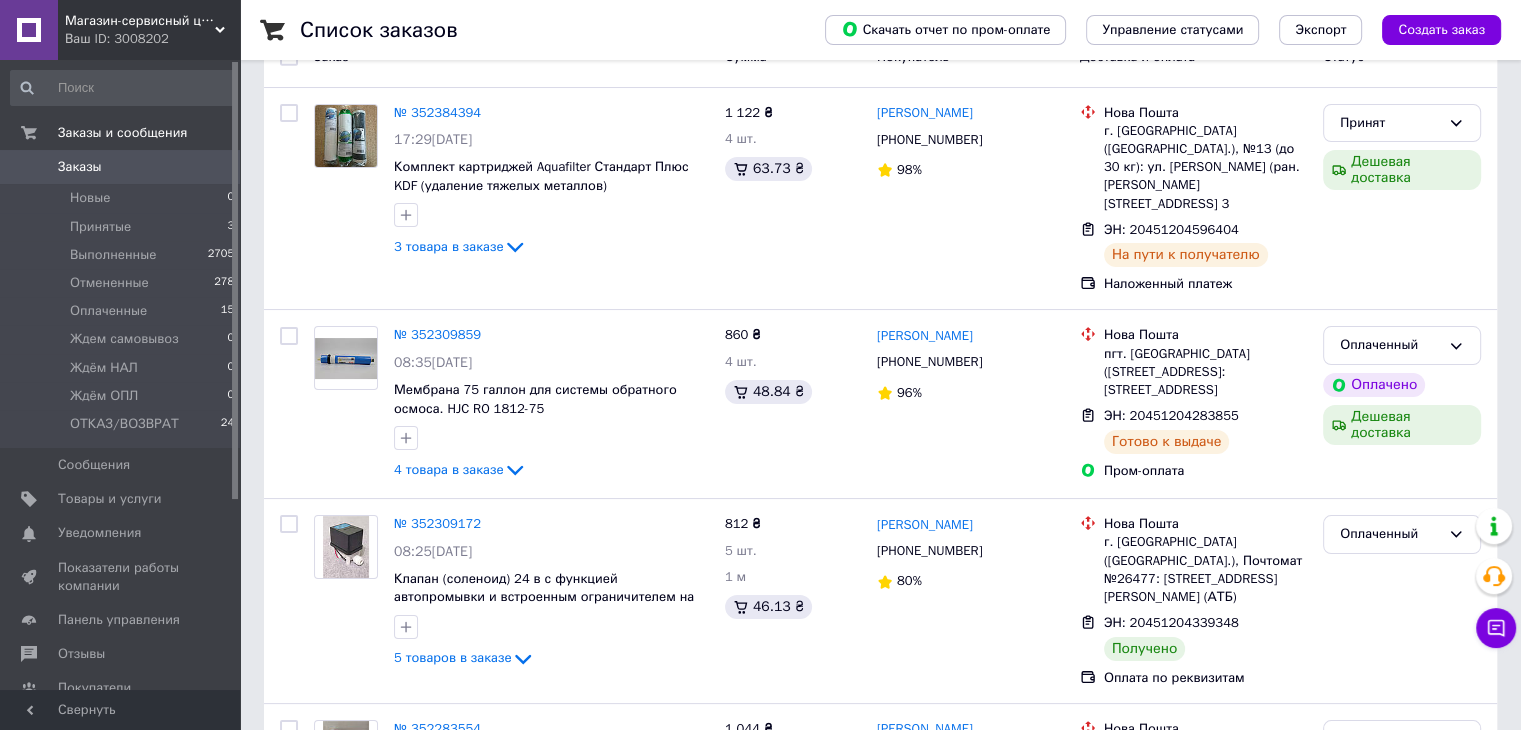 scroll, scrollTop: 400, scrollLeft: 0, axis: vertical 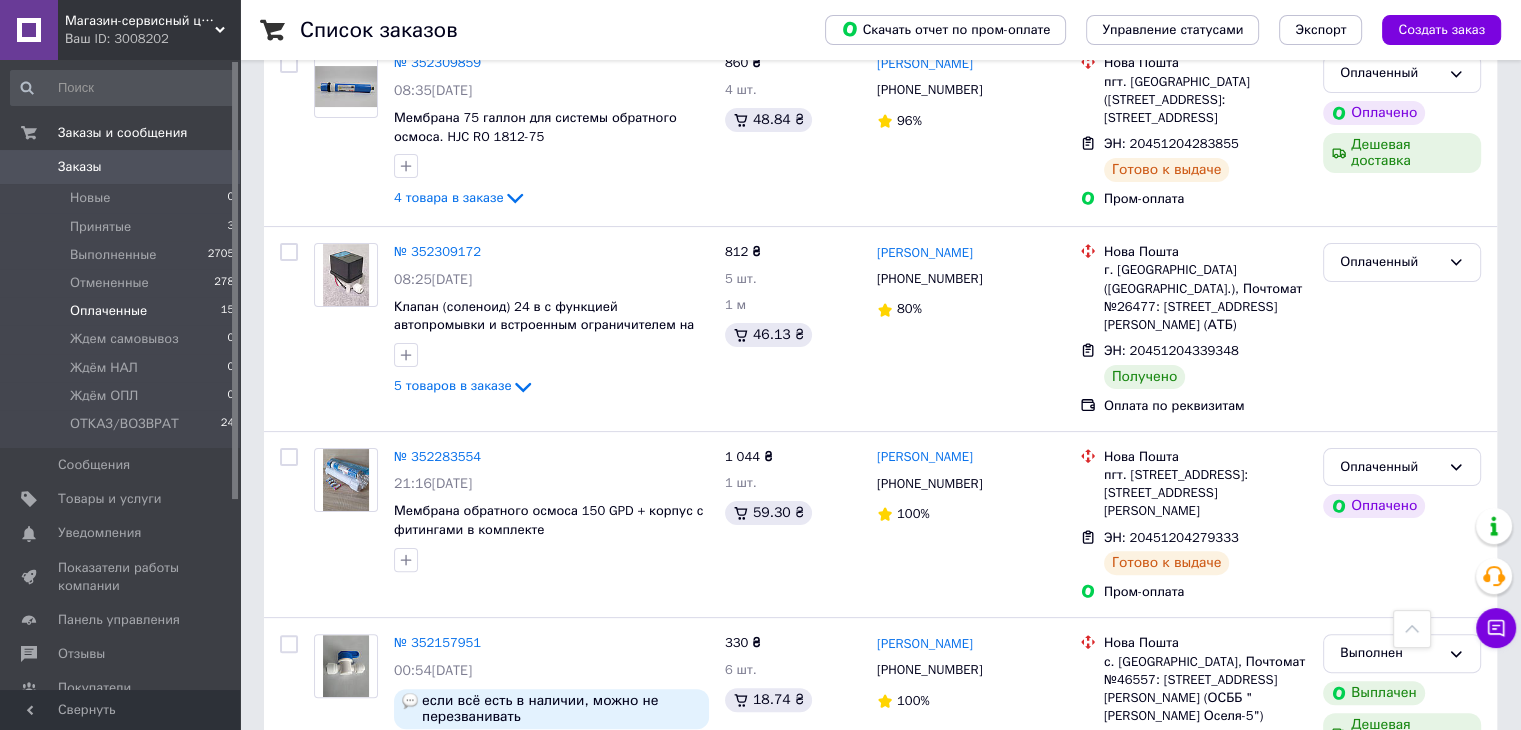 click on "Оплаченные" at bounding box center [108, 311] 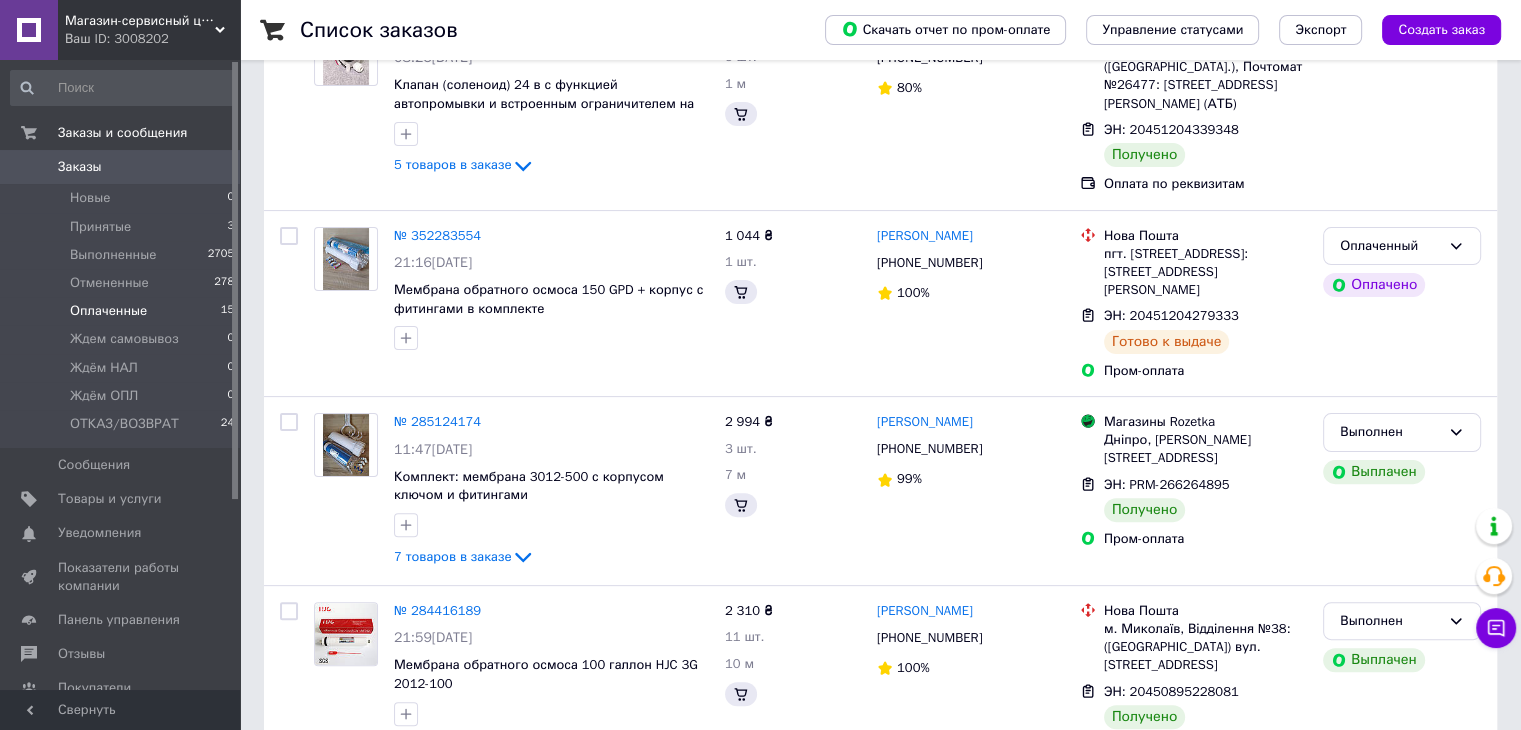 scroll, scrollTop: 0, scrollLeft: 0, axis: both 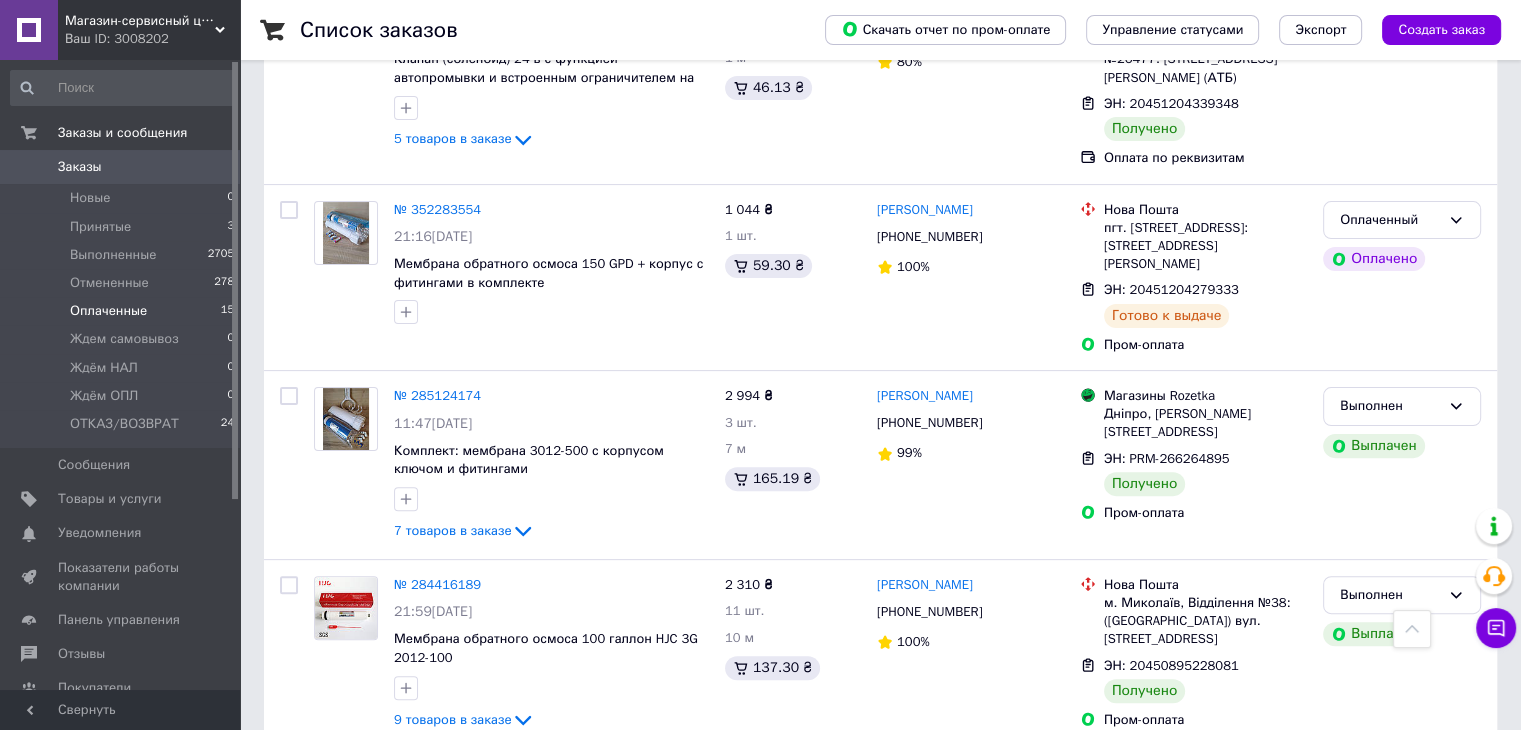 click on "Заказы" at bounding box center (80, 167) 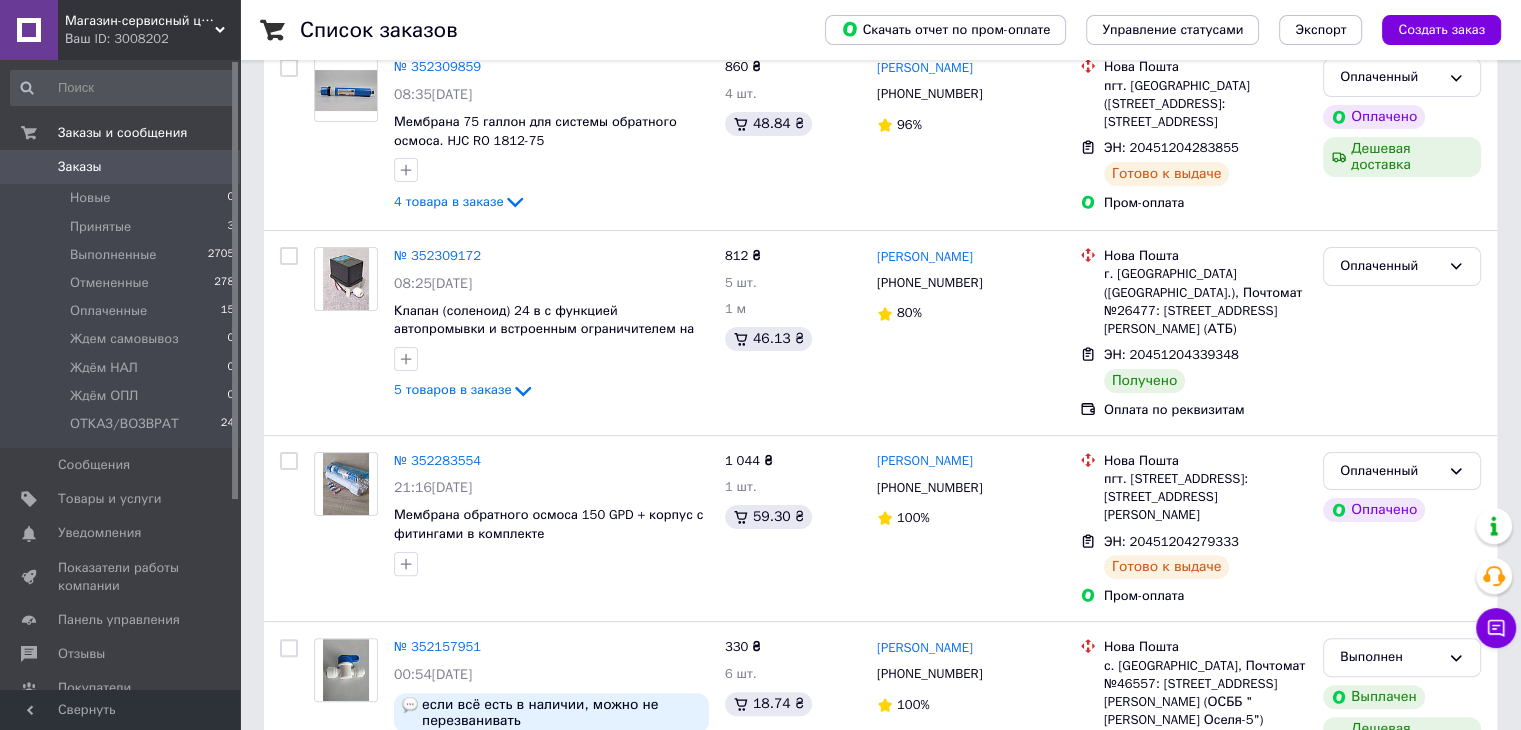 scroll, scrollTop: 400, scrollLeft: 0, axis: vertical 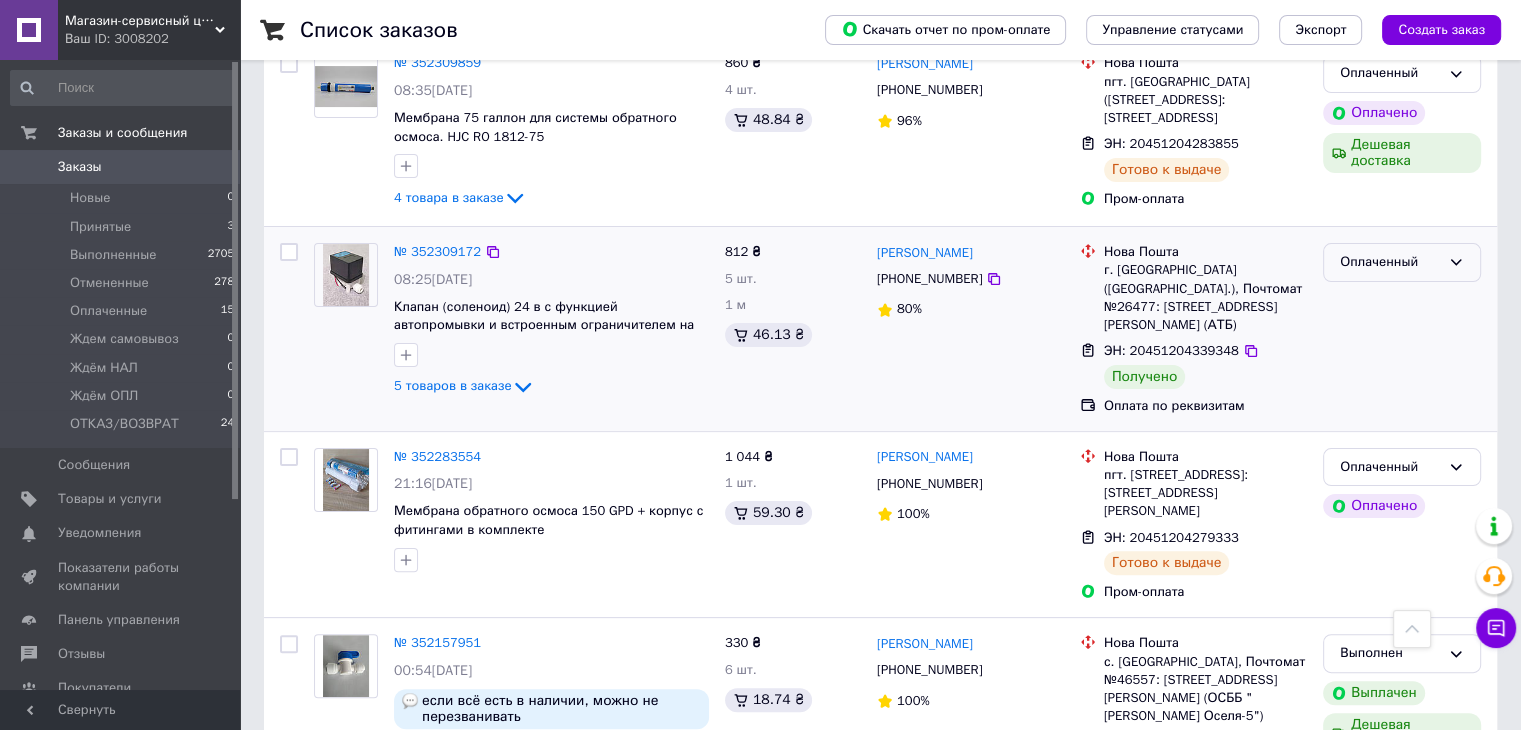 click 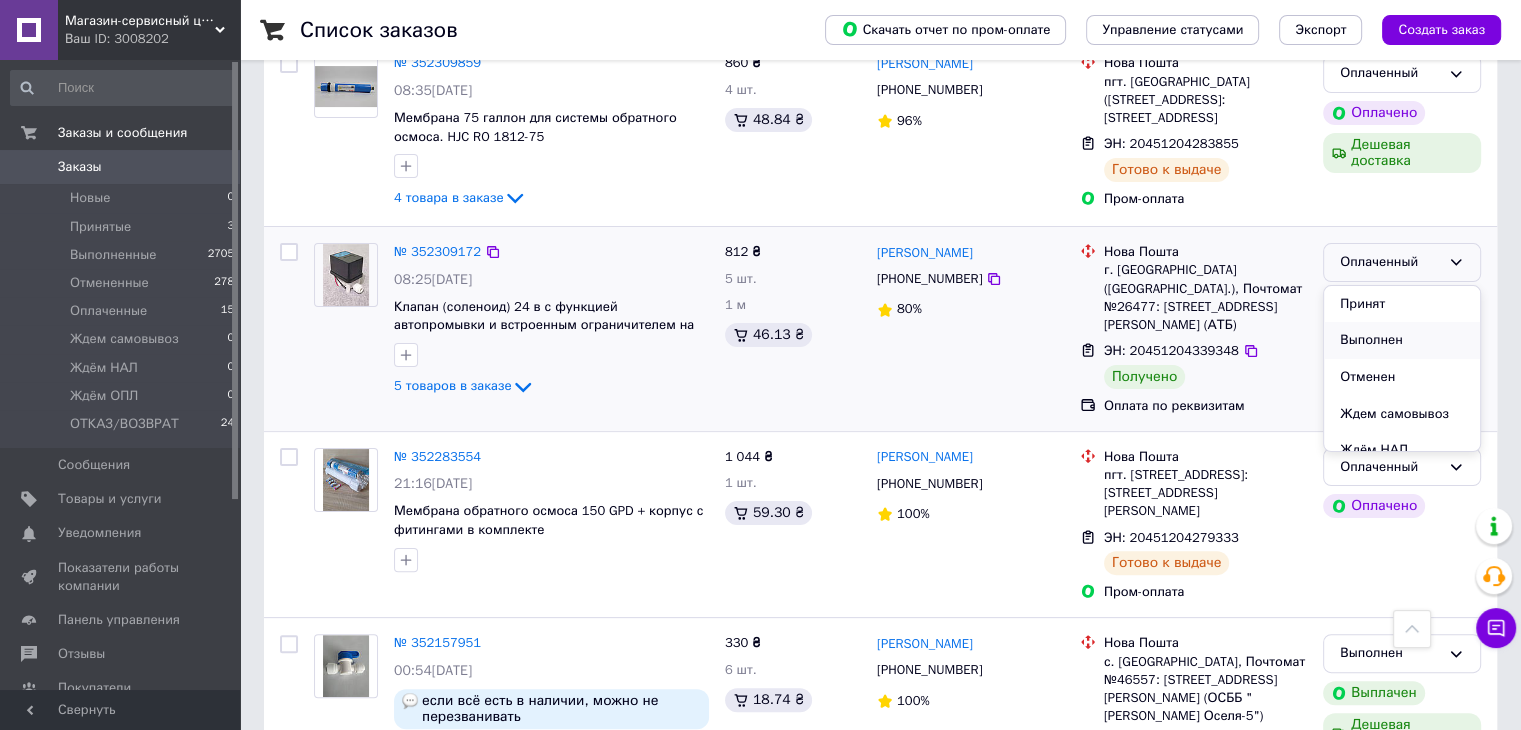 click on "Выполнен" at bounding box center [1402, 340] 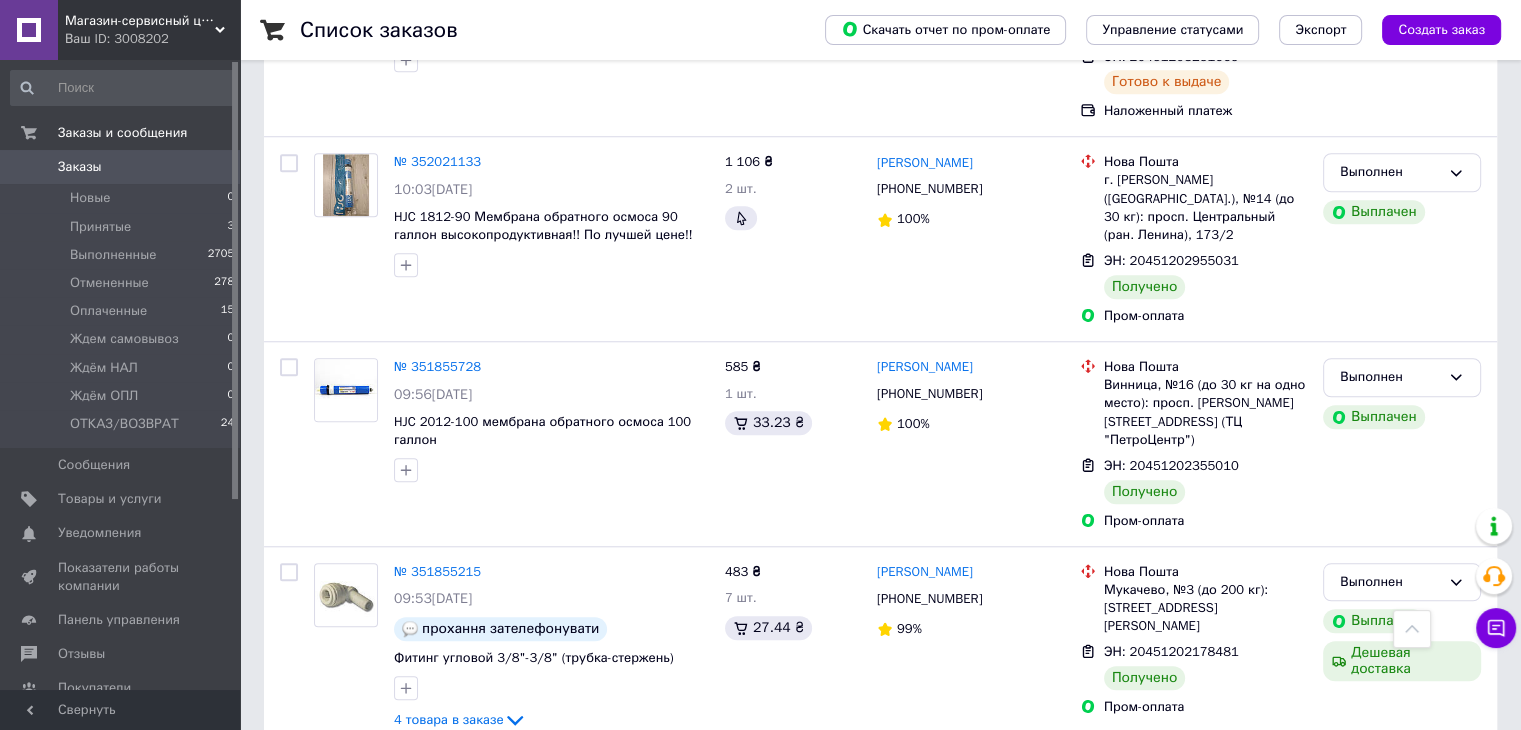 scroll, scrollTop: 1400, scrollLeft: 0, axis: vertical 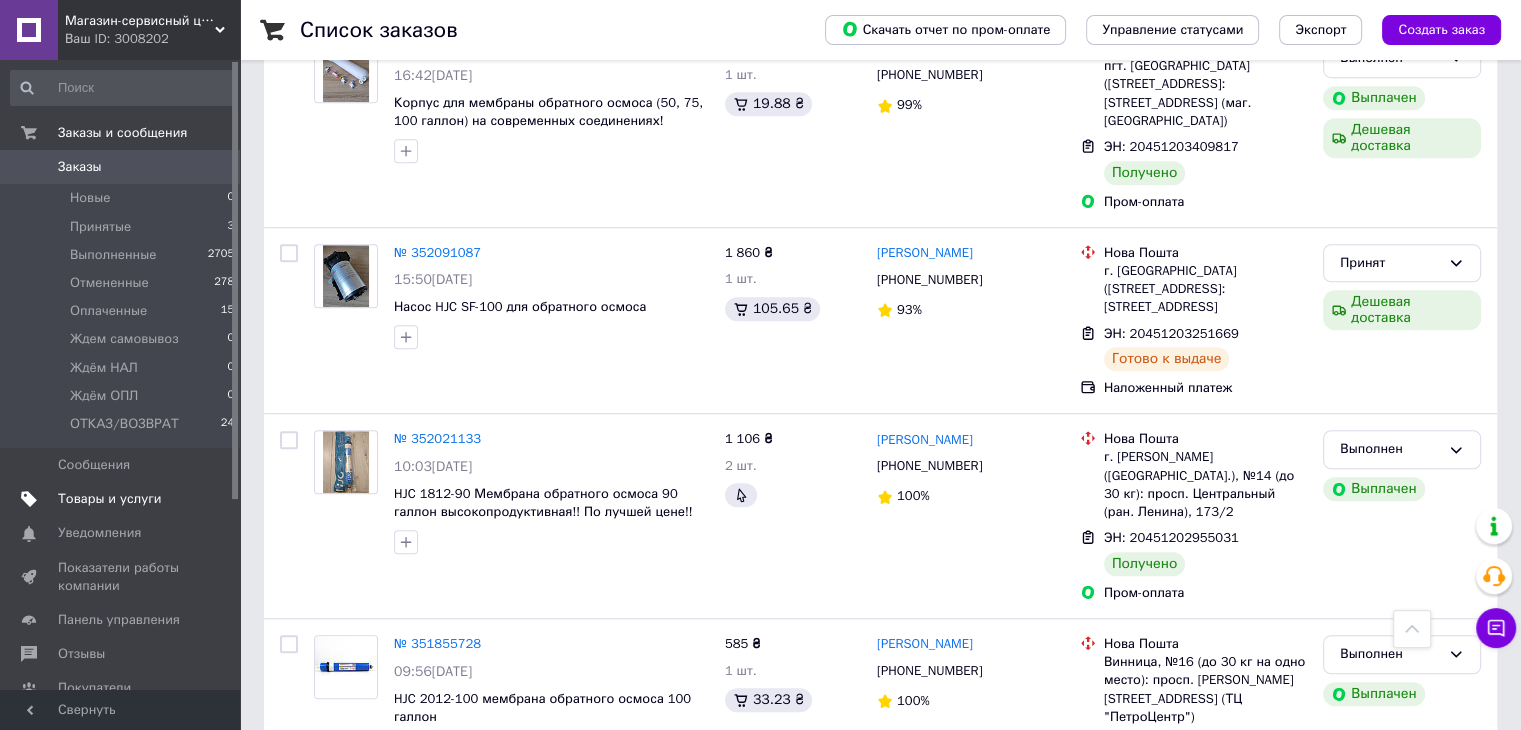 click on "Товары и услуги" at bounding box center [110, 499] 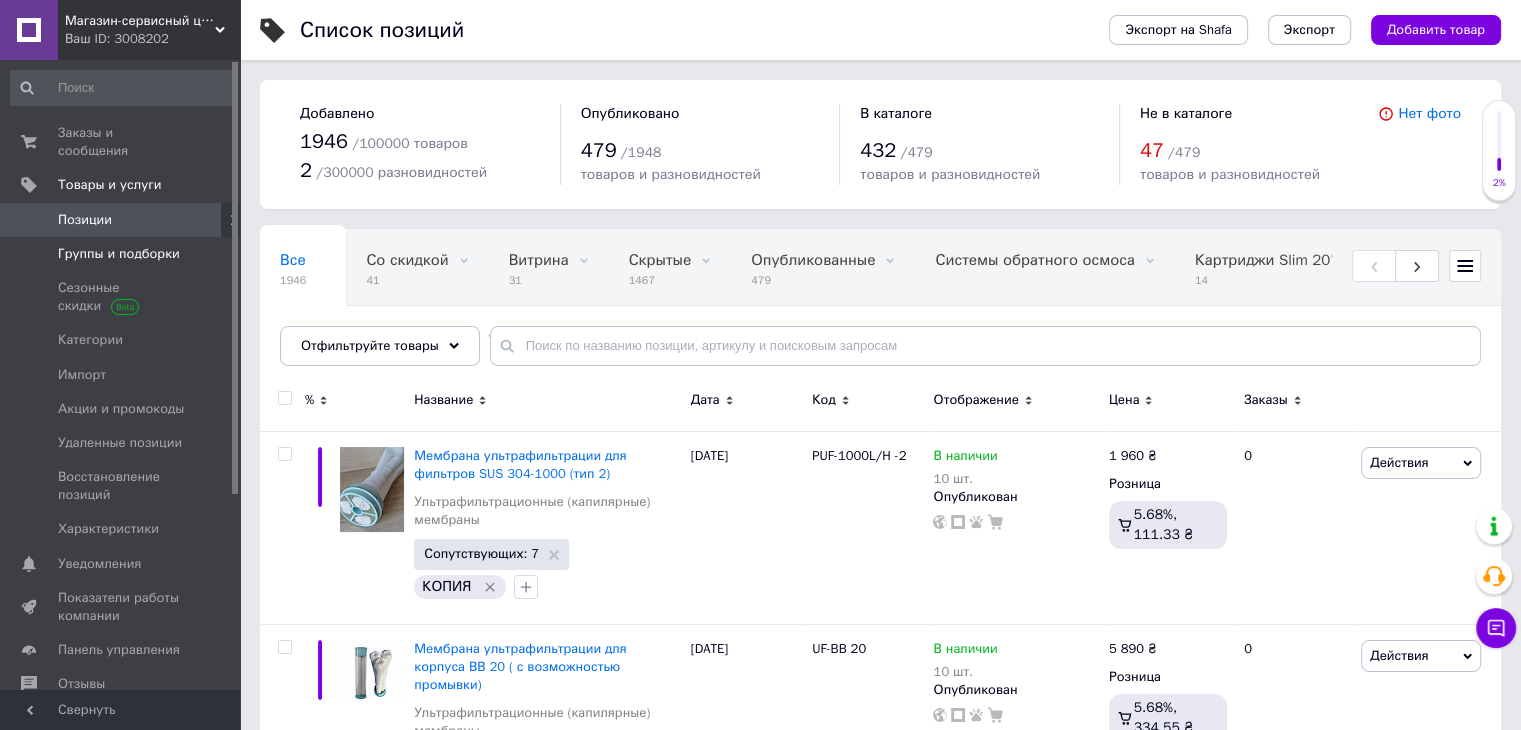 click on "Группы и подборки" at bounding box center [119, 254] 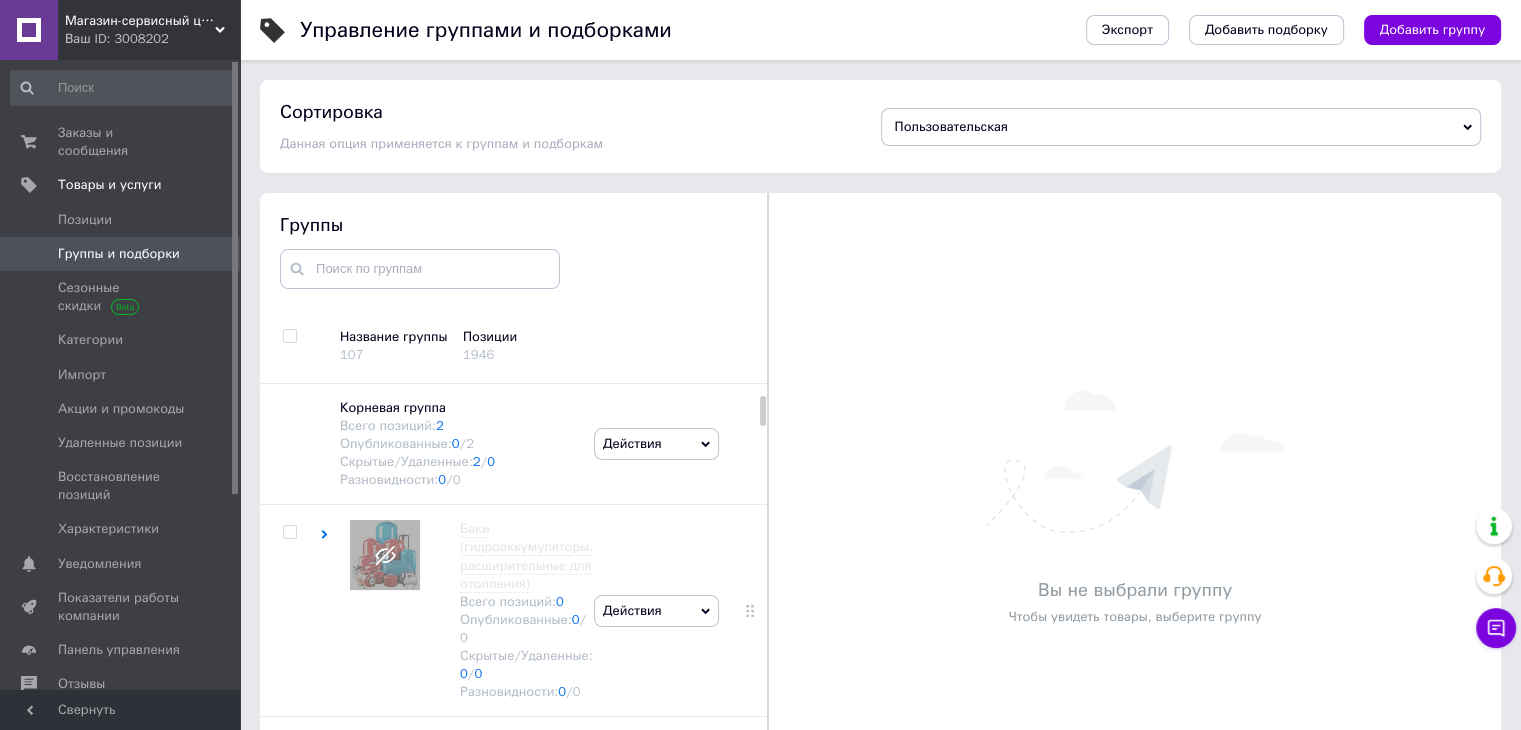 scroll, scrollTop: 73, scrollLeft: 0, axis: vertical 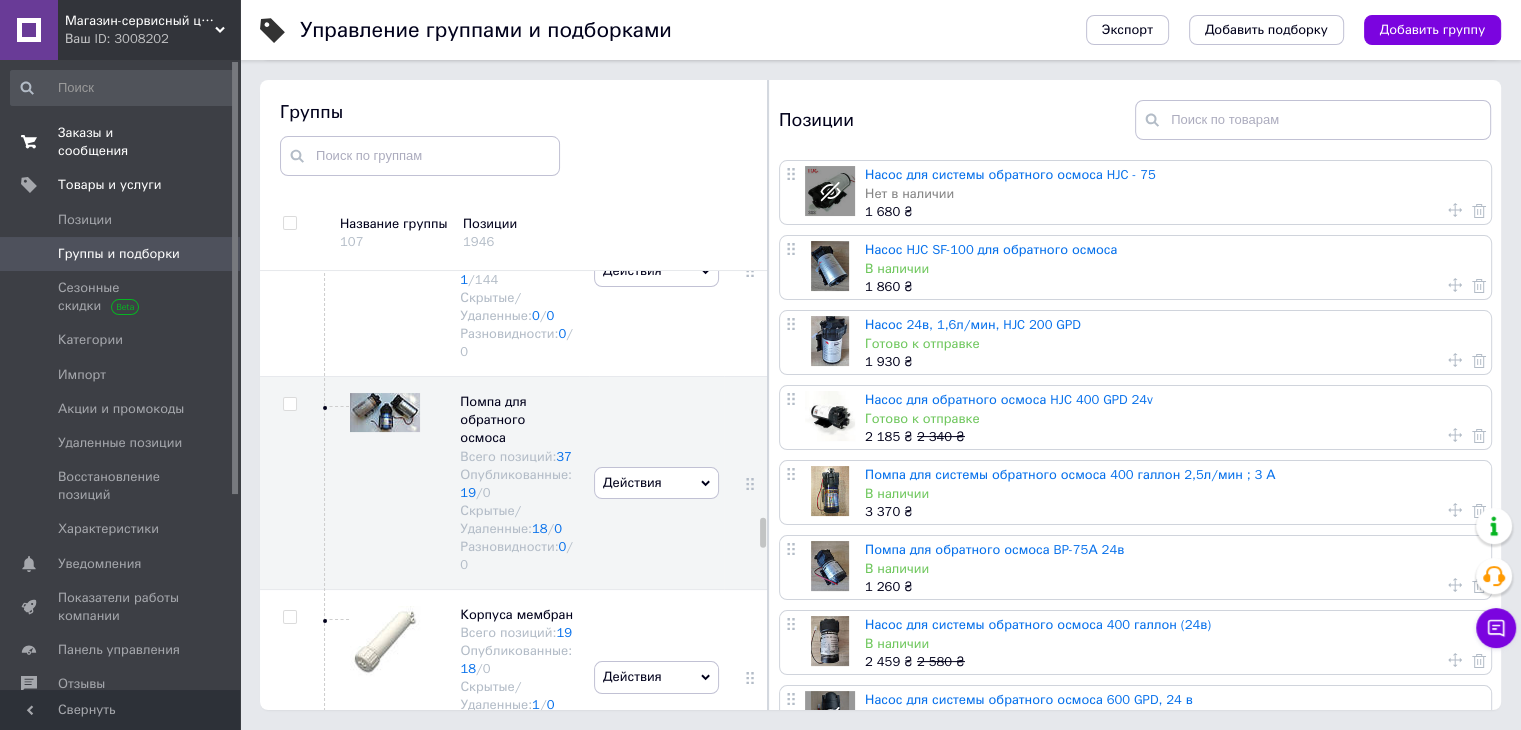 click on "Заказы и сообщения" at bounding box center (121, 142) 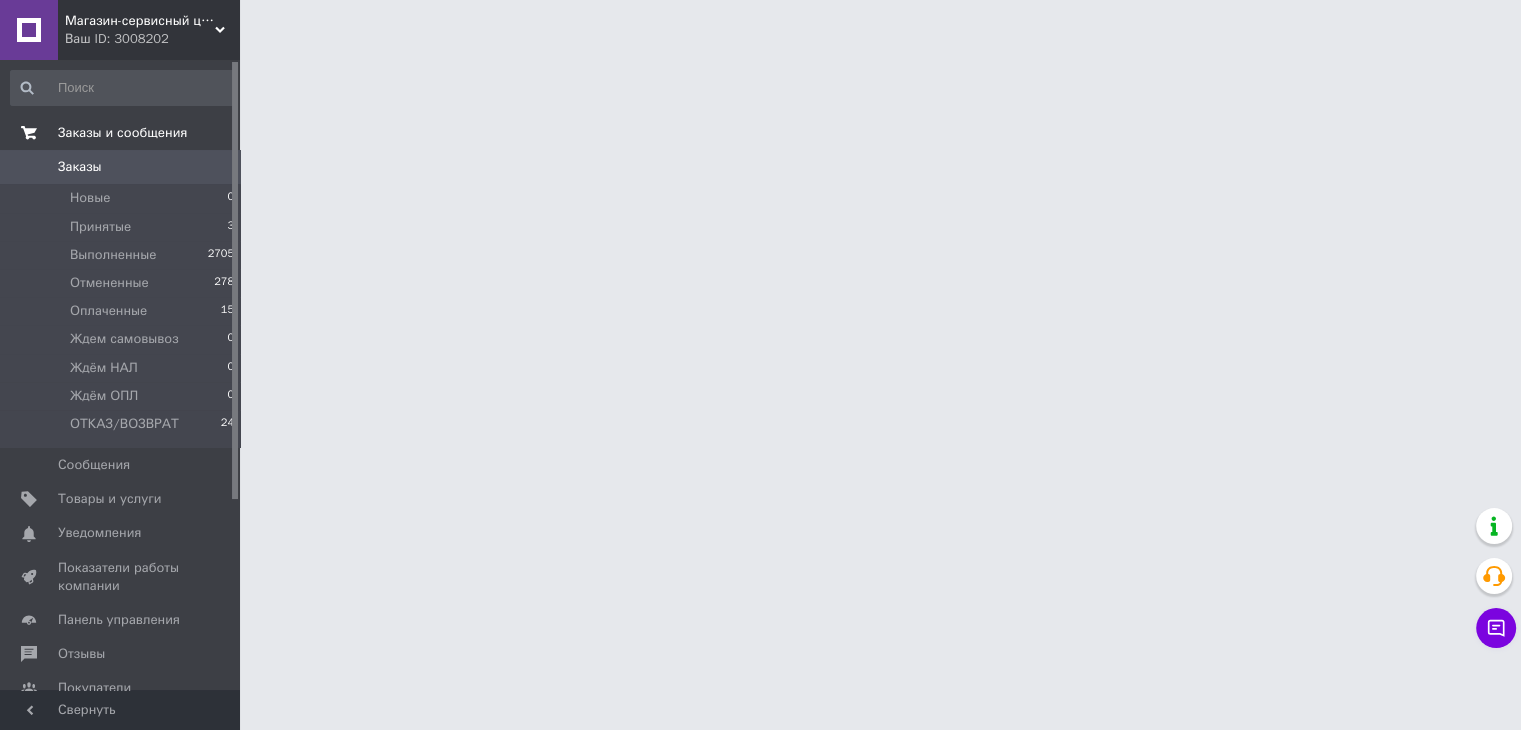 scroll, scrollTop: 0, scrollLeft: 0, axis: both 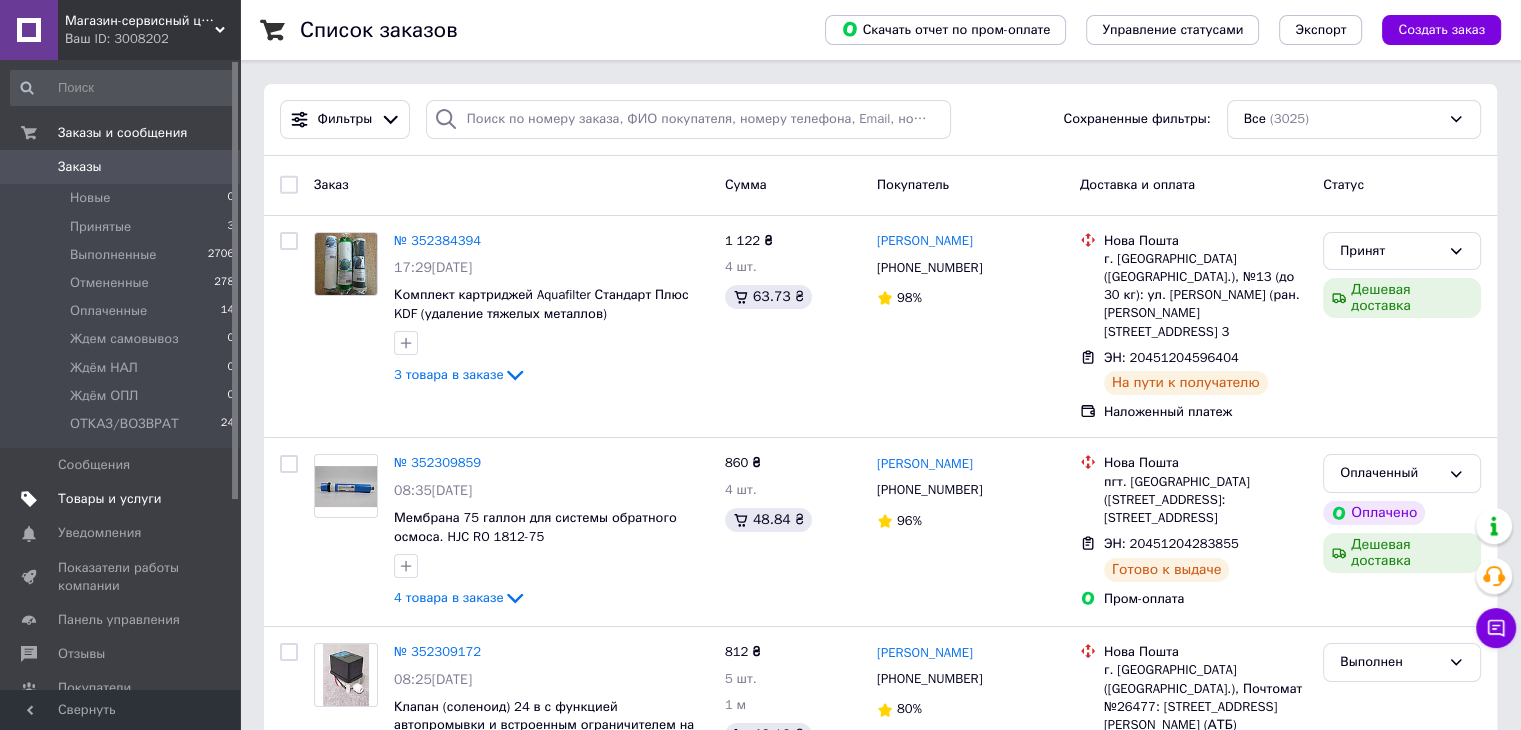 click on "Товары и услуги" at bounding box center [110, 499] 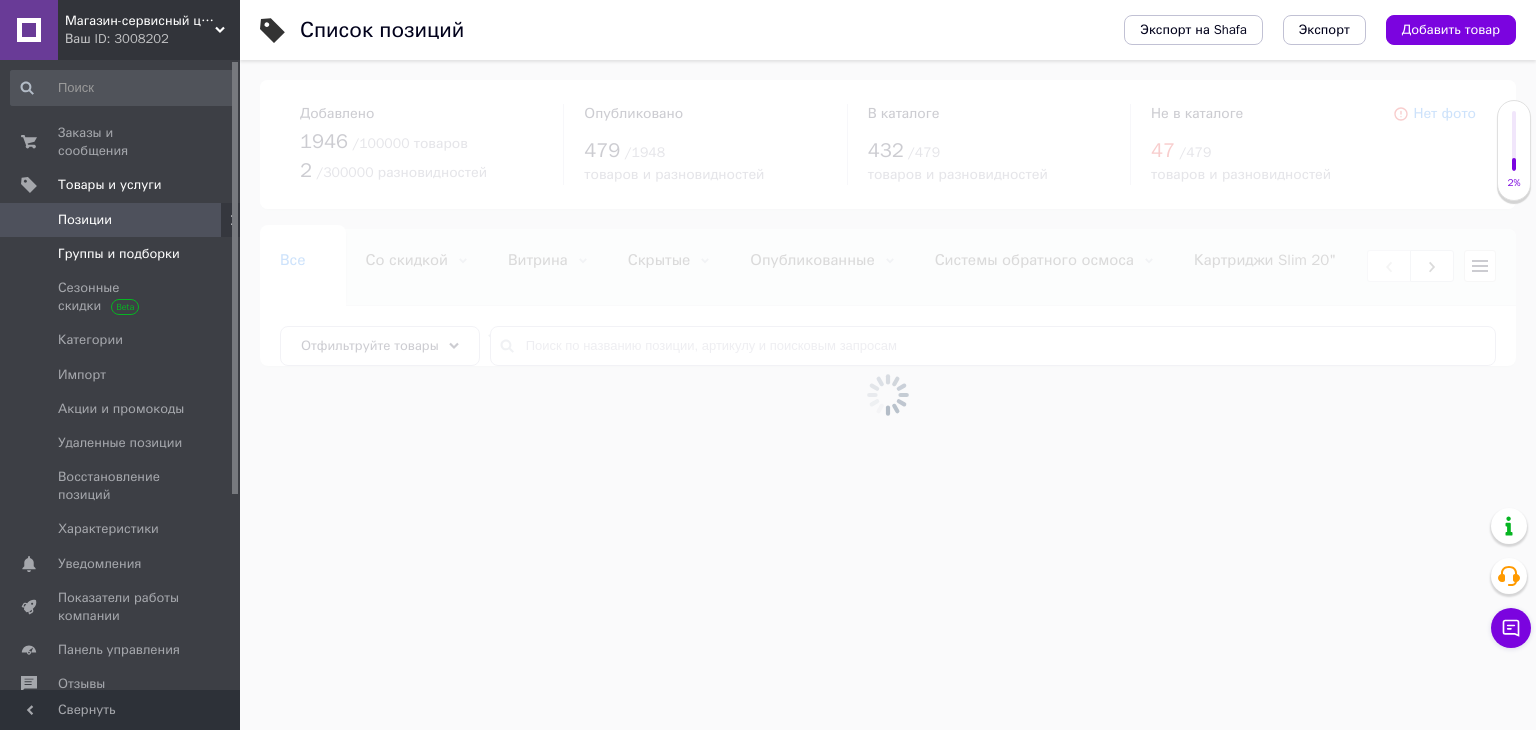 click on "Группы и подборки" at bounding box center [119, 254] 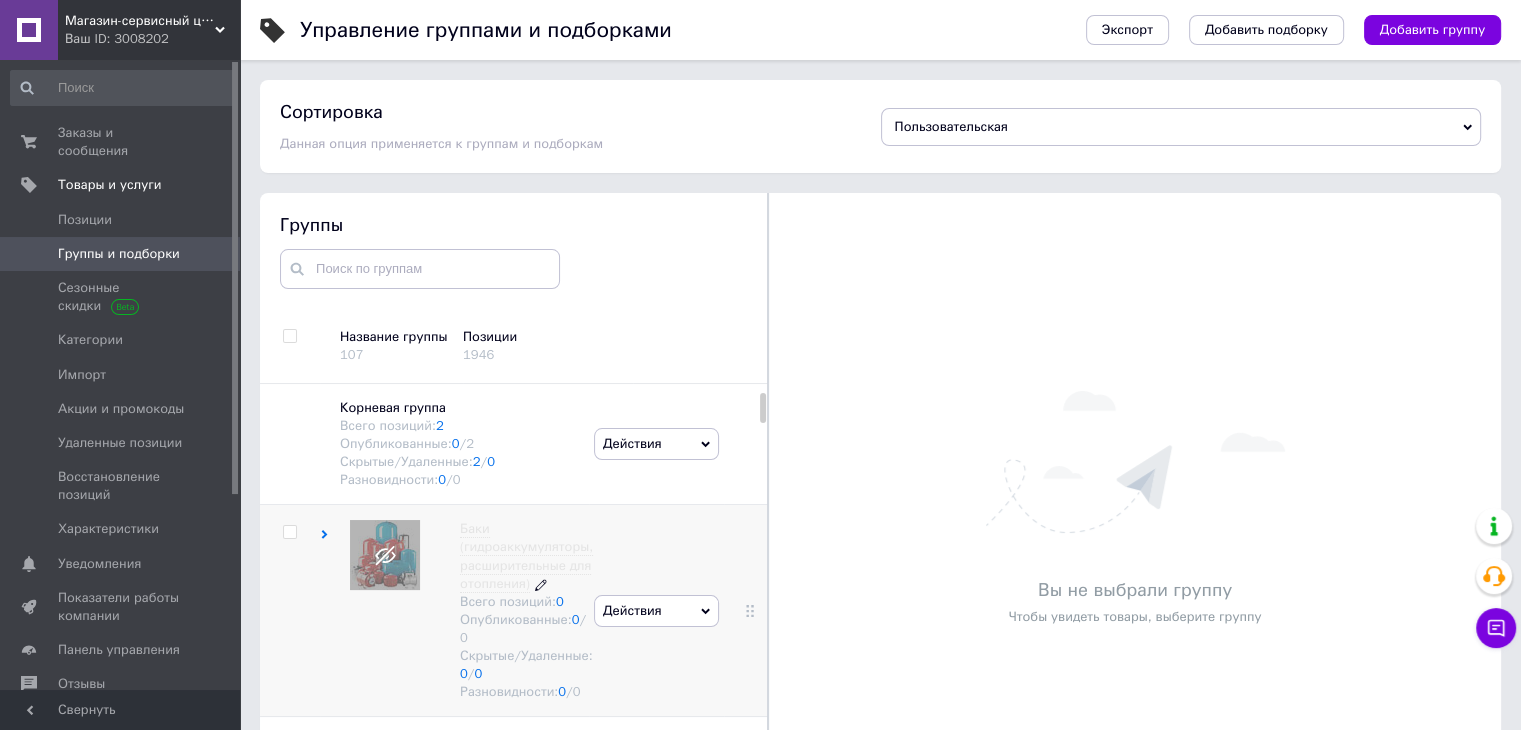 scroll, scrollTop: 73, scrollLeft: 0, axis: vertical 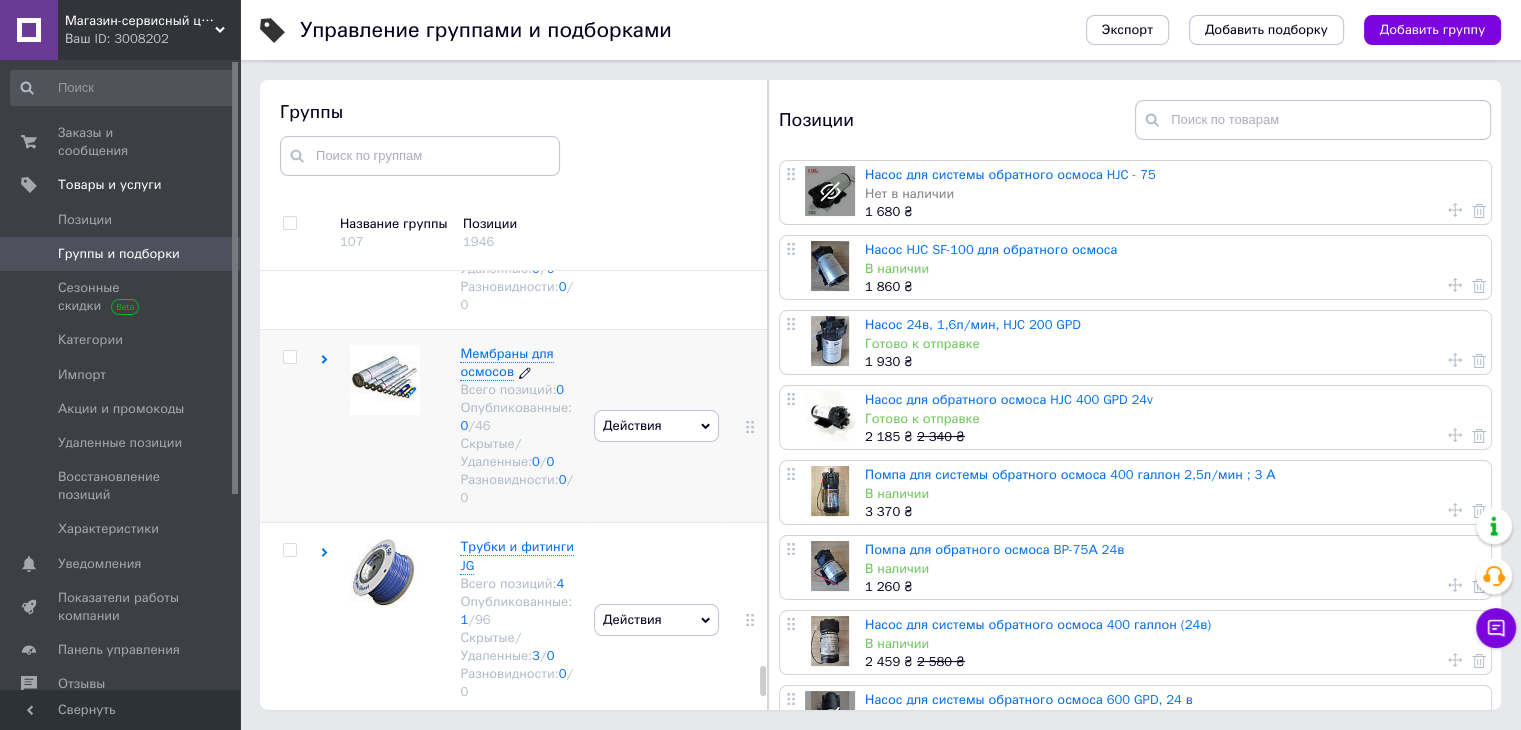 click on "Мембраны для осмосов" at bounding box center (506, 362) 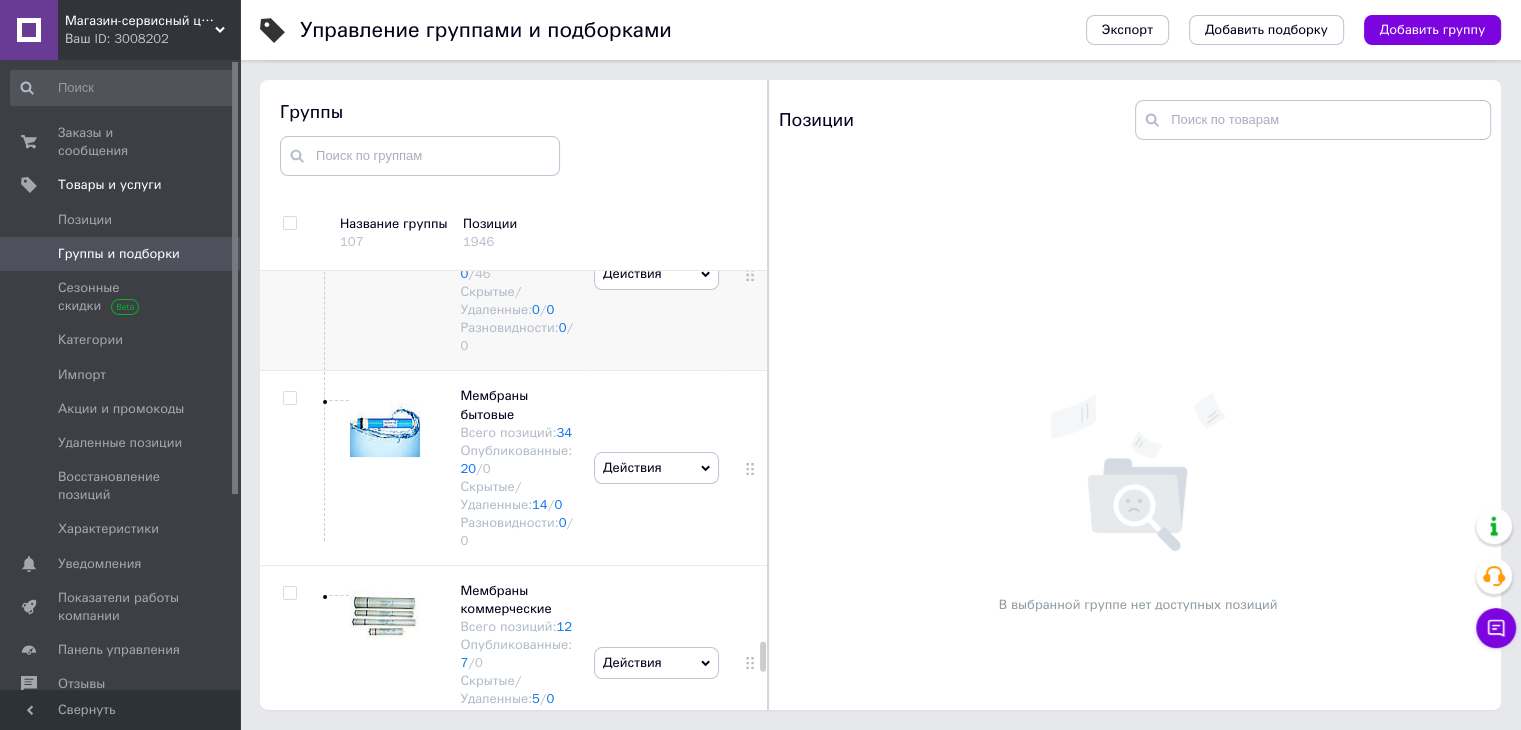 scroll, scrollTop: 6294, scrollLeft: 0, axis: vertical 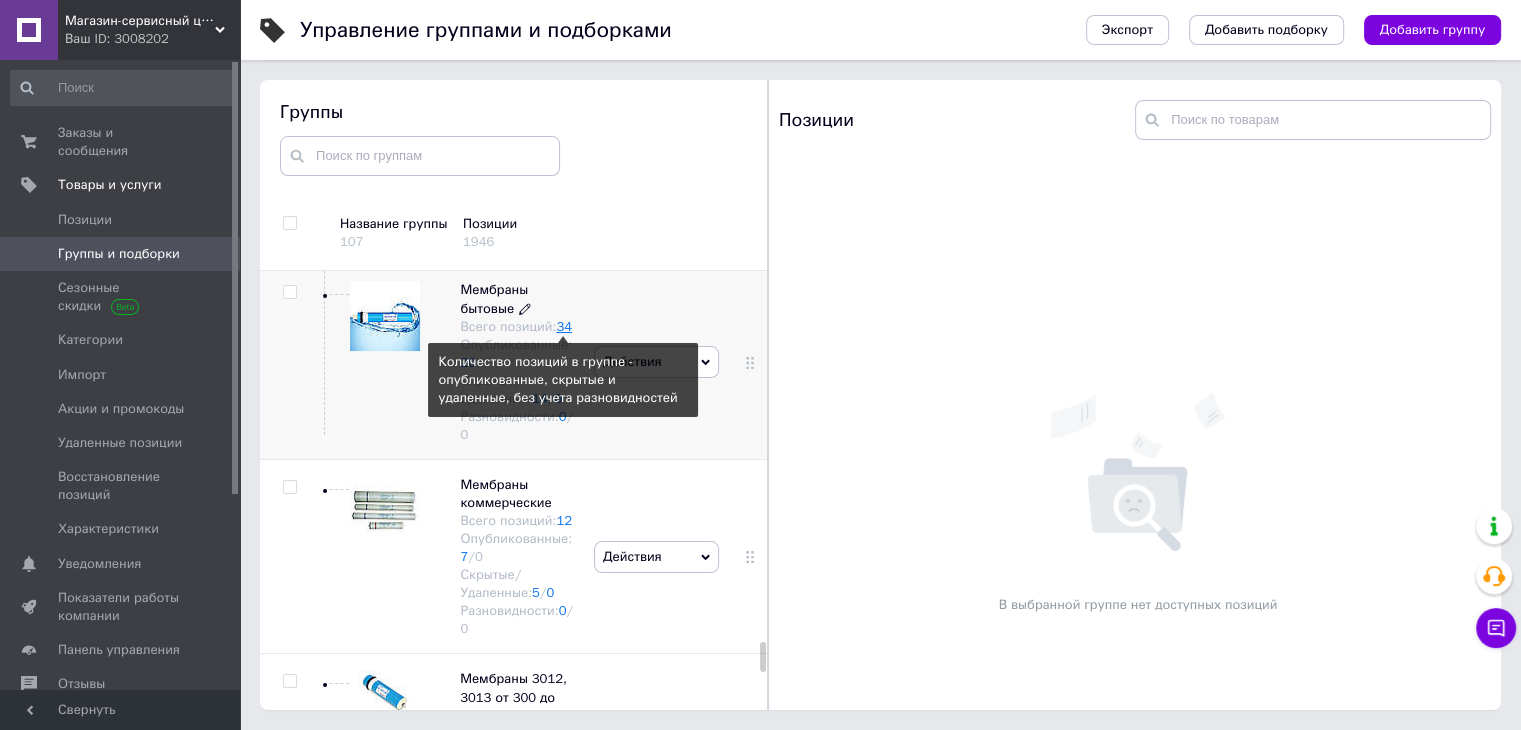 click on "34" at bounding box center (564, 326) 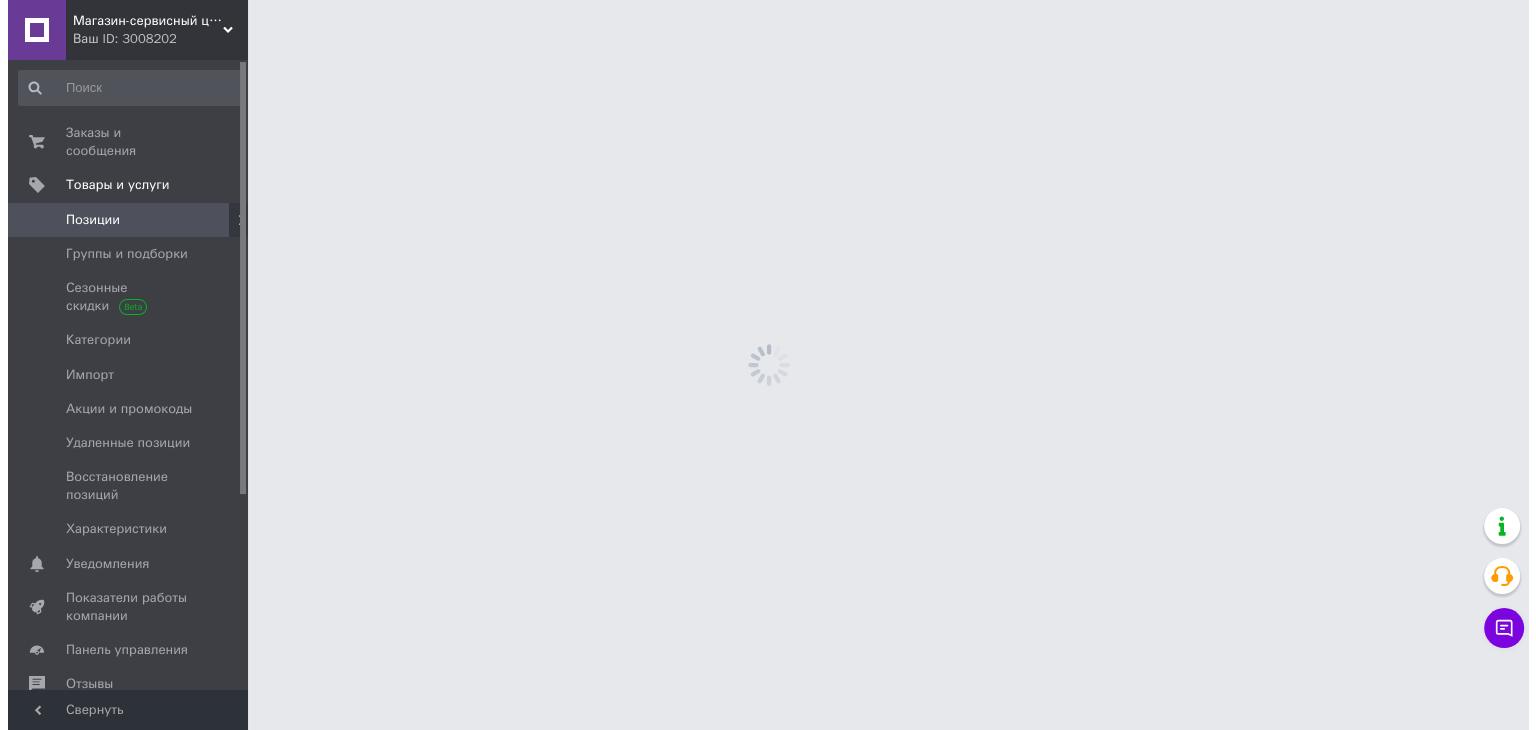 scroll, scrollTop: 0, scrollLeft: 0, axis: both 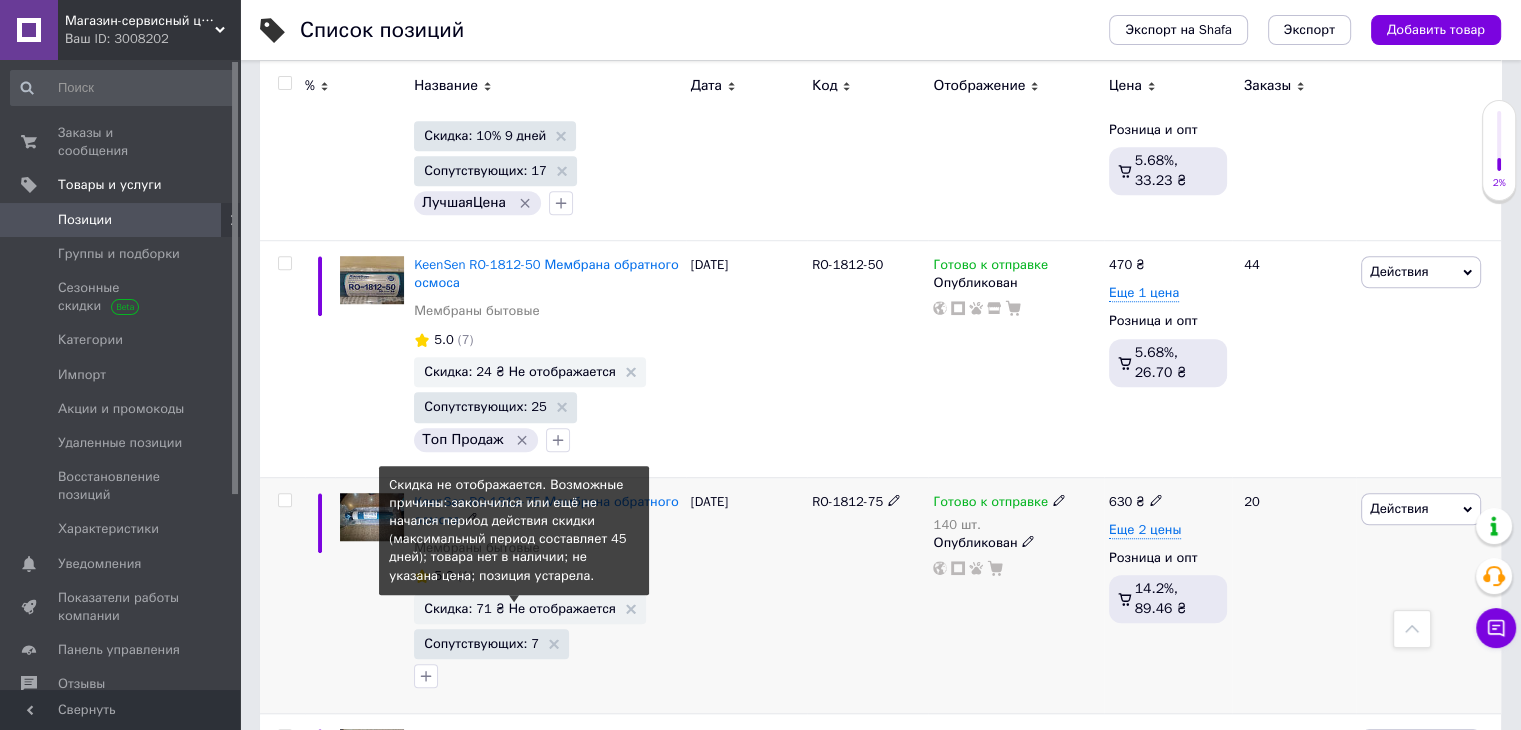 click on "Скидка: 71 ₴ Не отображается" at bounding box center [520, 608] 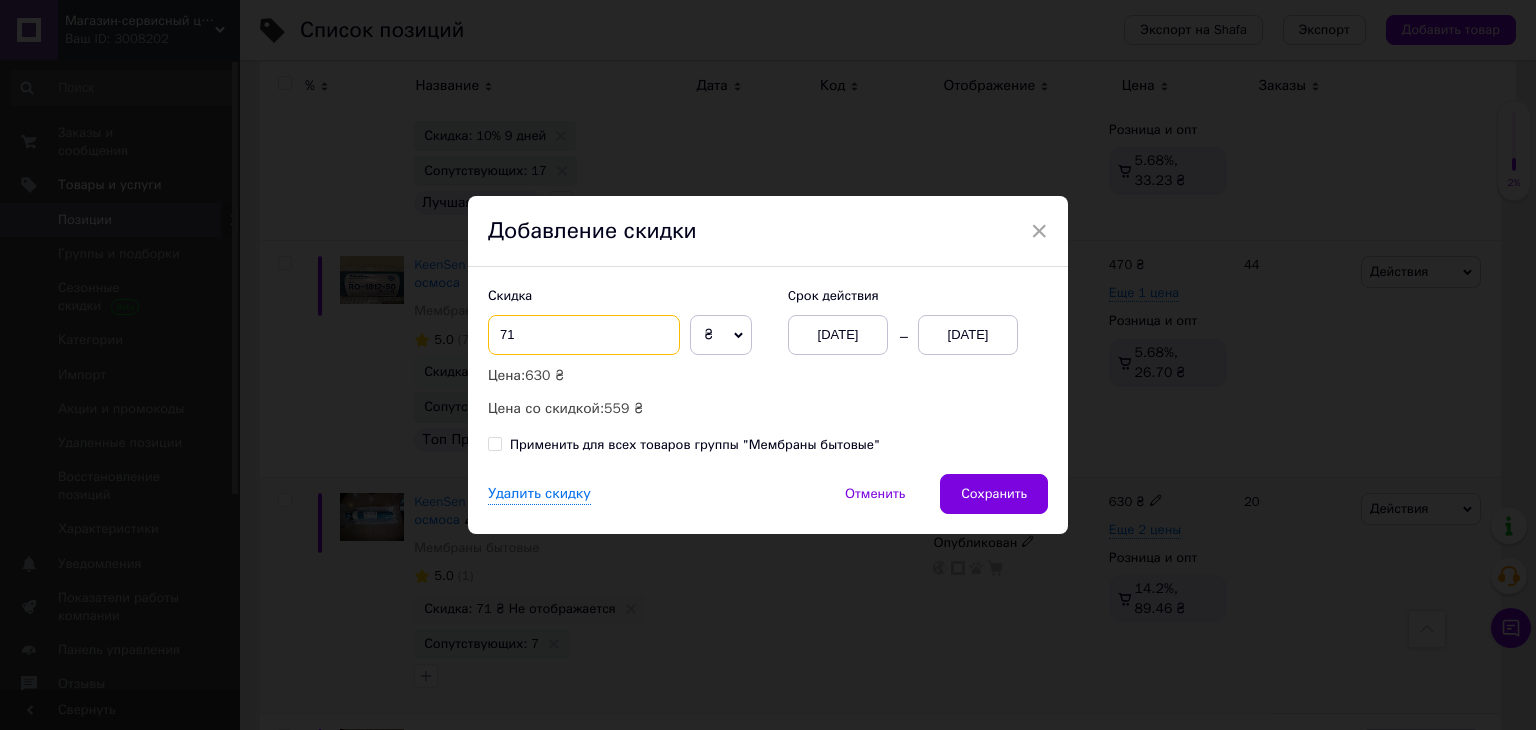 click on "71" at bounding box center [584, 335] 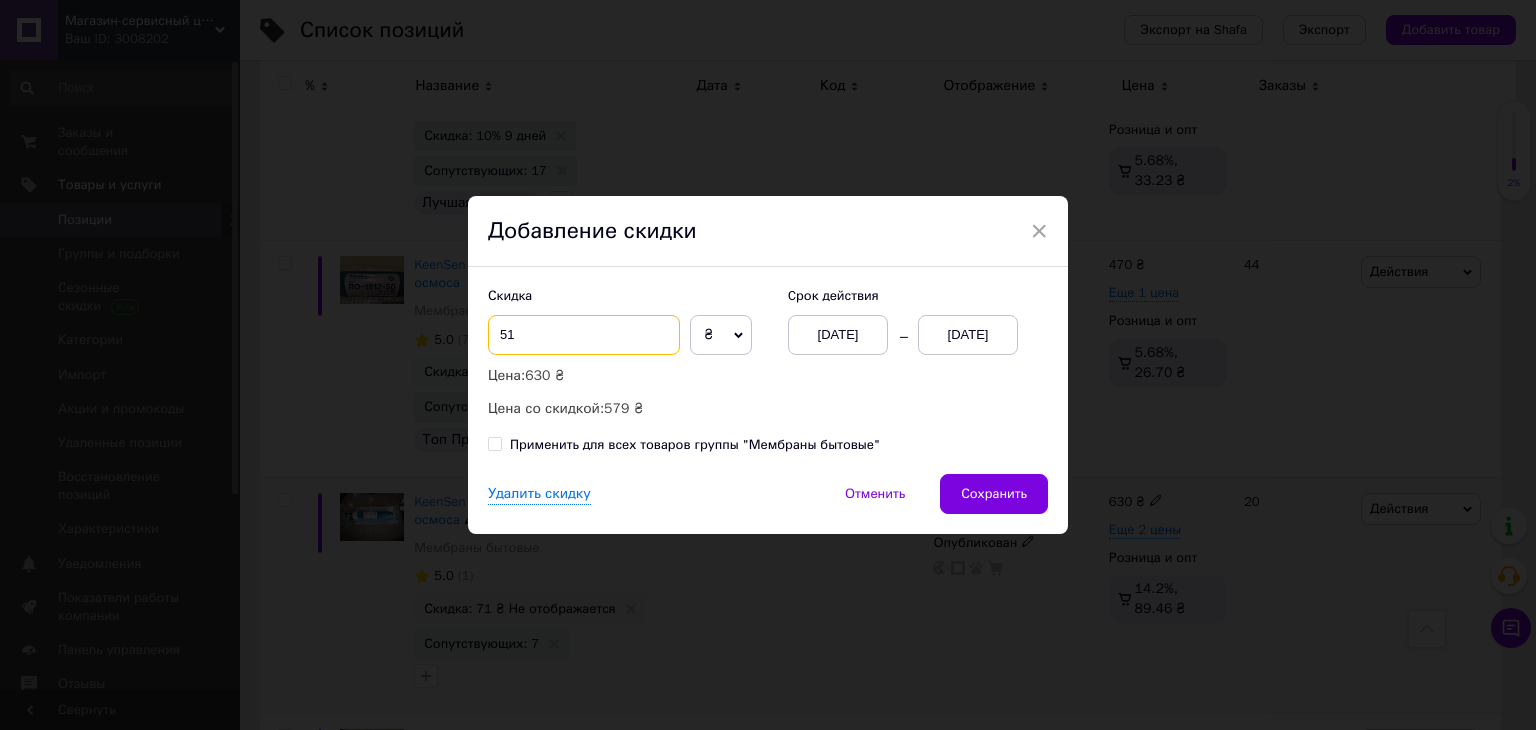 type on "51" 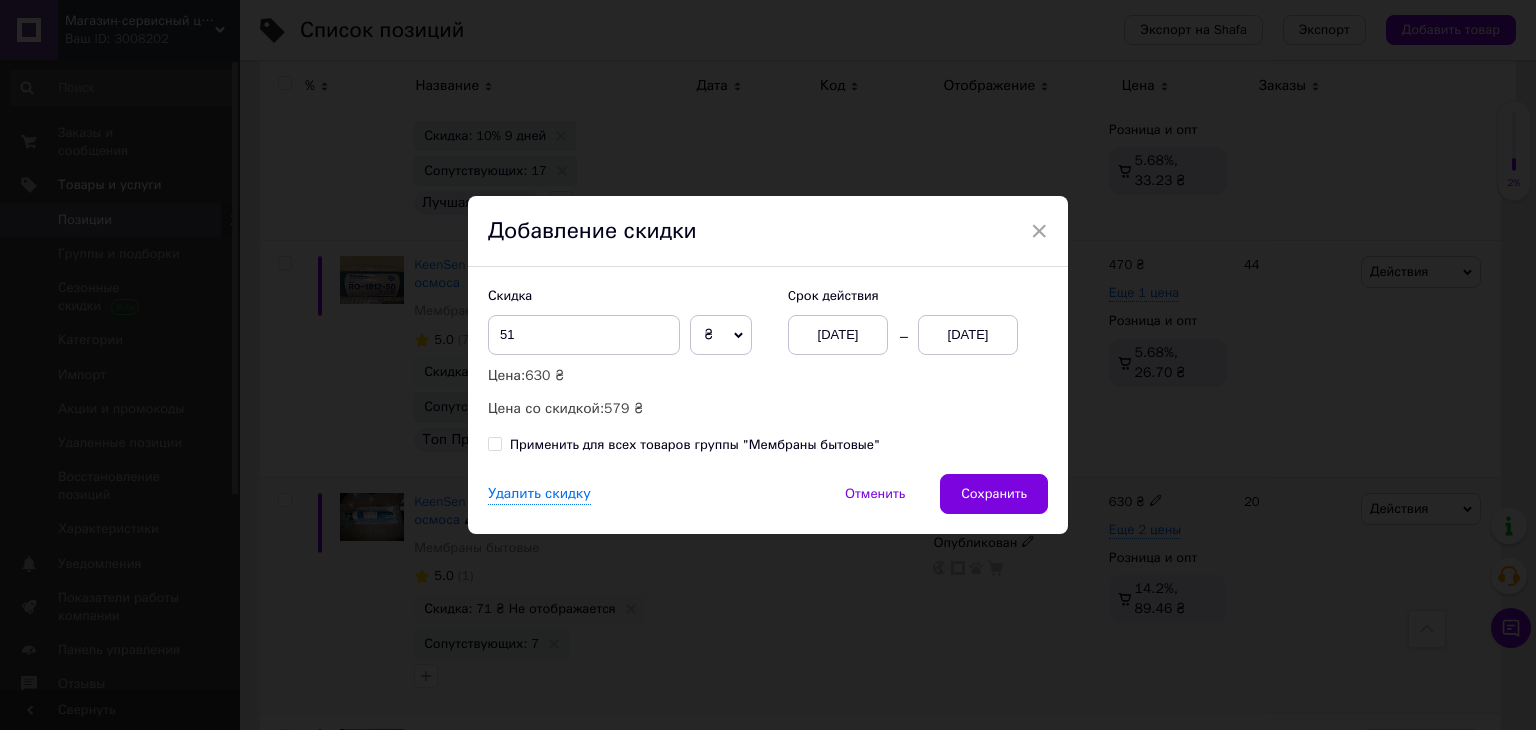 click on "[DATE]" at bounding box center (968, 335) 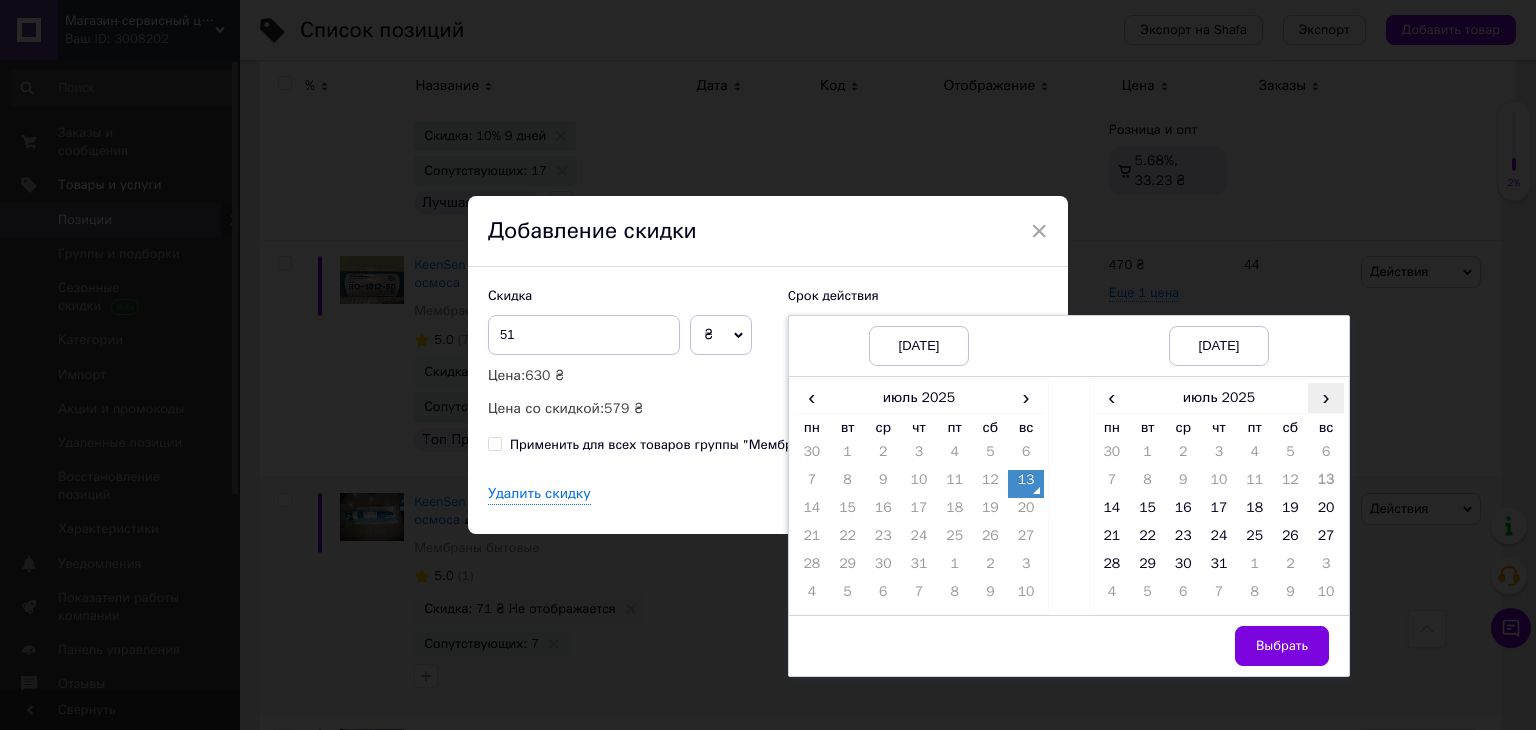 click on "›" at bounding box center [1326, 397] 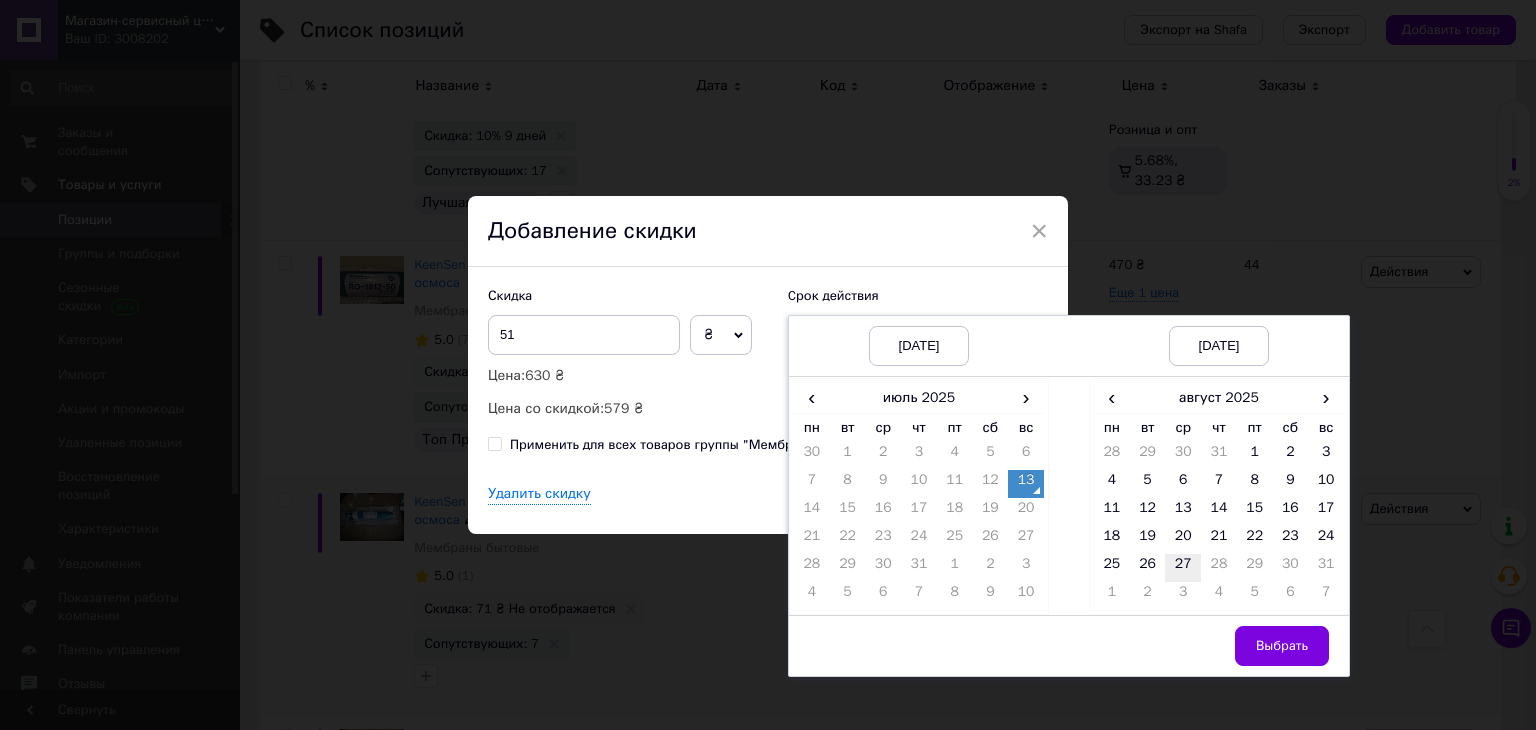 click on "27" at bounding box center [1183, 568] 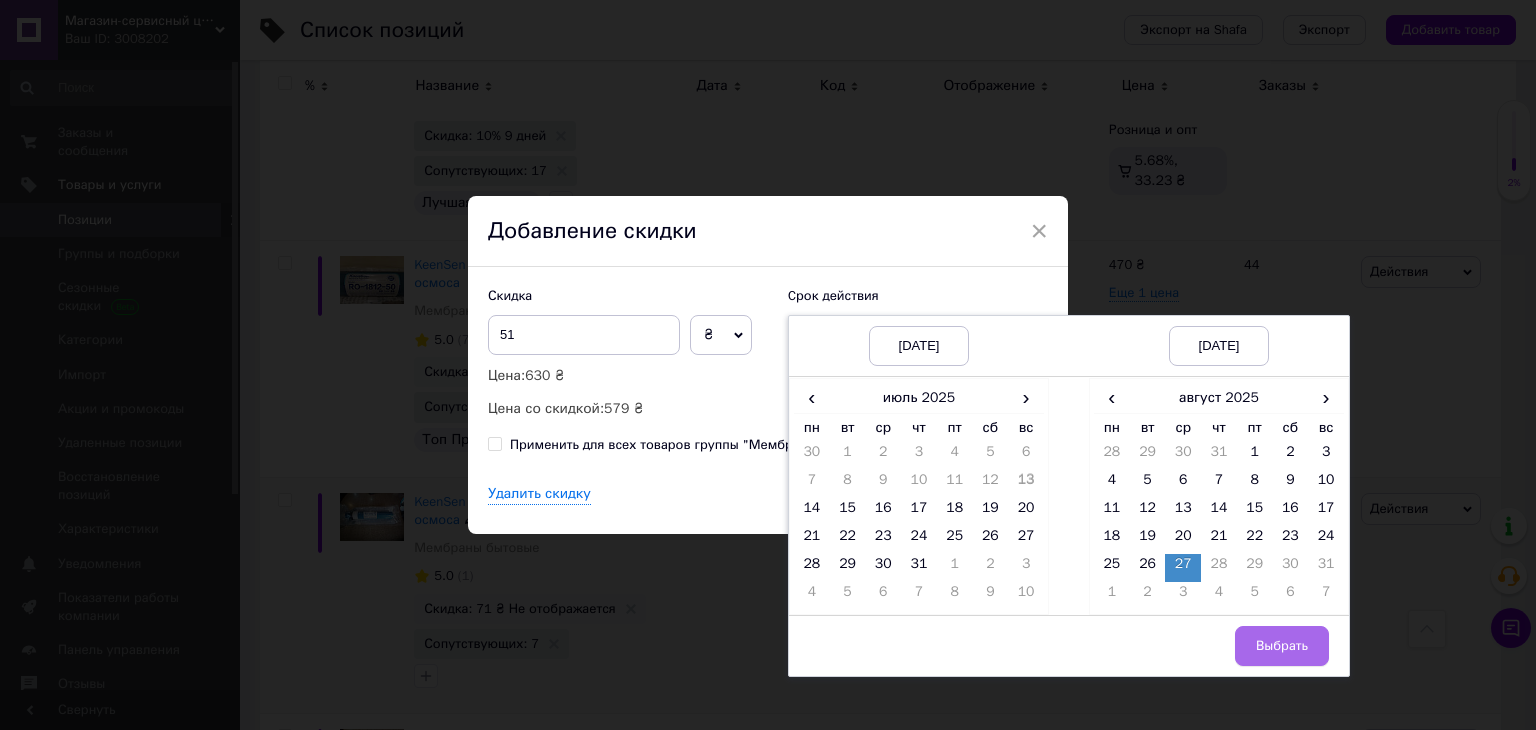 click on "Выбрать" at bounding box center [1282, 646] 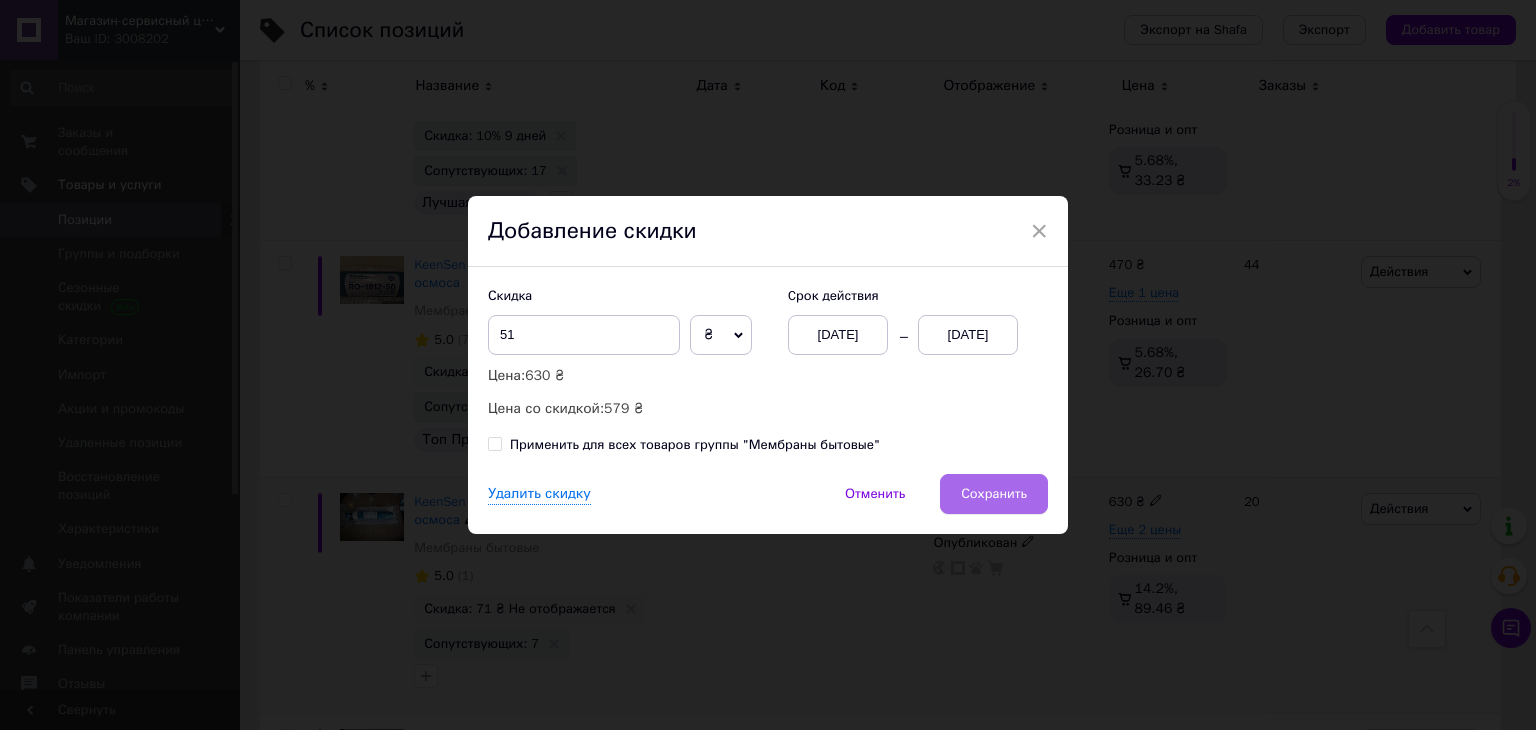 click on "Сохранить" at bounding box center (994, 494) 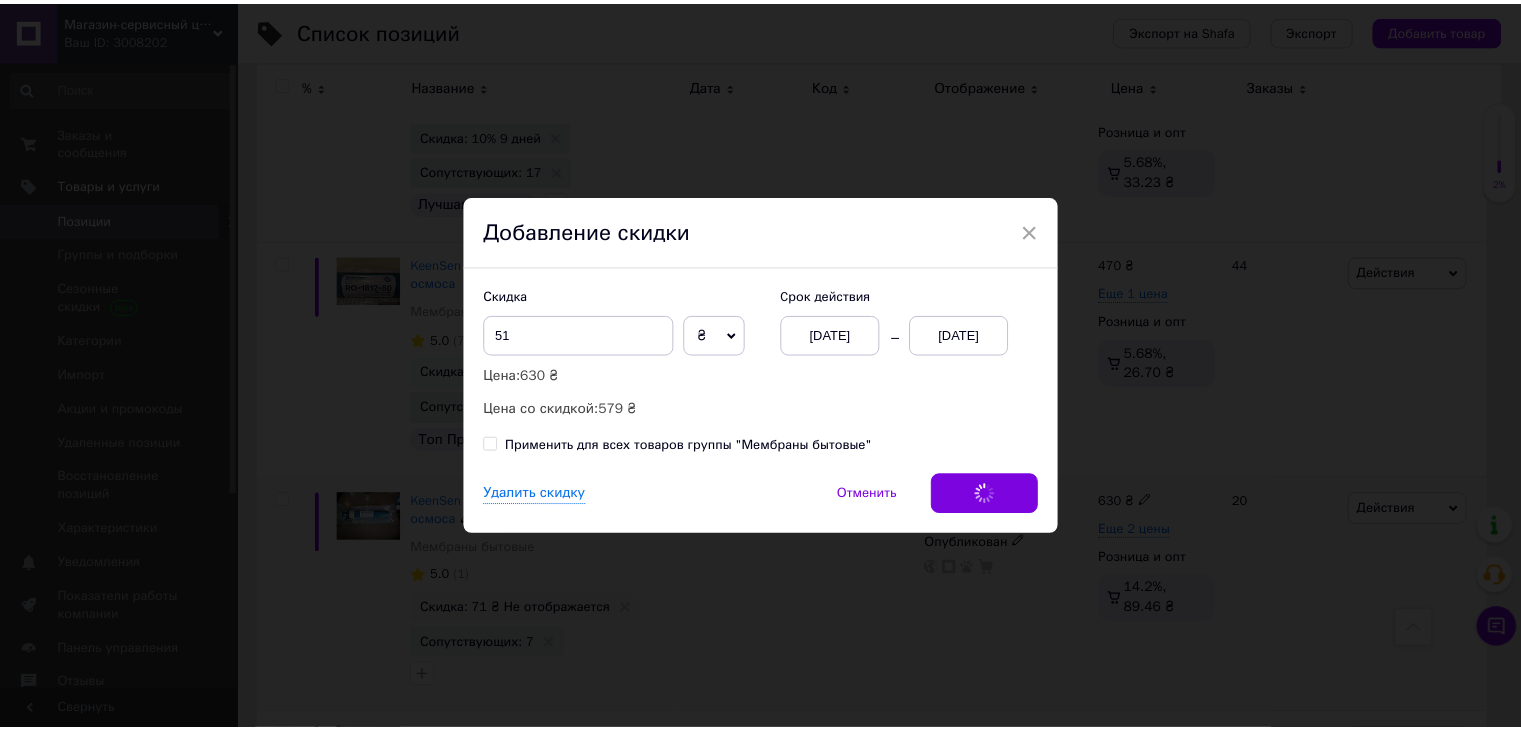 scroll, scrollTop: 0, scrollLeft: 544, axis: horizontal 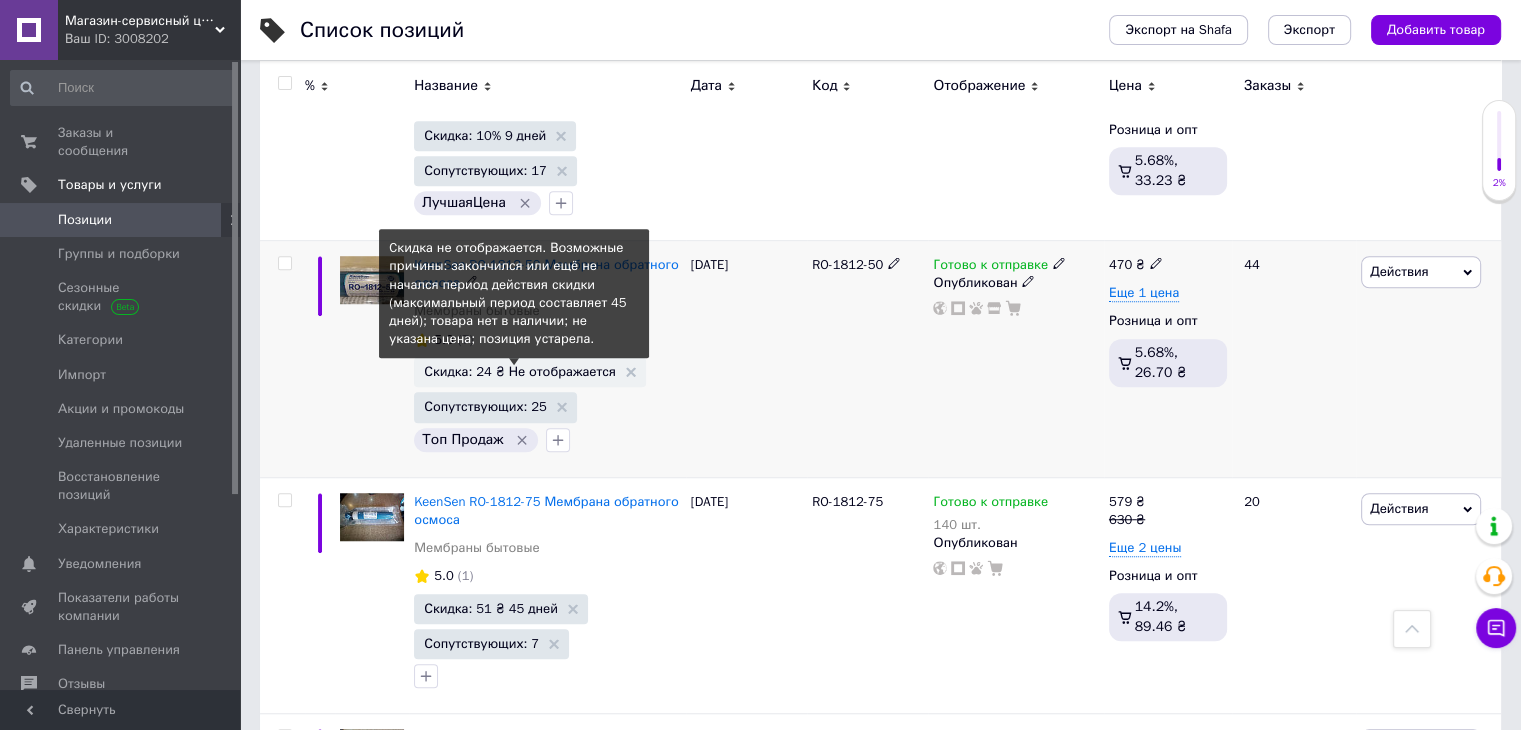 click on "Скидка: 24 ₴ Не отображается" at bounding box center (520, 371) 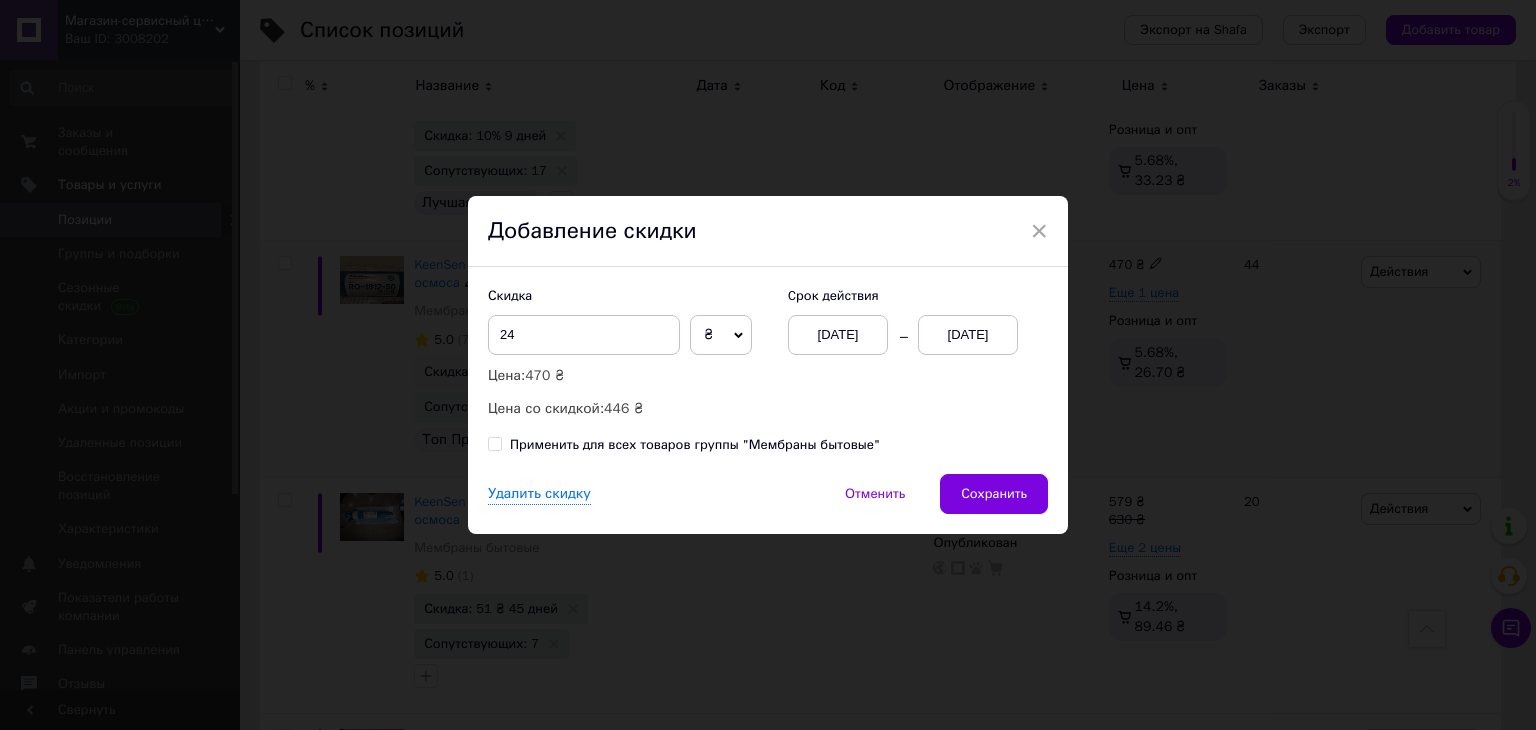 click on "[DATE]" at bounding box center (968, 335) 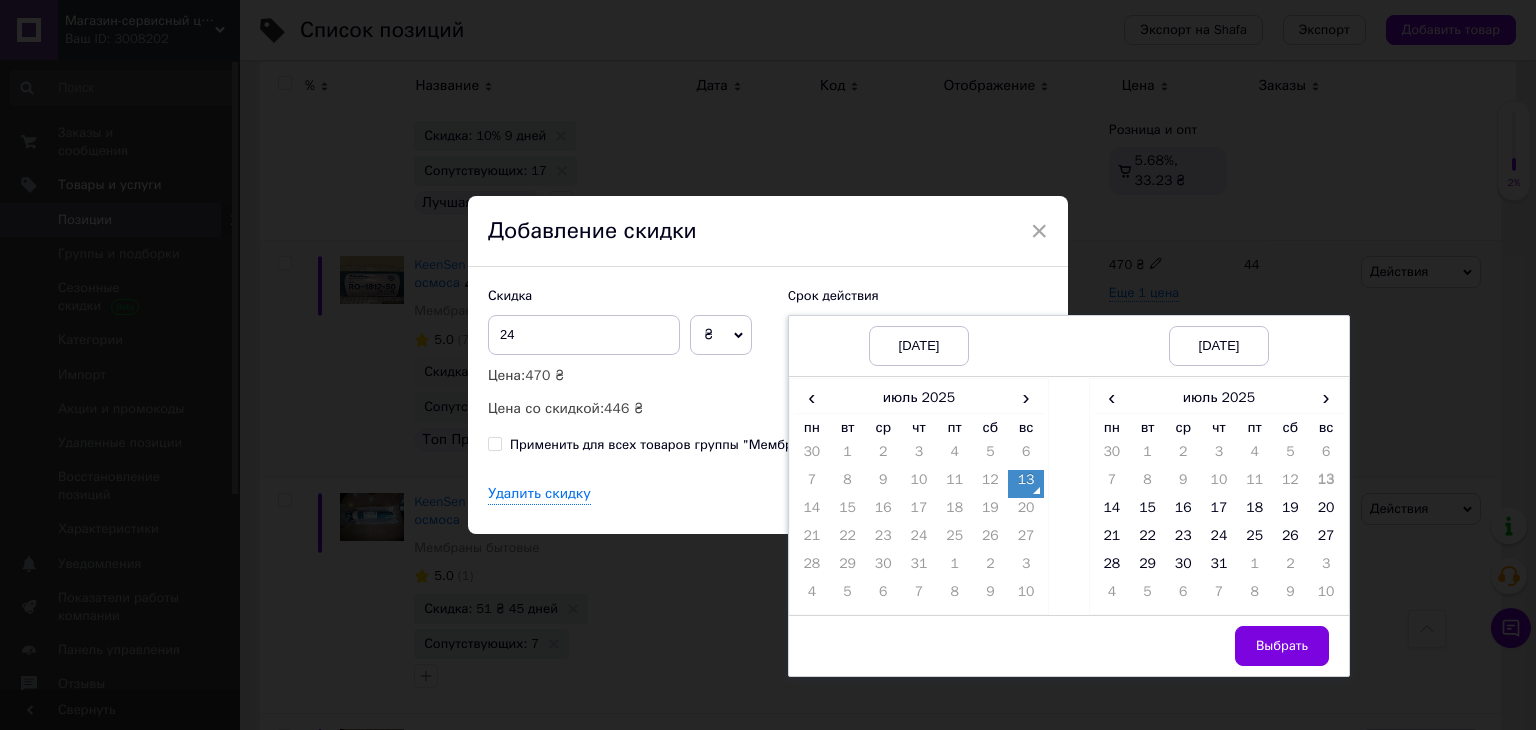 click on "Cрок действия" at bounding box center [918, 296] 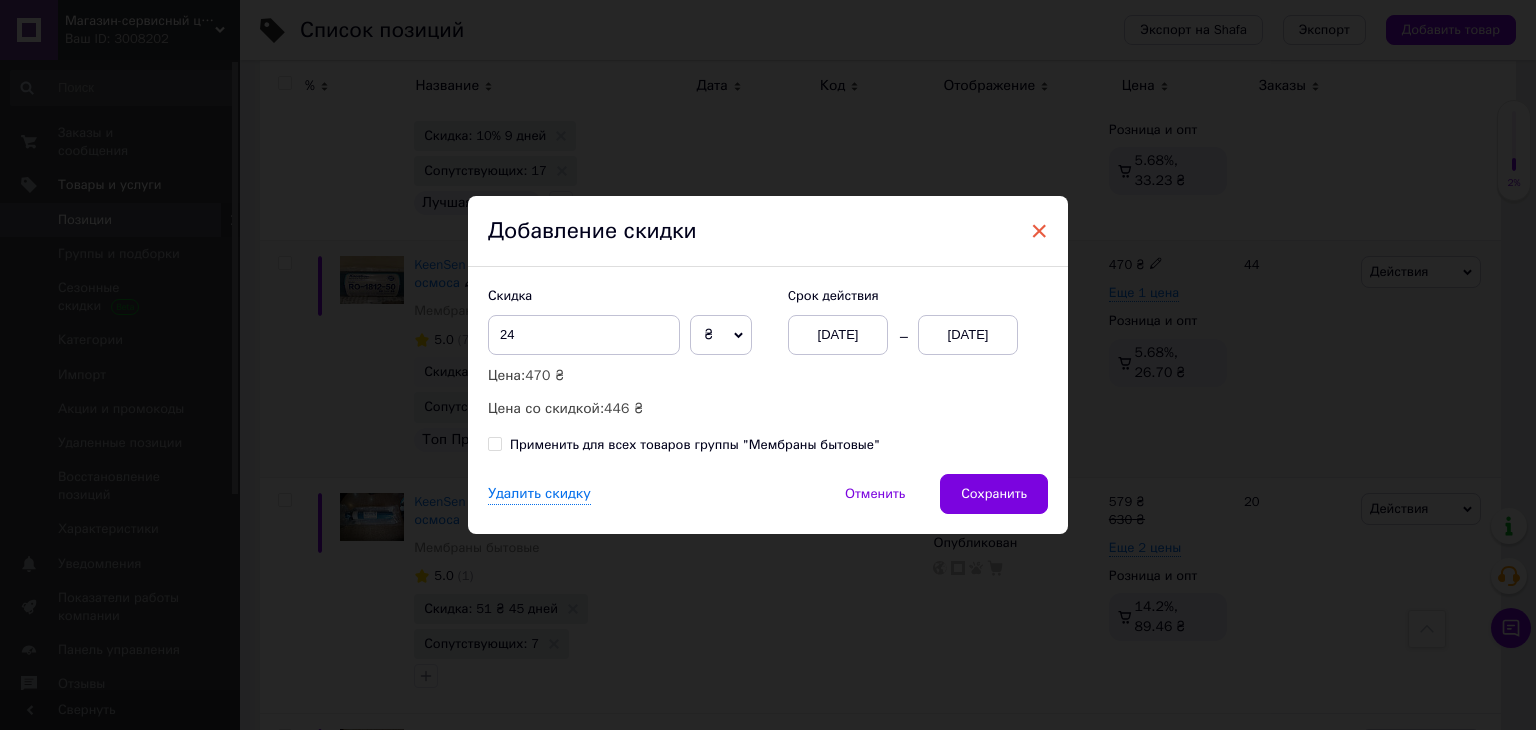 click on "×" at bounding box center (1039, 231) 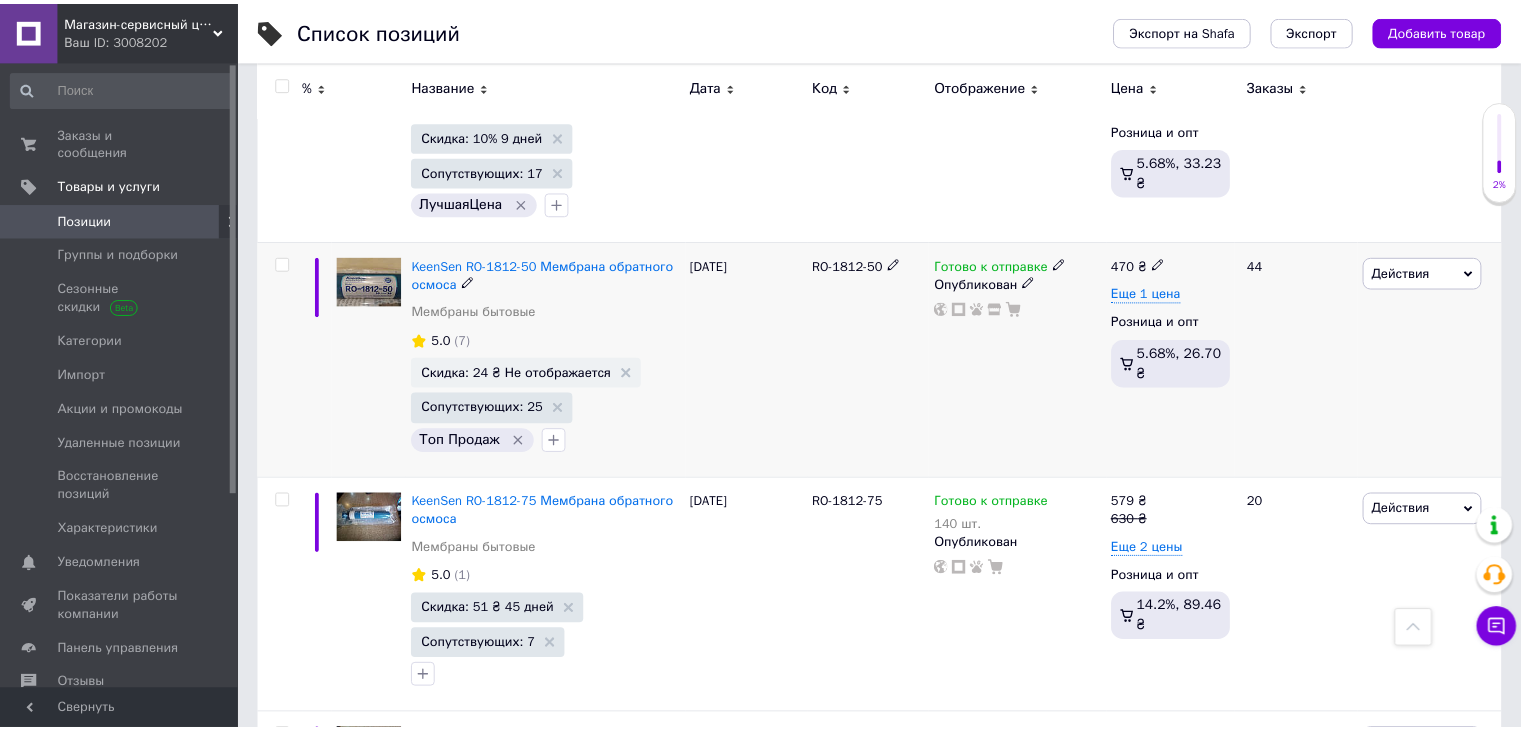 scroll, scrollTop: 0, scrollLeft: 544, axis: horizontal 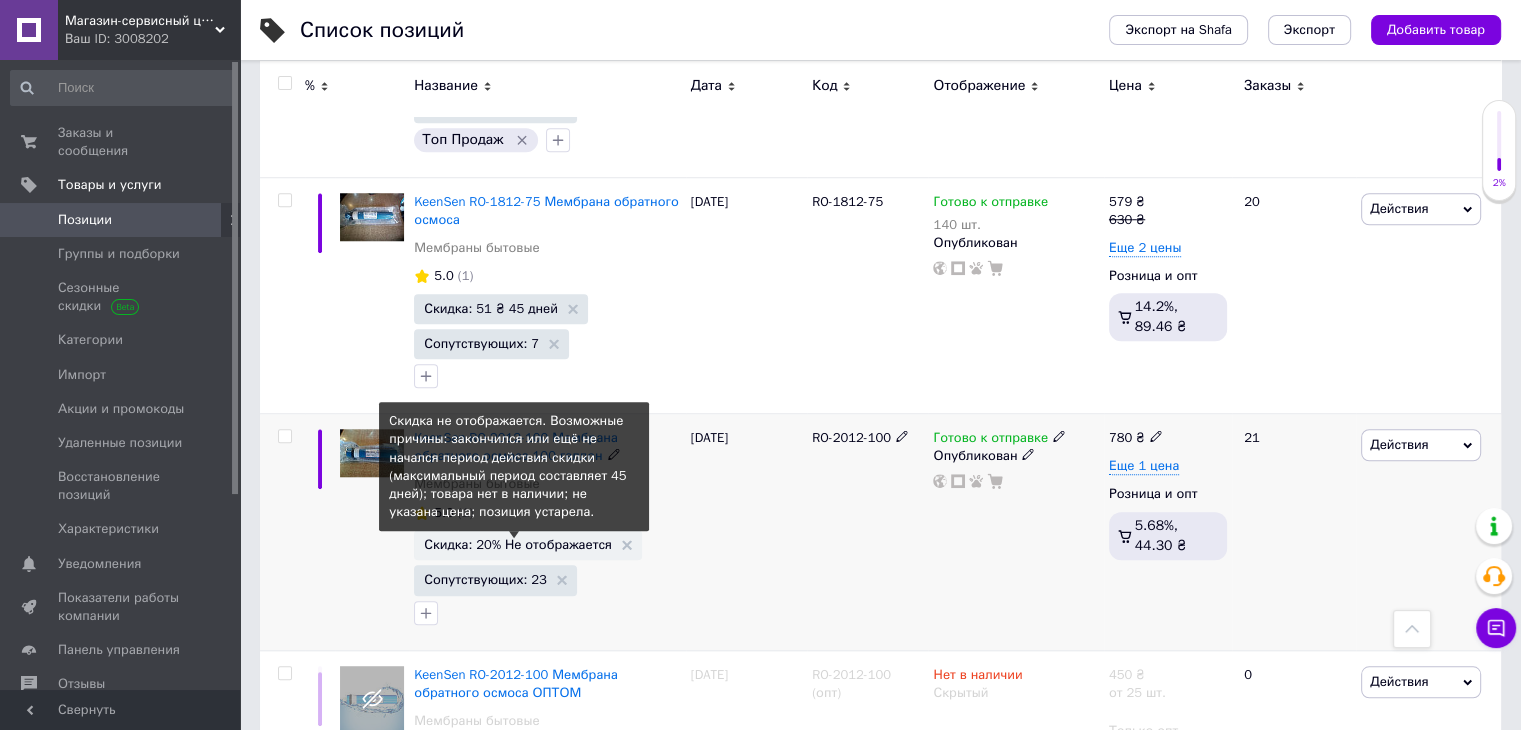 click on "Скидка: 20% Не отображается" at bounding box center [518, 544] 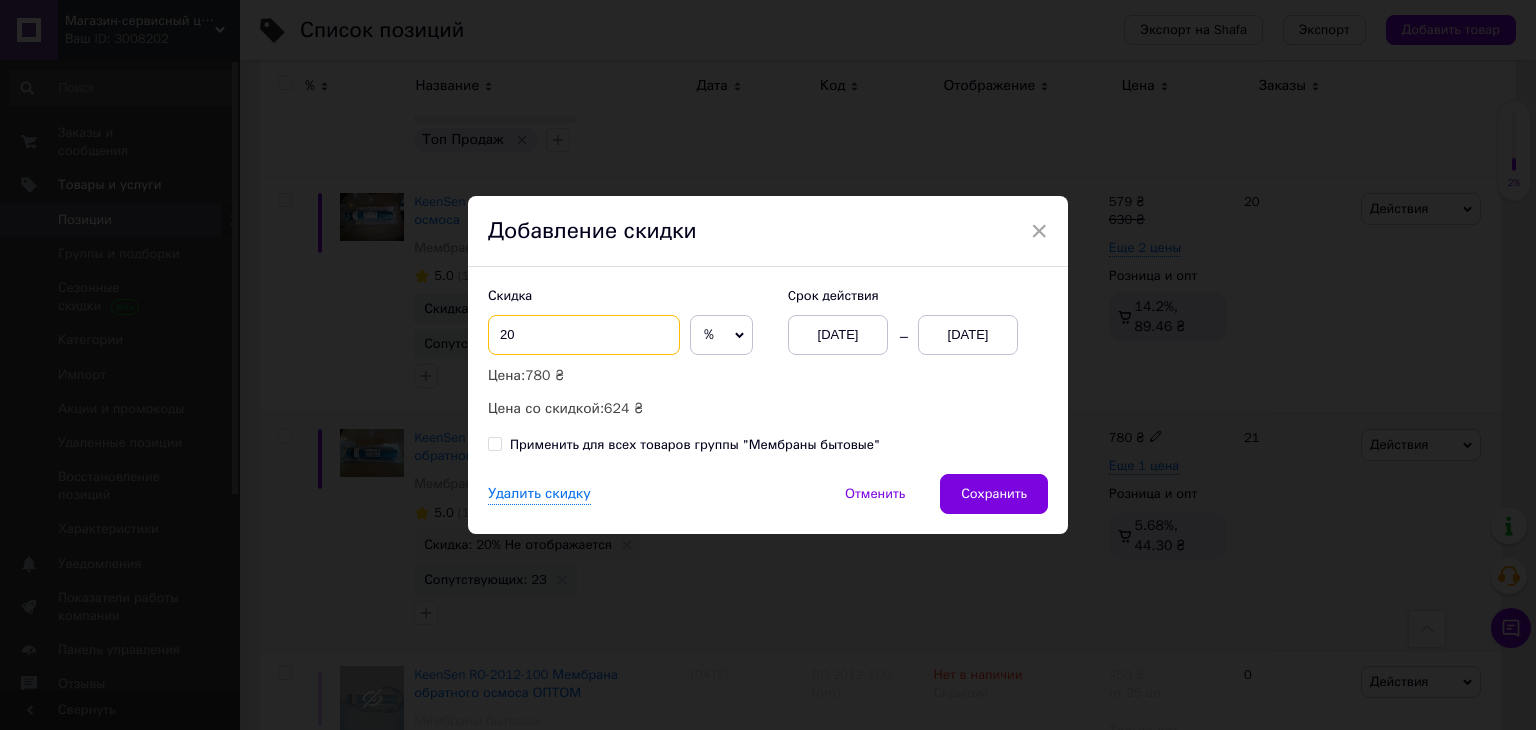 drag, startPoint x: 512, startPoint y: 334, endPoint x: 496, endPoint y: 333, distance: 16.03122 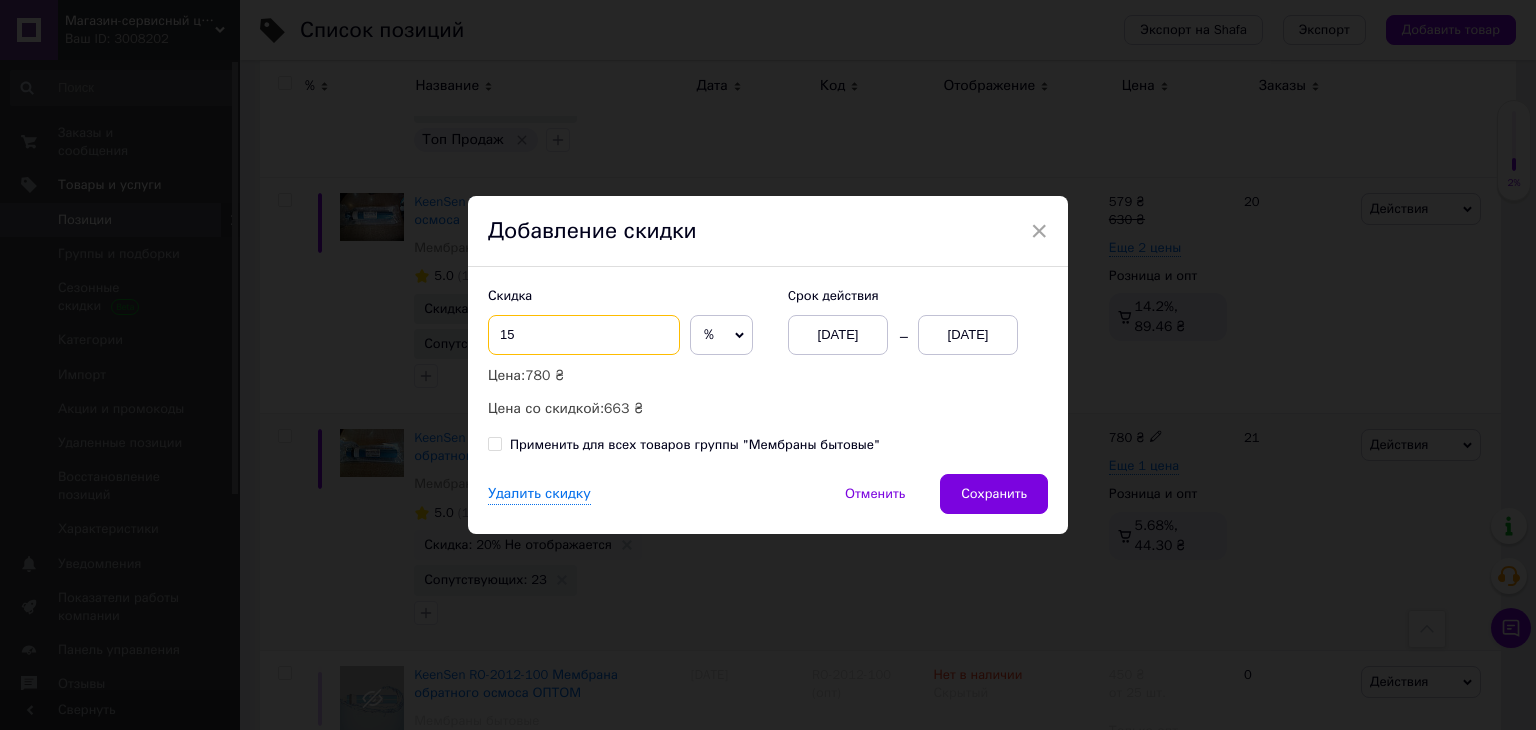 type on "15" 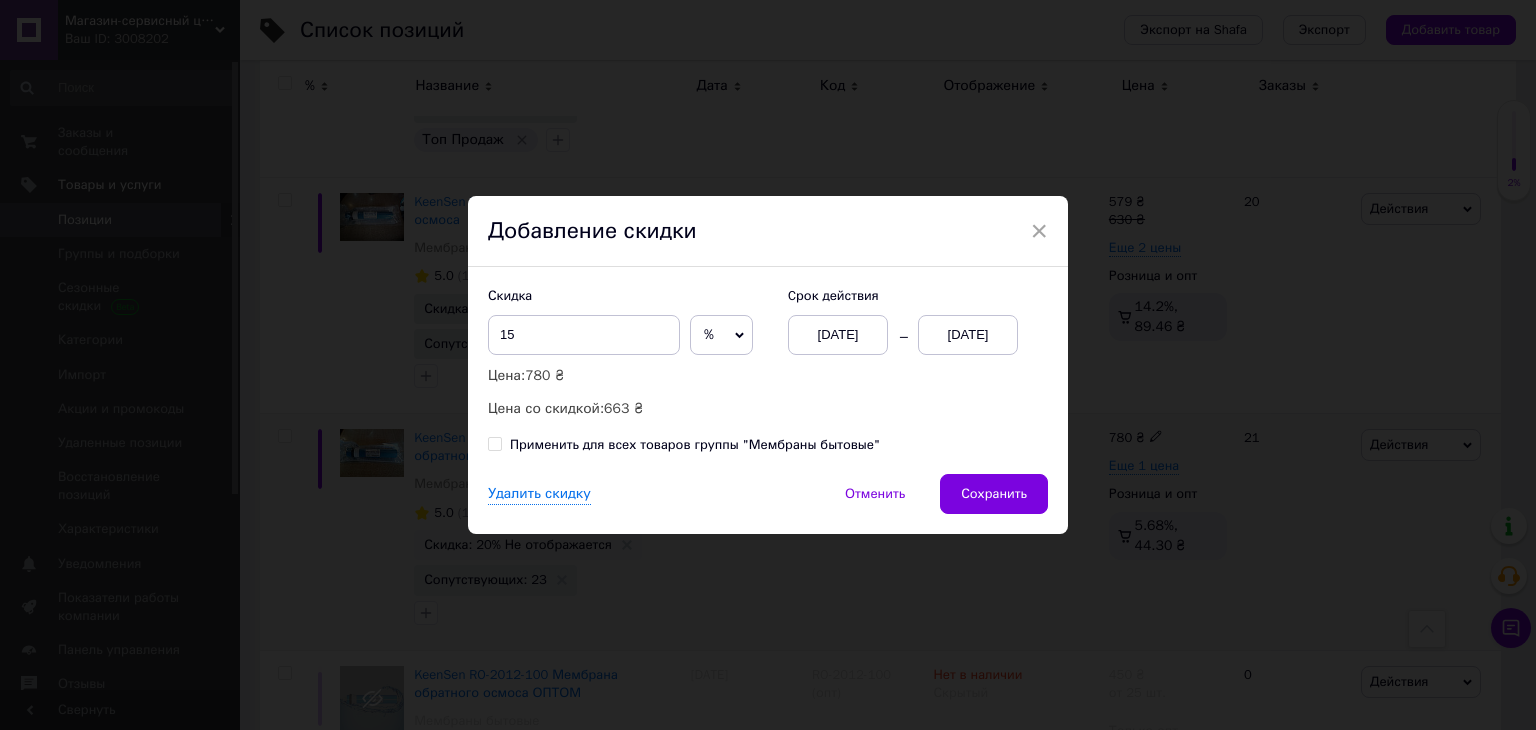 click on "[DATE]" at bounding box center [968, 335] 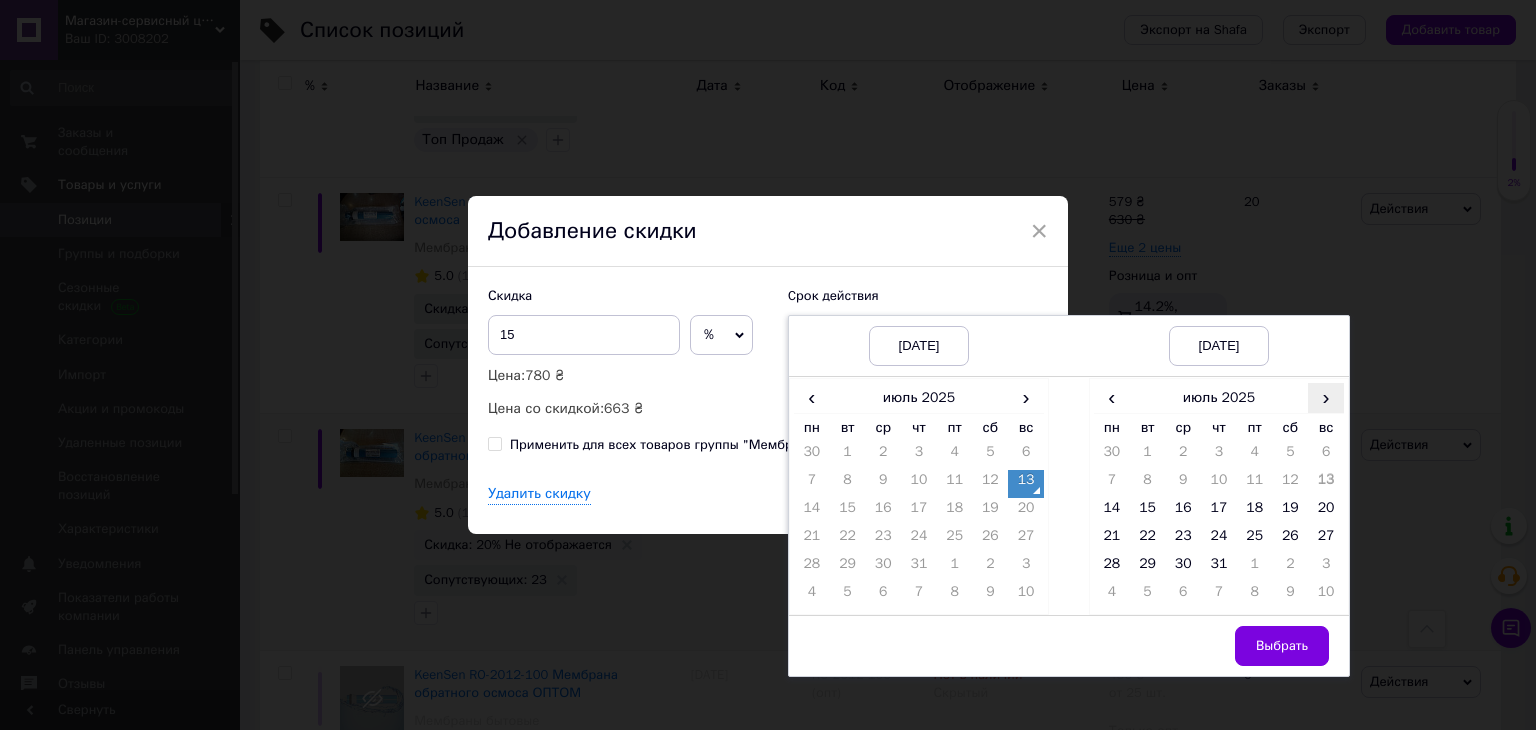 click on "›" at bounding box center [1326, 397] 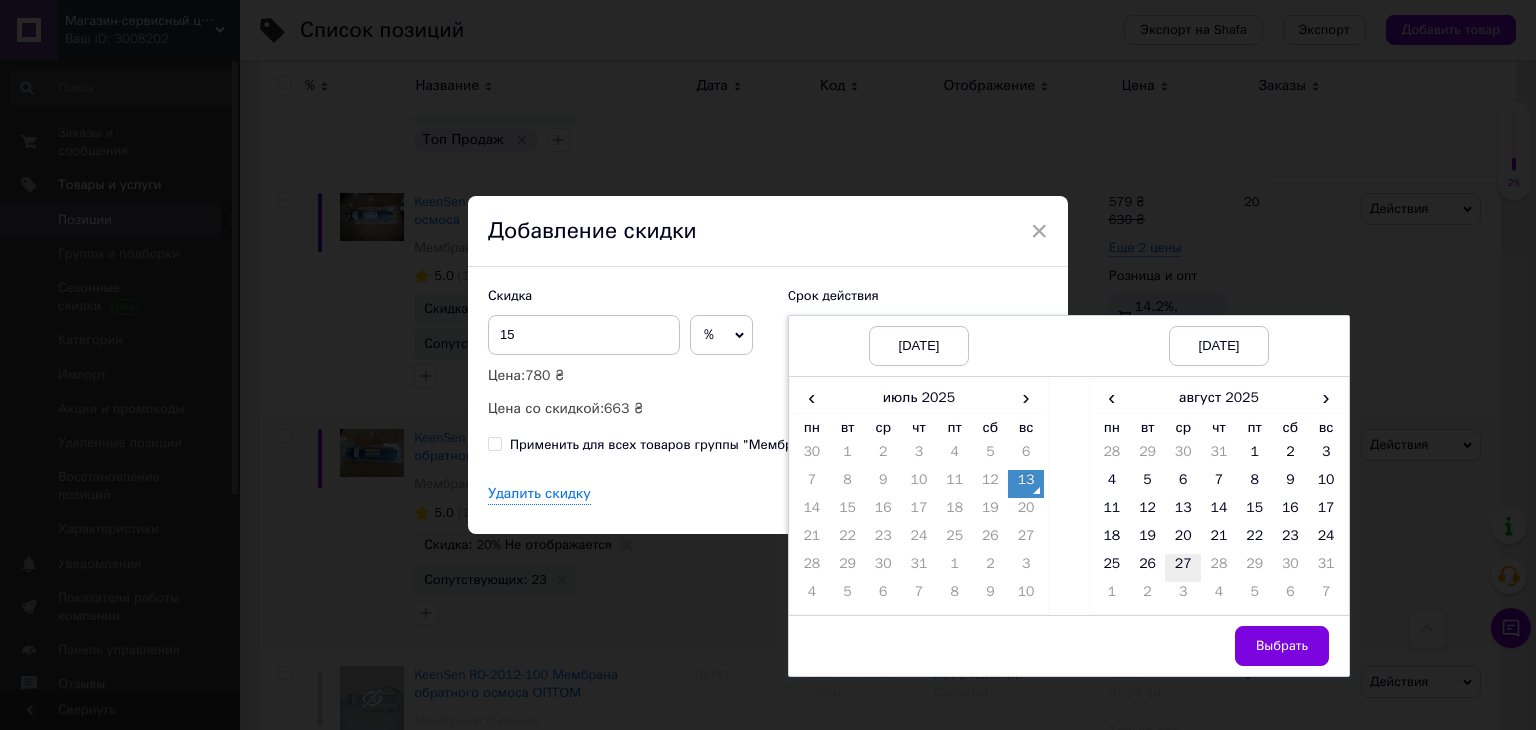 click on "27" at bounding box center [1183, 568] 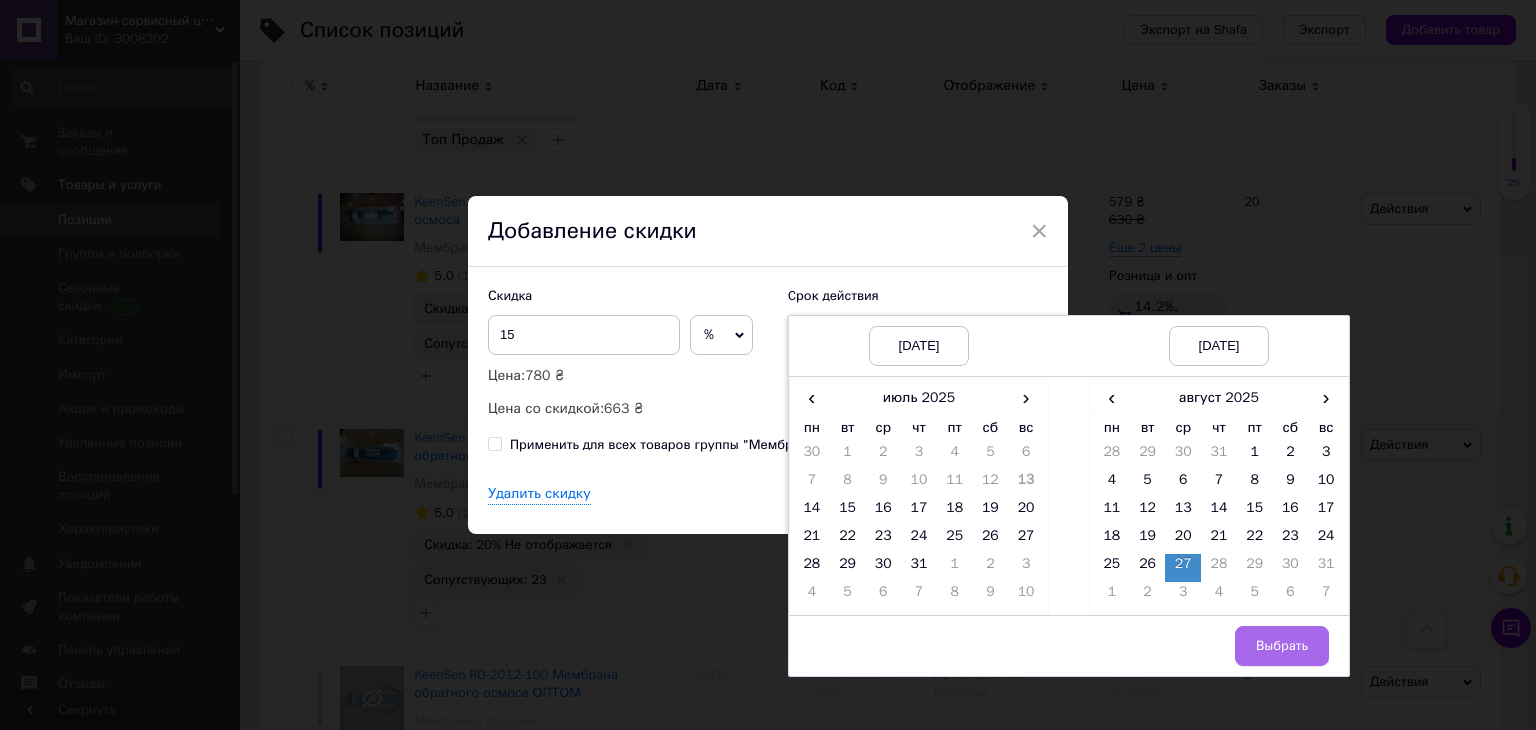 click on "Выбрать" at bounding box center [1282, 646] 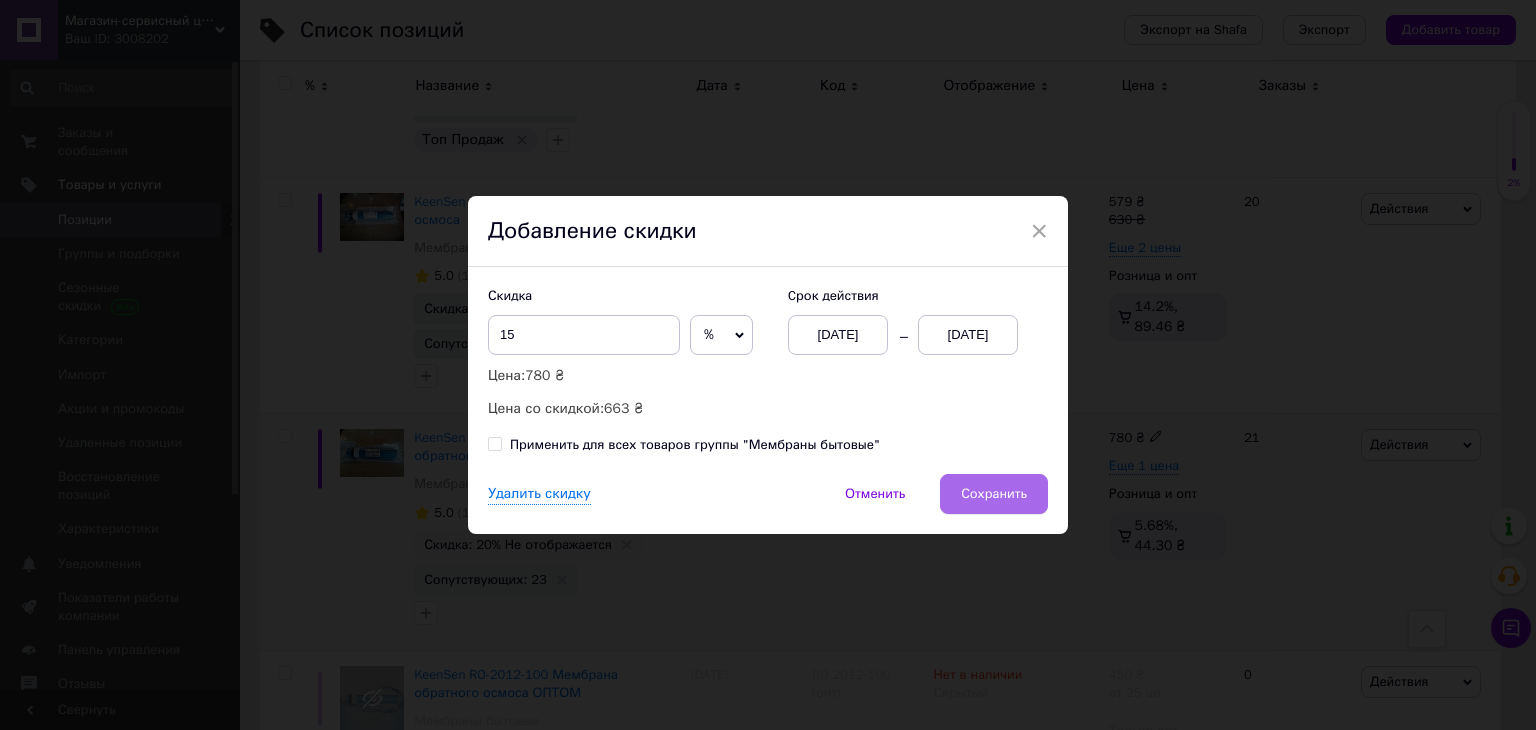 click on "Сохранить" at bounding box center [994, 494] 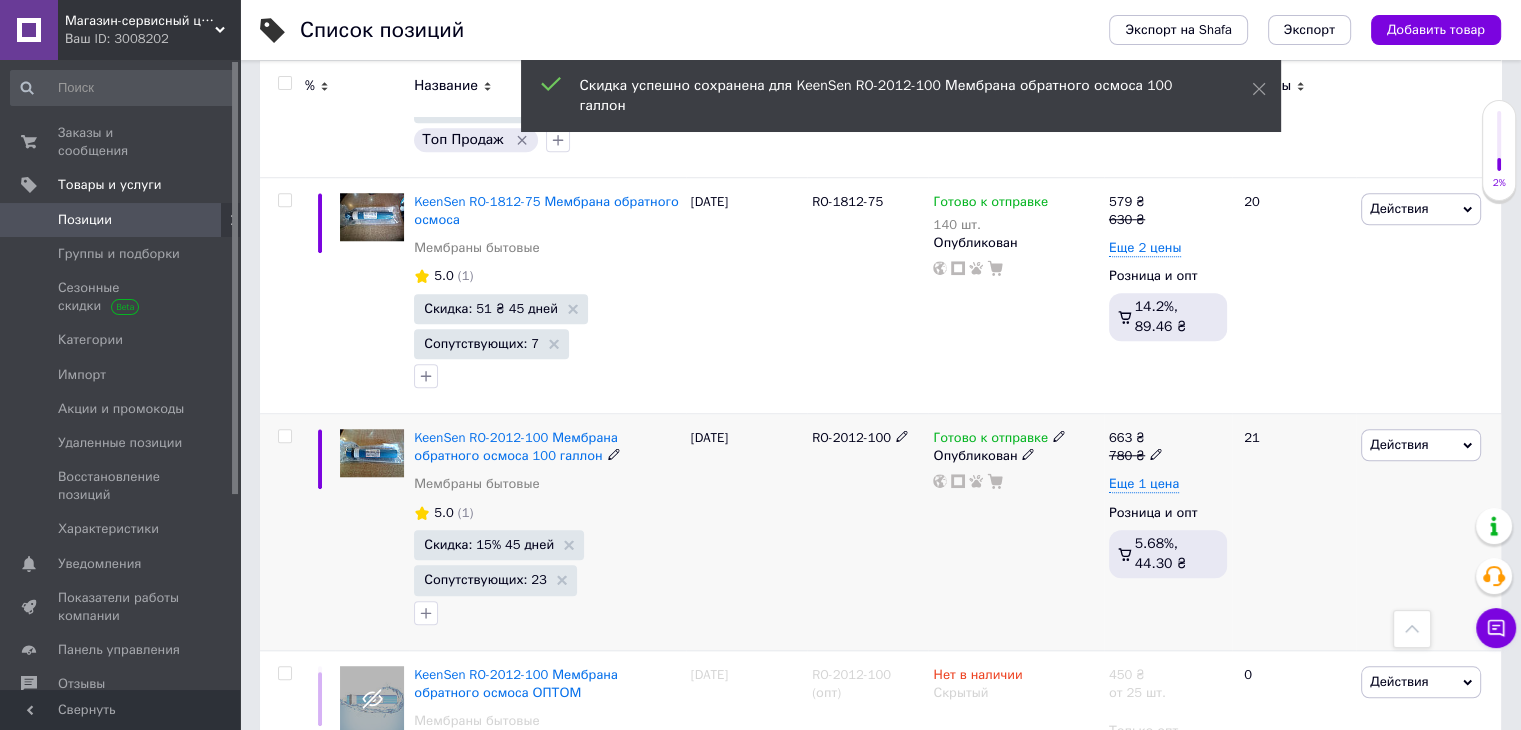 scroll, scrollTop: 0, scrollLeft: 544, axis: horizontal 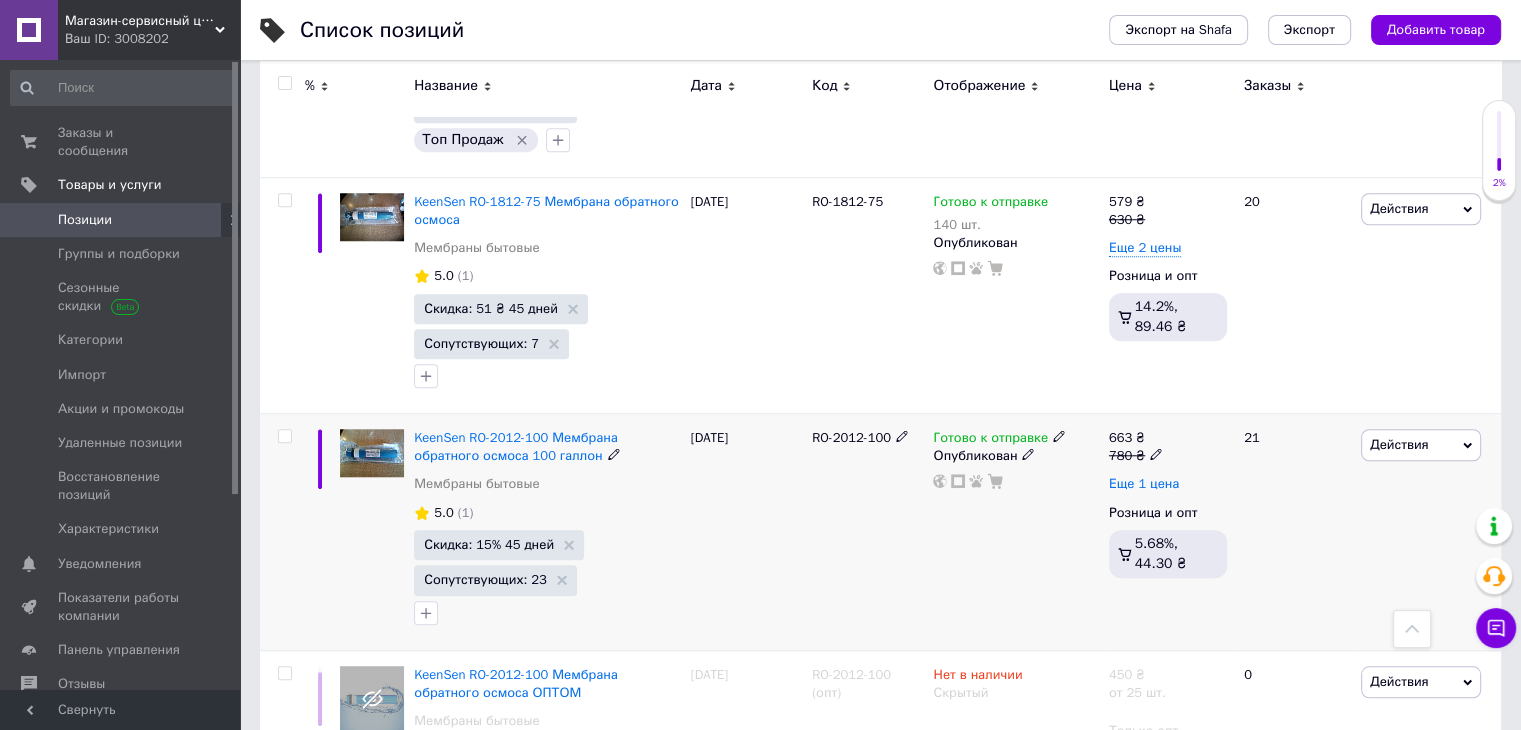 click on "Еще 1 цена" at bounding box center [1144, 484] 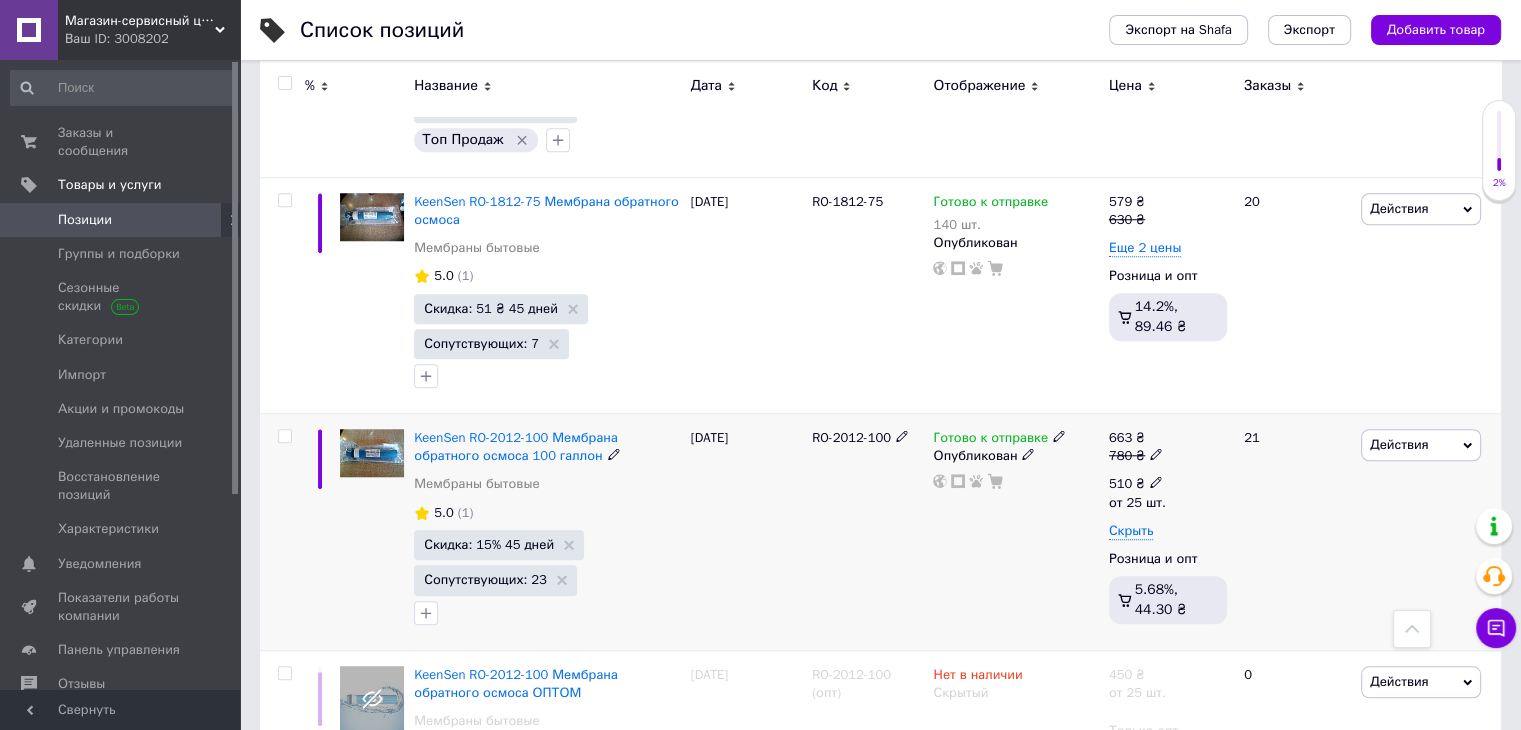 click 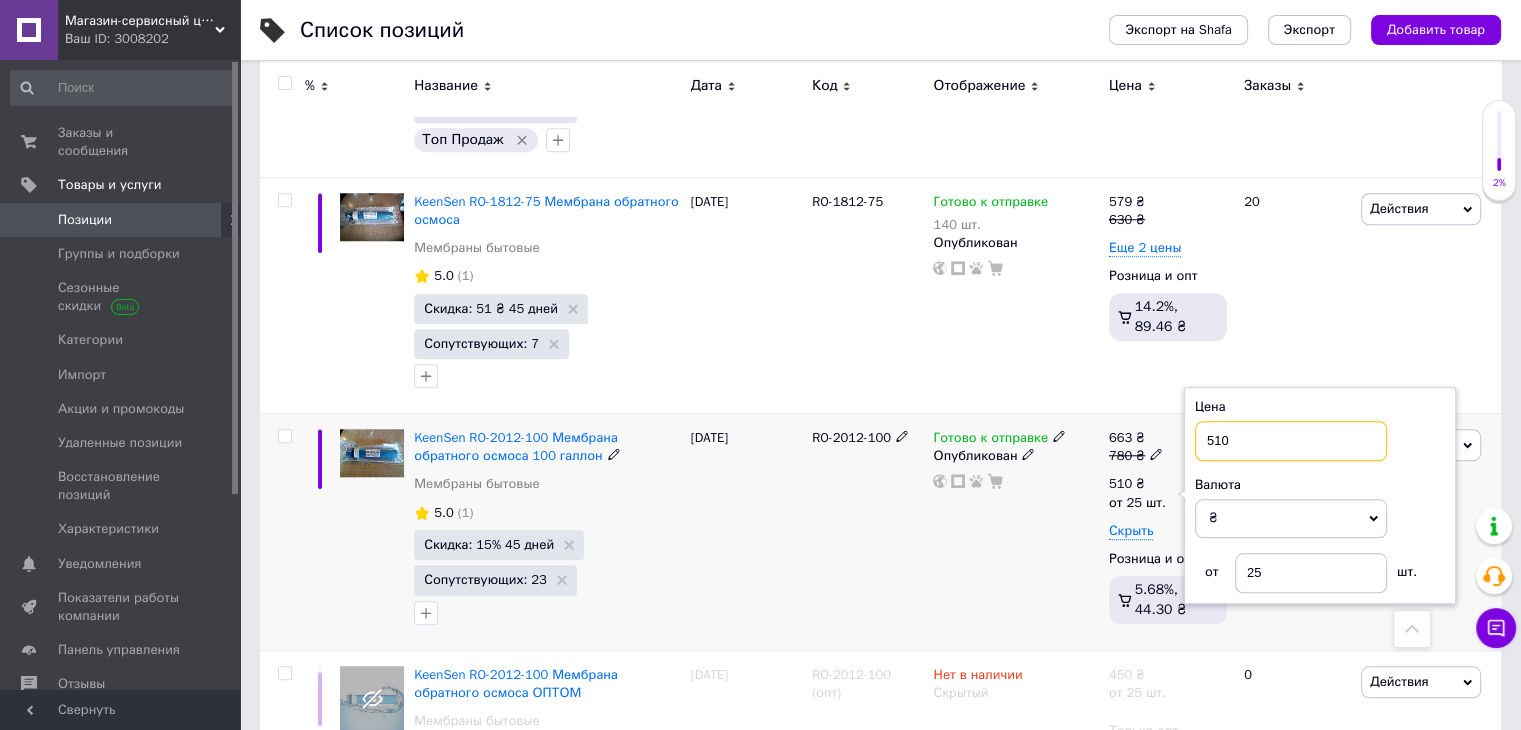 click on "510" at bounding box center [1291, 441] 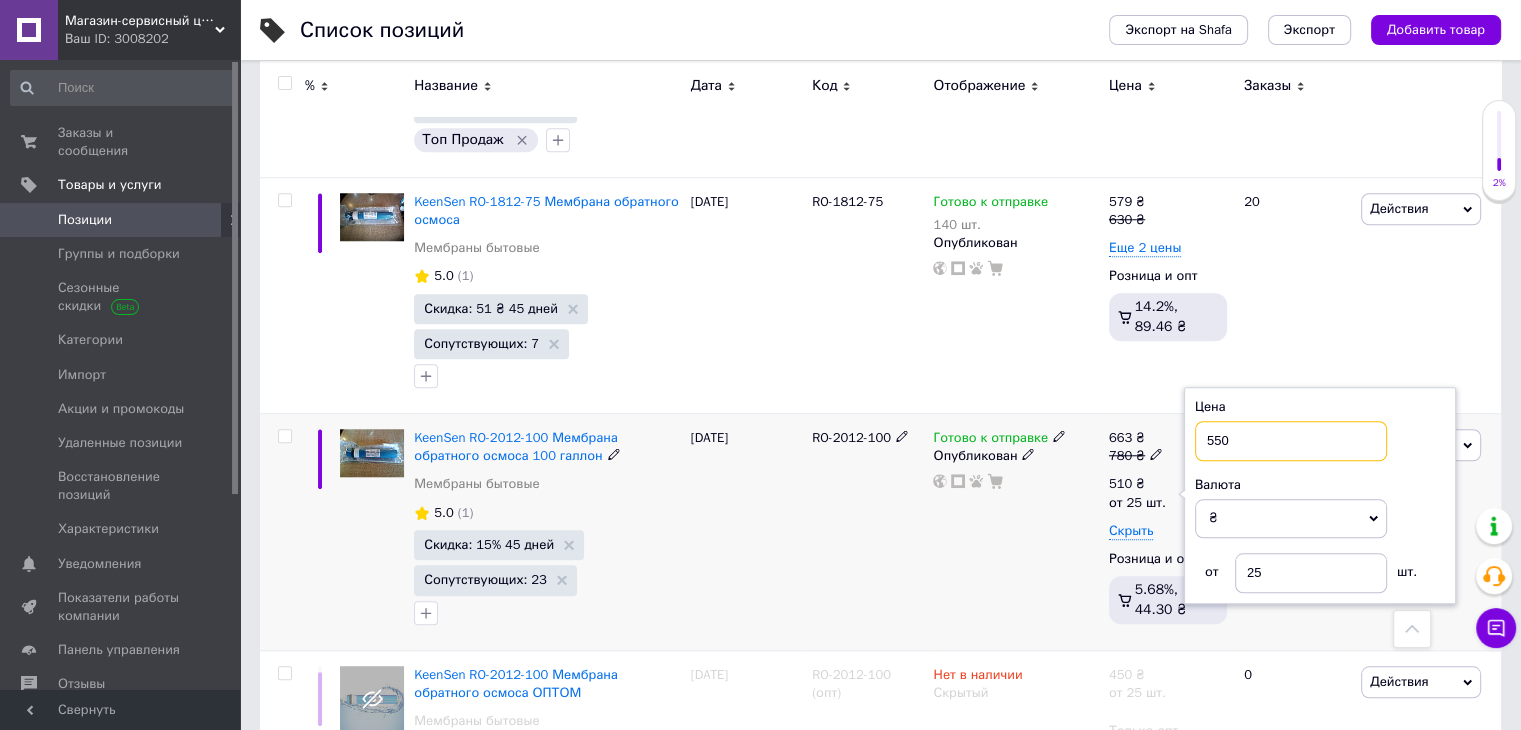 type on "550" 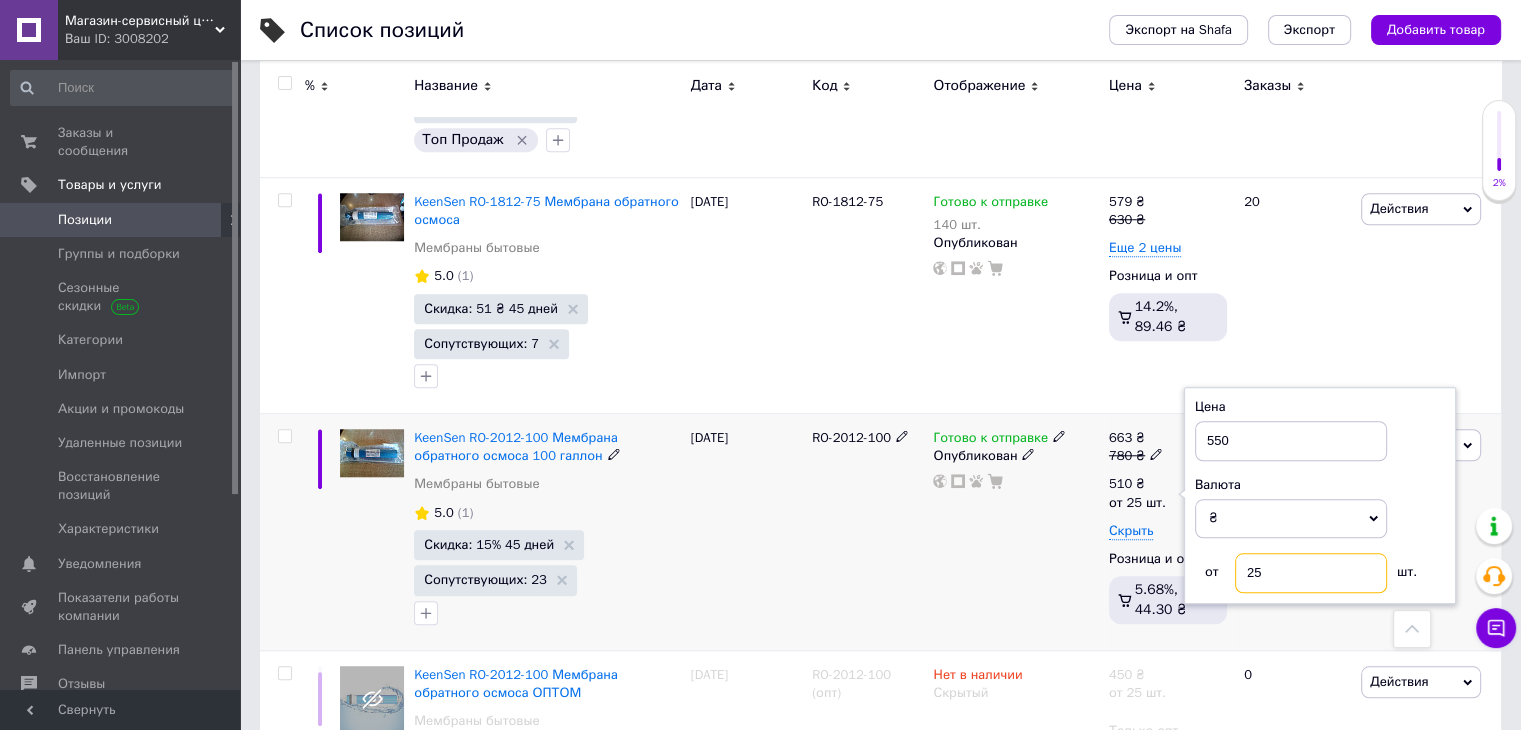 drag, startPoint x: 1261, startPoint y: 568, endPoint x: 1246, endPoint y: 567, distance: 15.033297 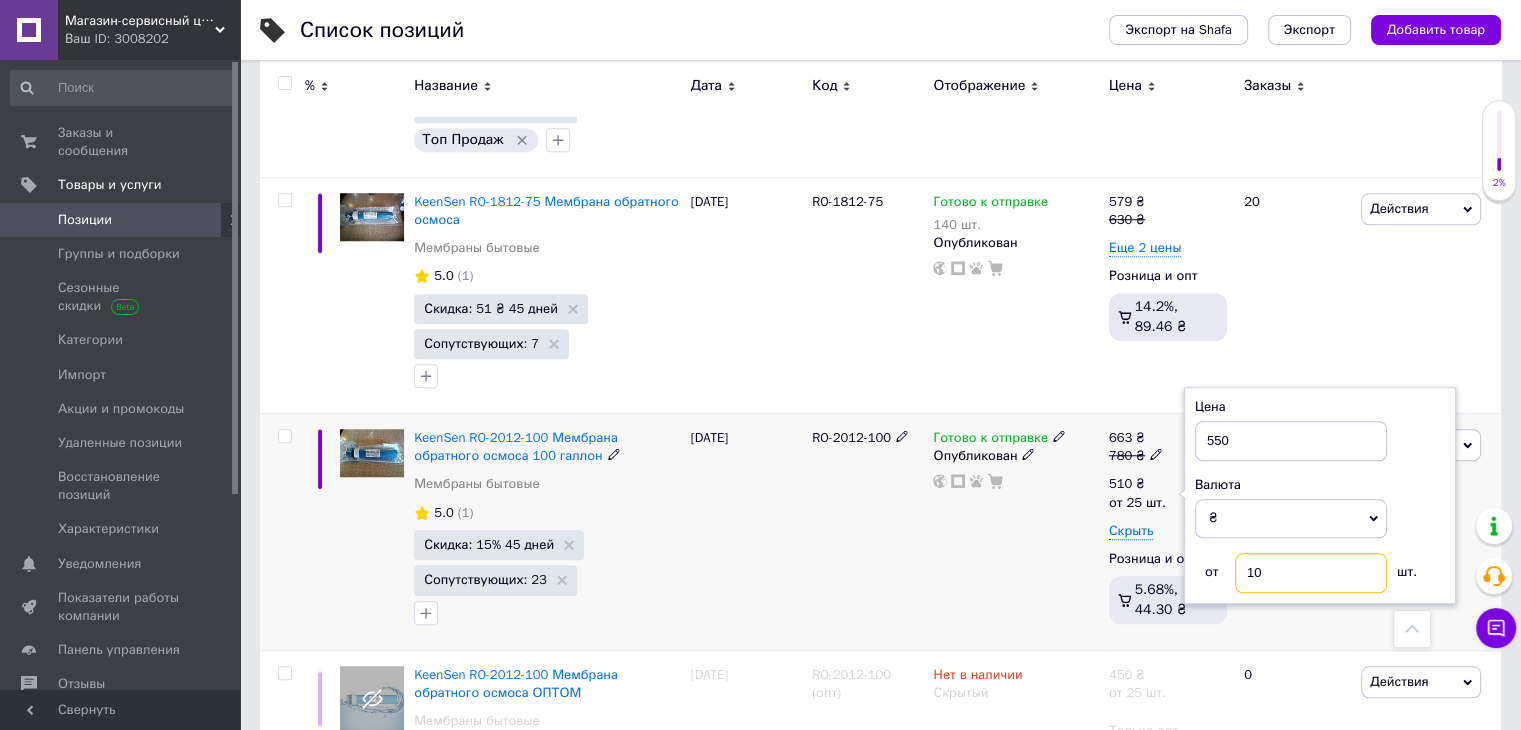 type on "10" 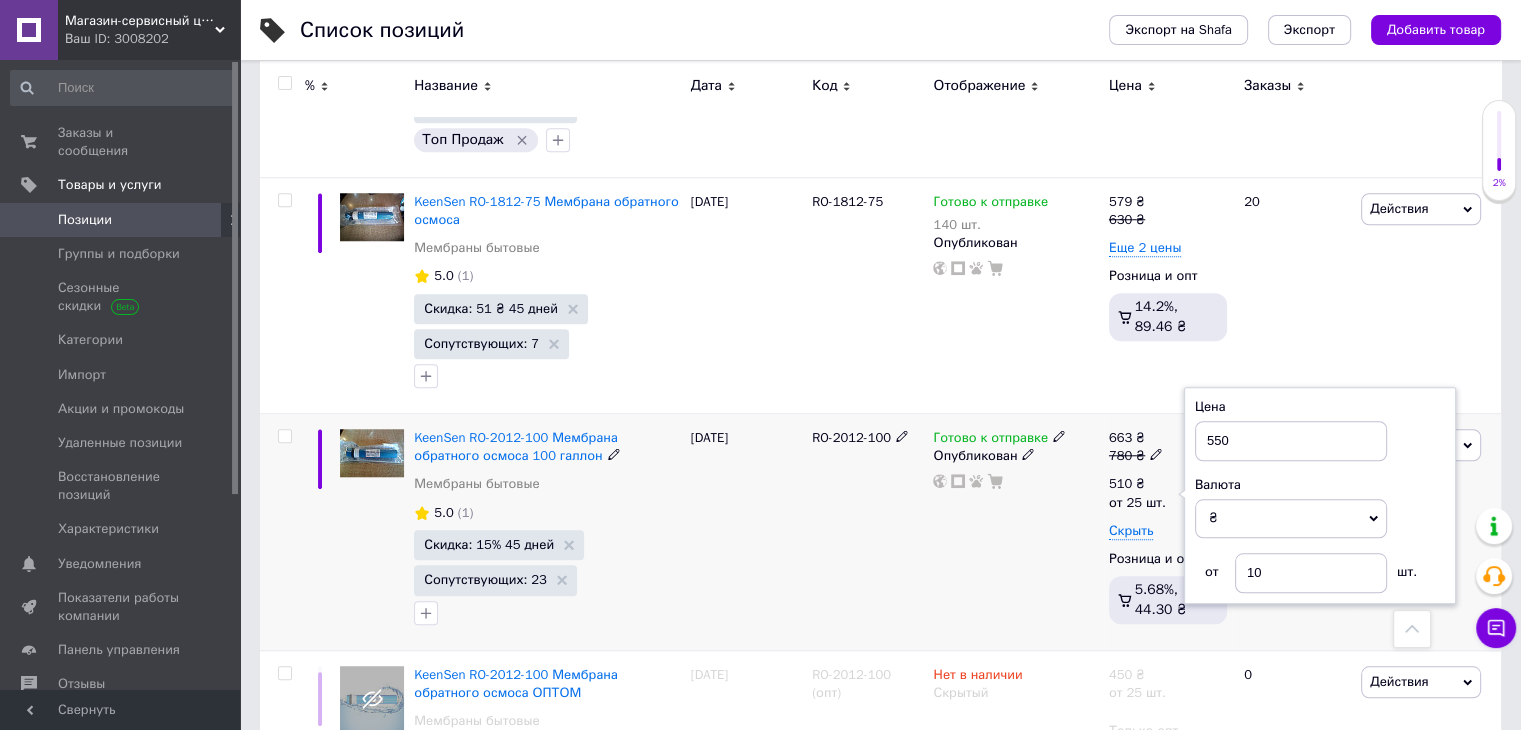 click on "Готово к отправке Опубликован" at bounding box center [1015, 532] 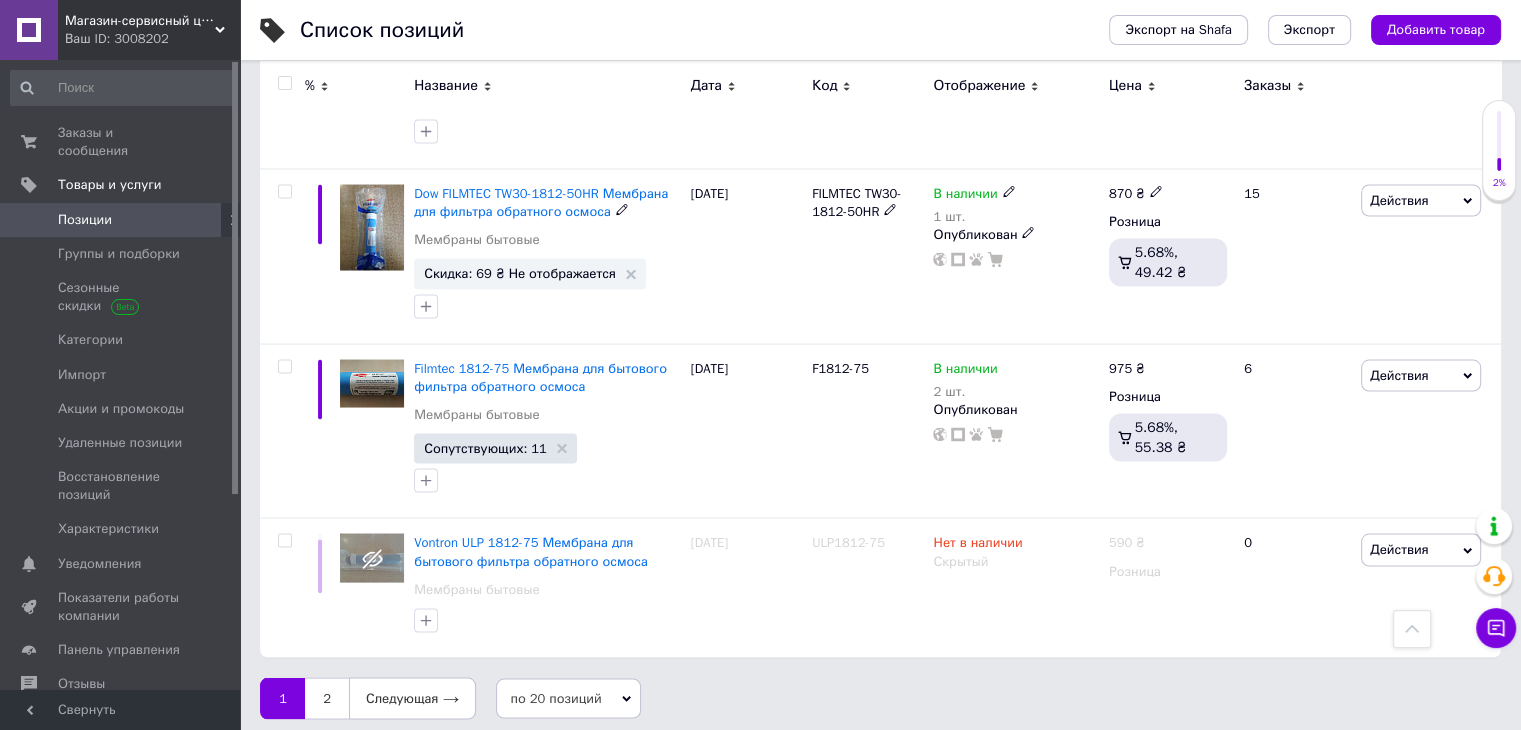 scroll, scrollTop: 3770, scrollLeft: 0, axis: vertical 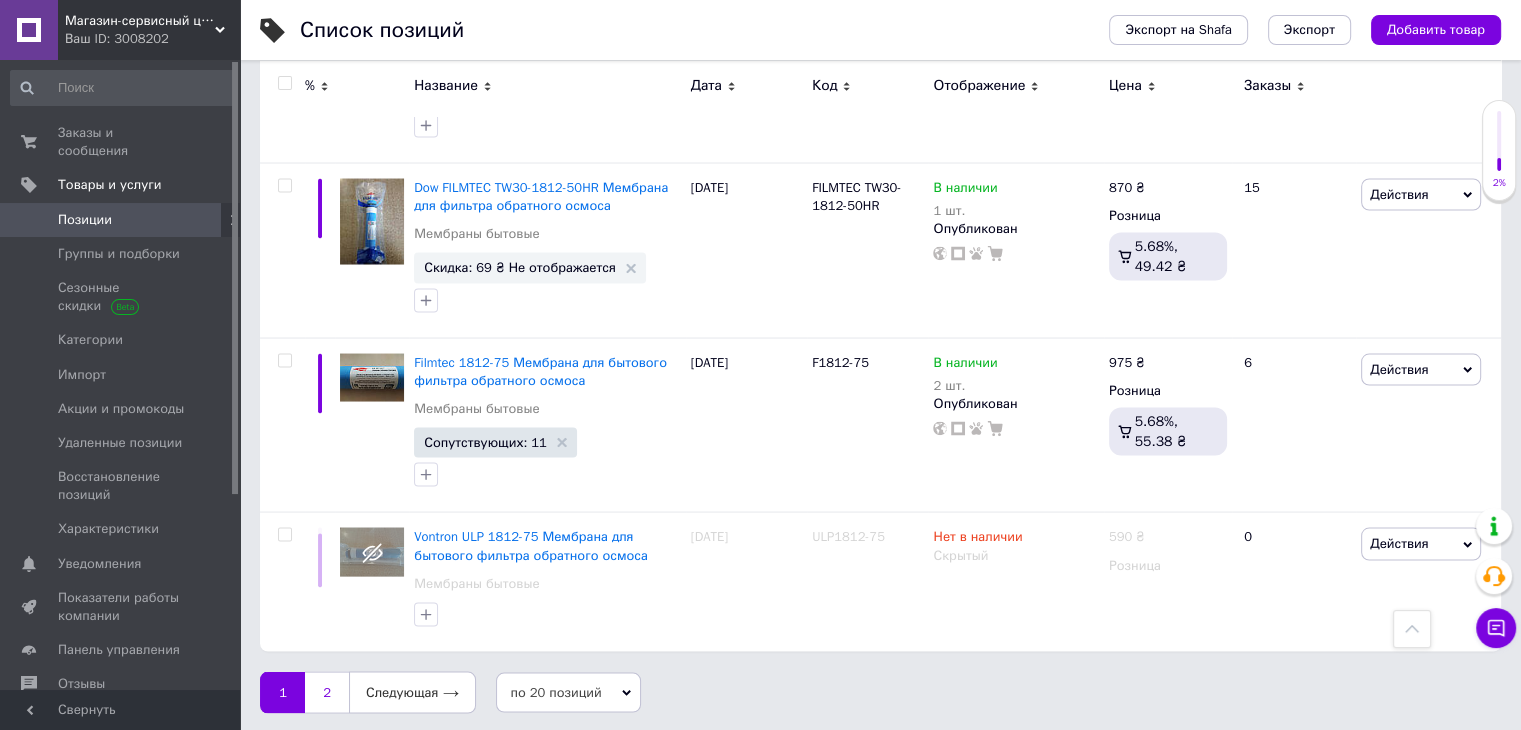 click on "2" at bounding box center [327, 692] 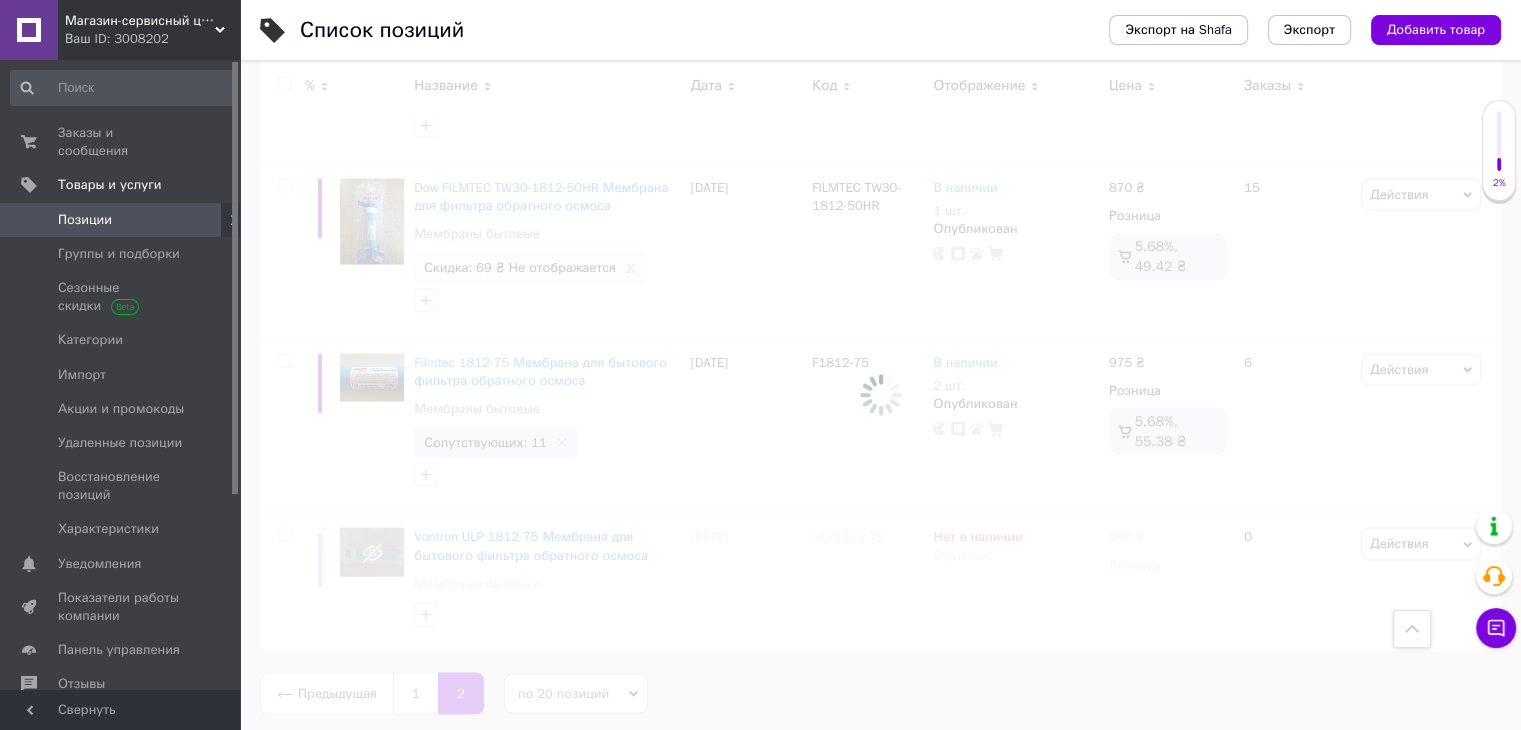 scroll, scrollTop: 2386, scrollLeft: 0, axis: vertical 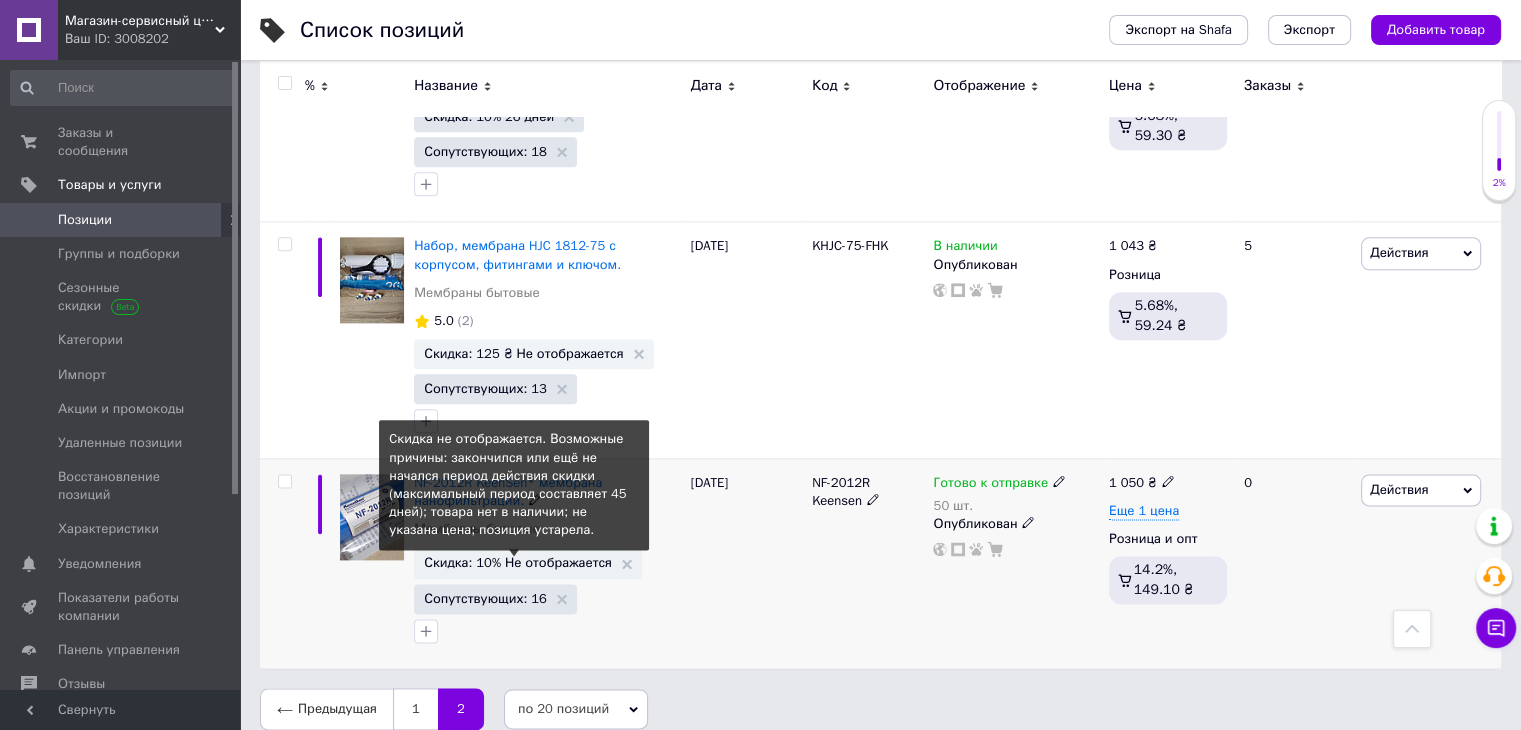 click on "Скидка: 10% Не отображается" at bounding box center (518, 562) 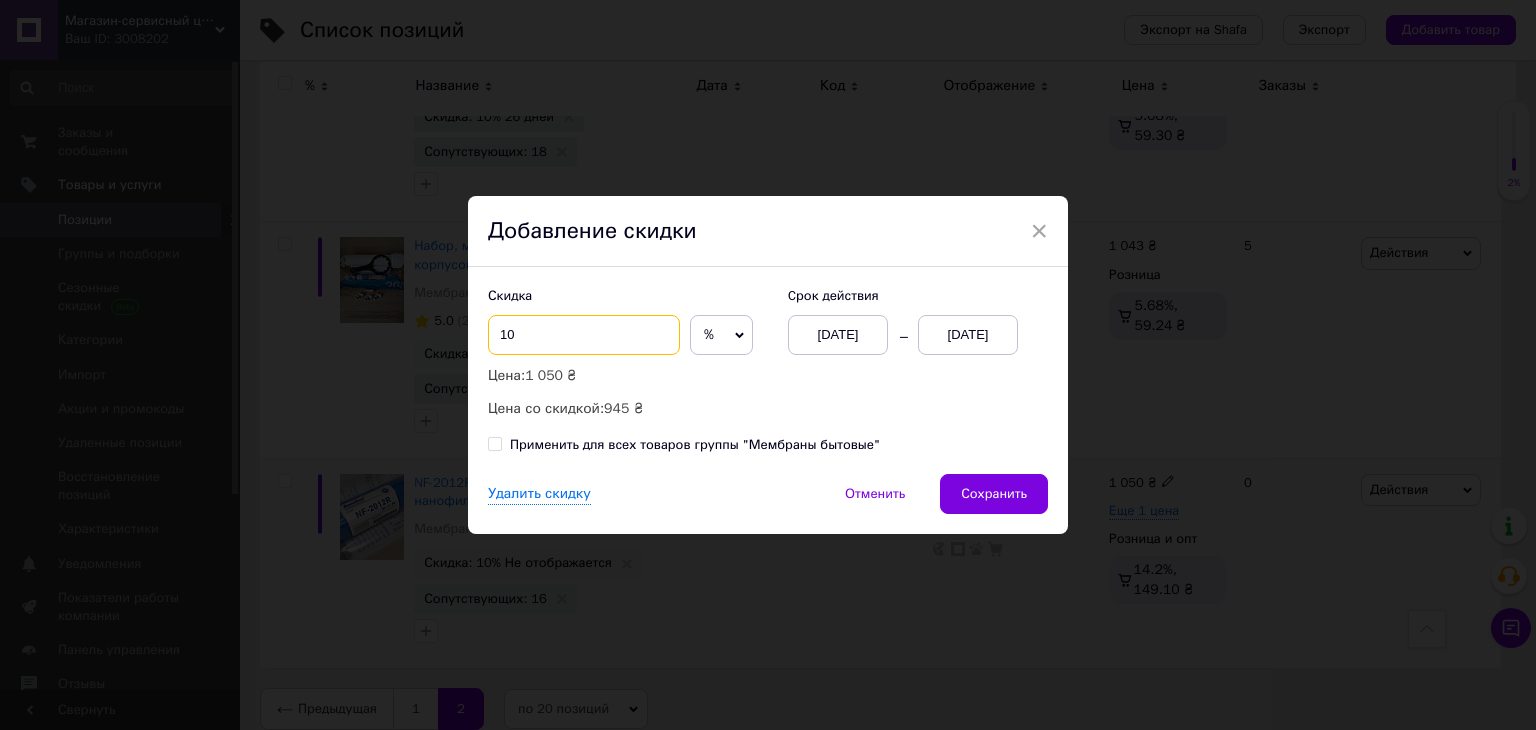 click on "10" at bounding box center [584, 335] 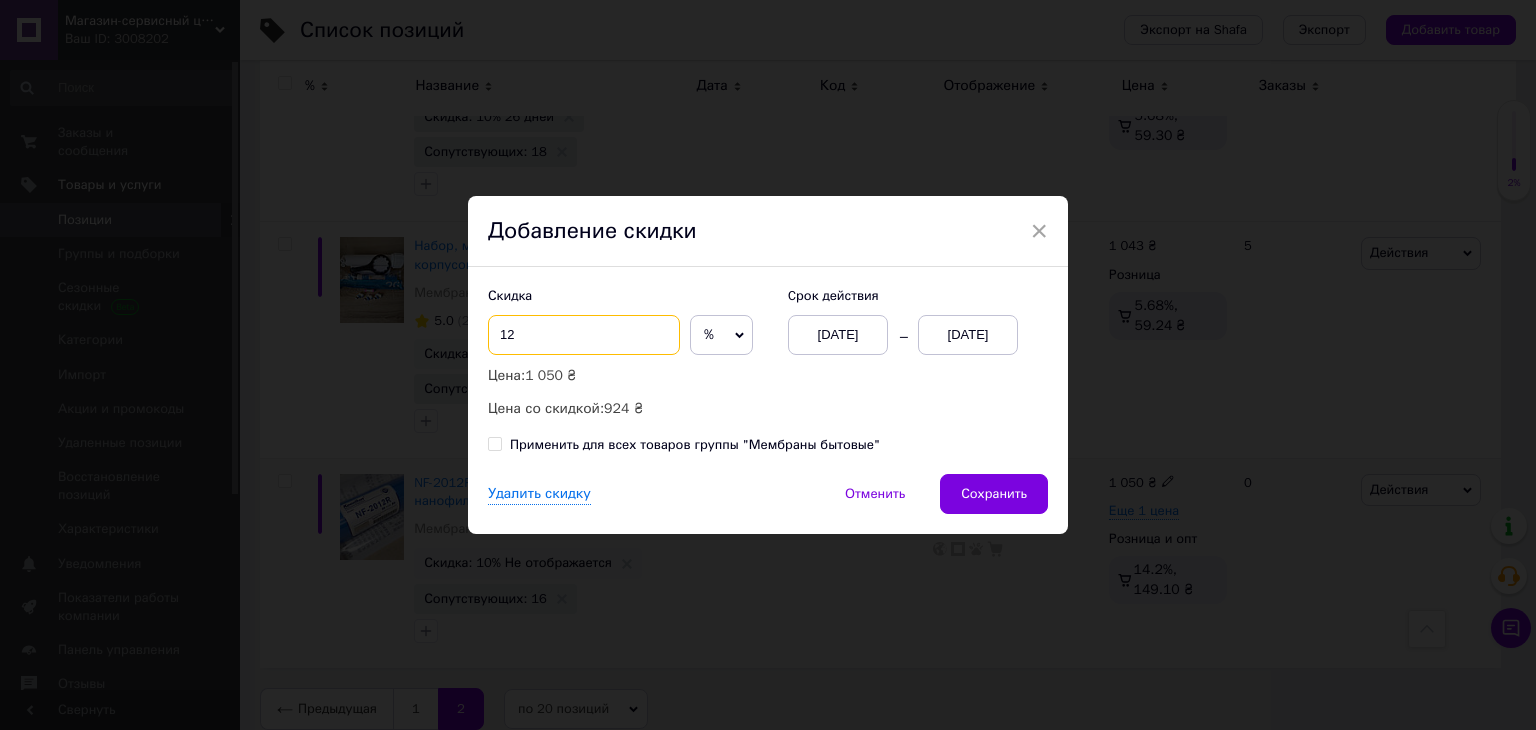 type on "12" 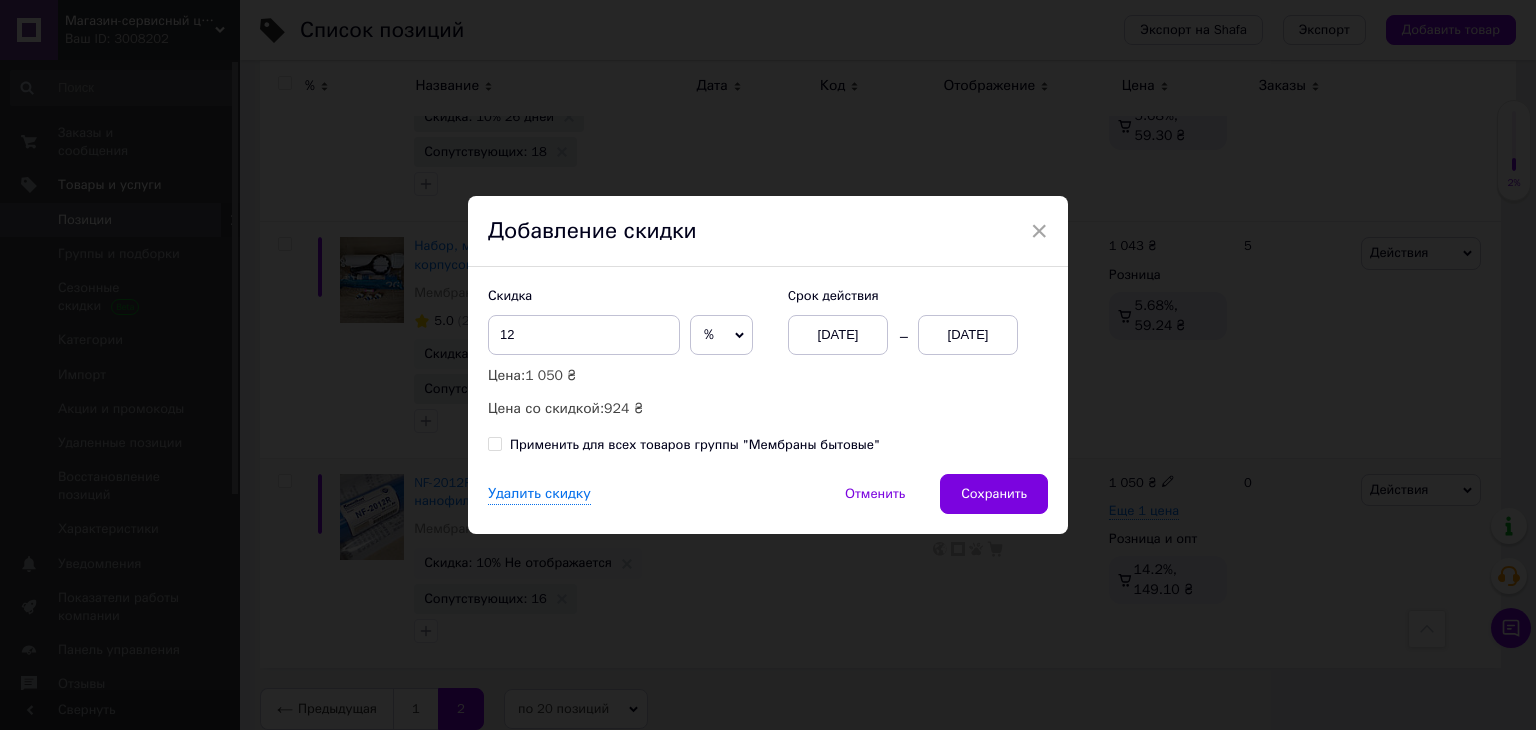 click on "[DATE]" at bounding box center [968, 335] 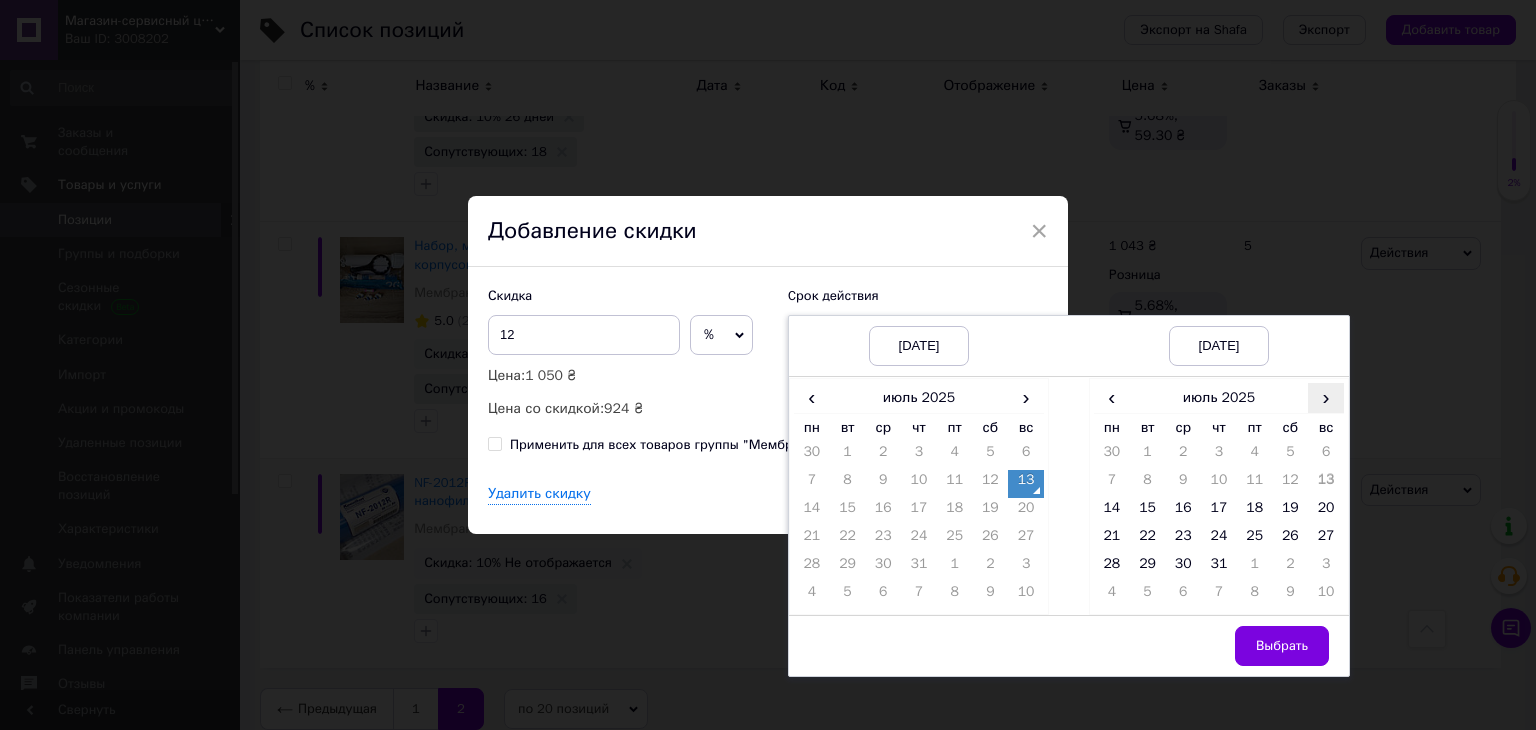 click on "›" at bounding box center (1326, 397) 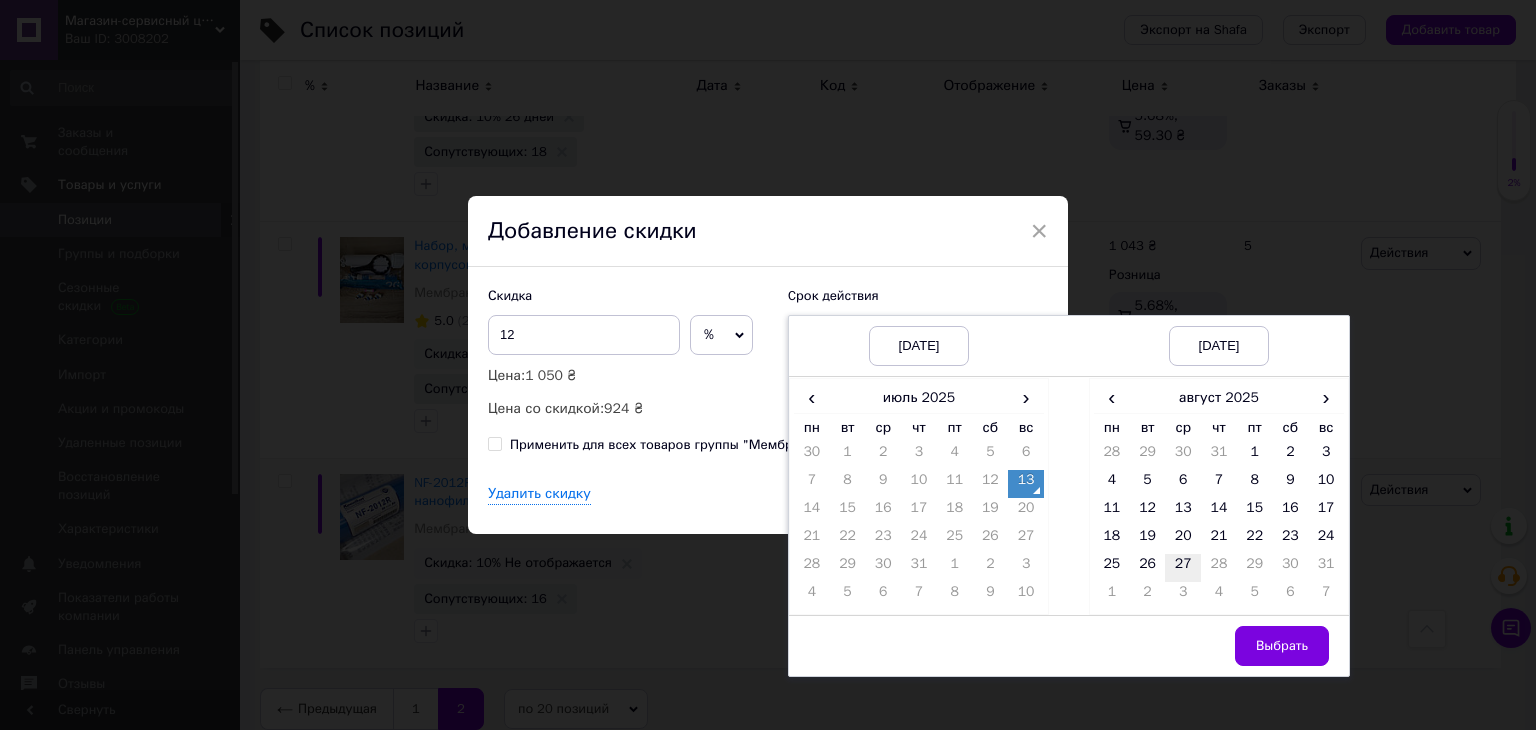 click on "27" at bounding box center [1183, 568] 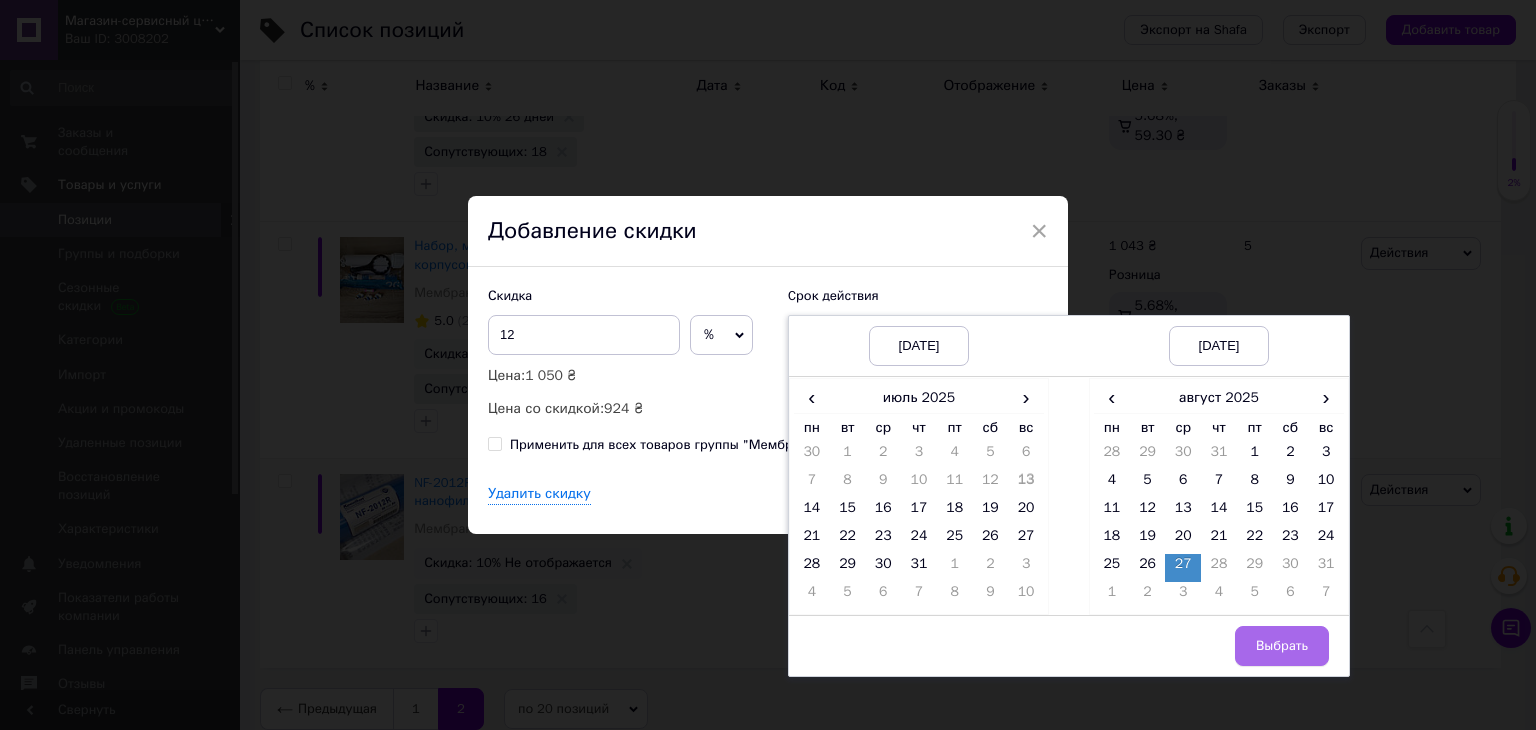 click on "Выбрать" at bounding box center [1282, 646] 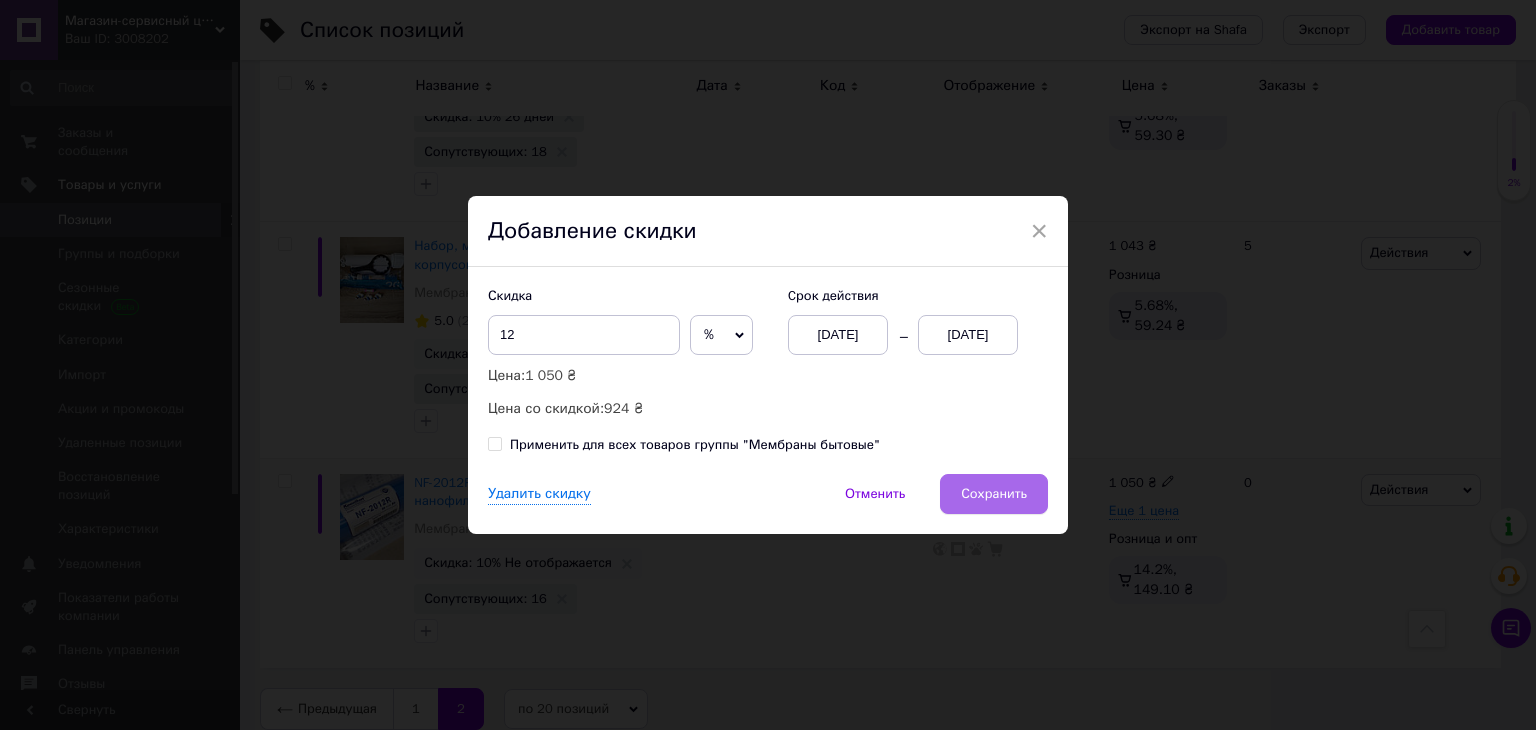 click on "Сохранить" at bounding box center (994, 494) 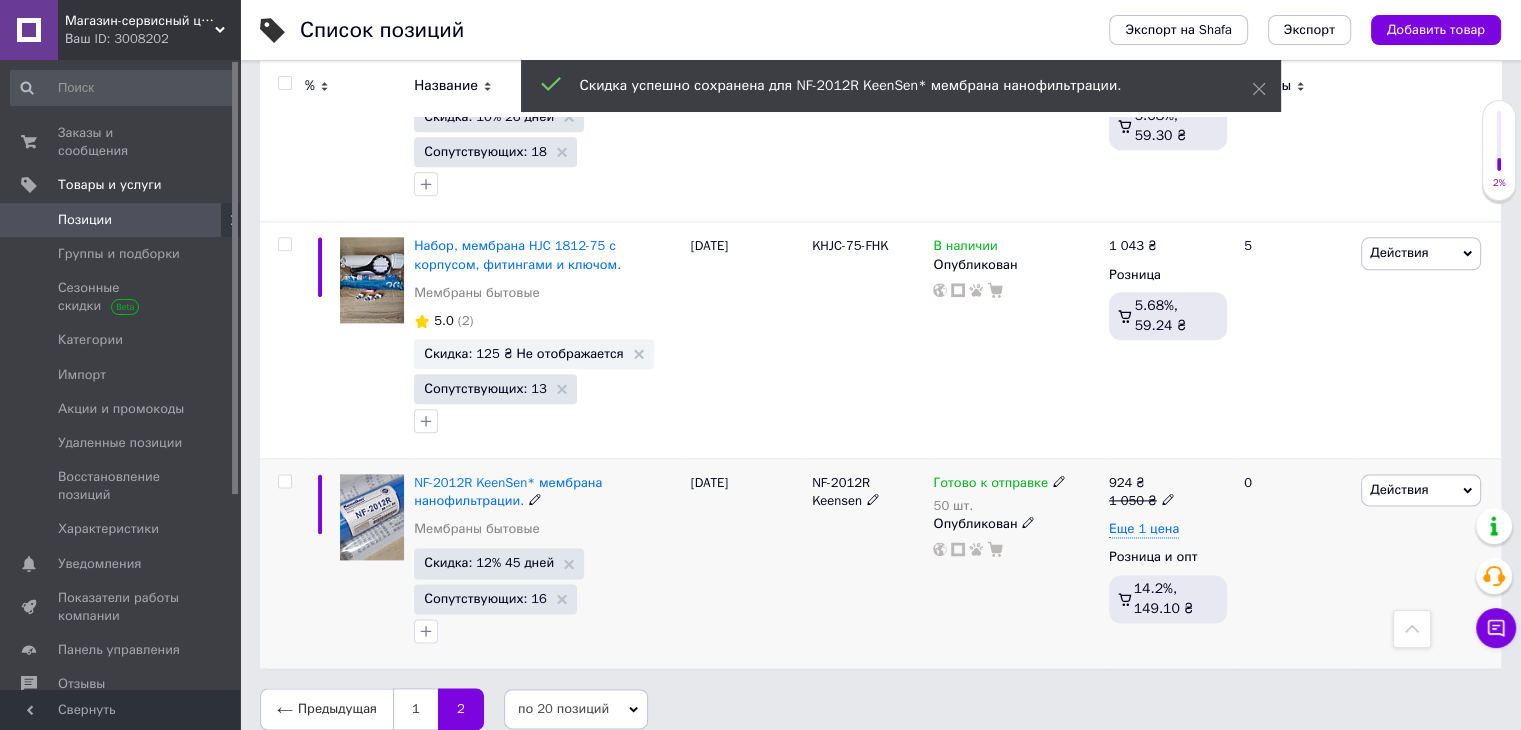 scroll, scrollTop: 0, scrollLeft: 544, axis: horizontal 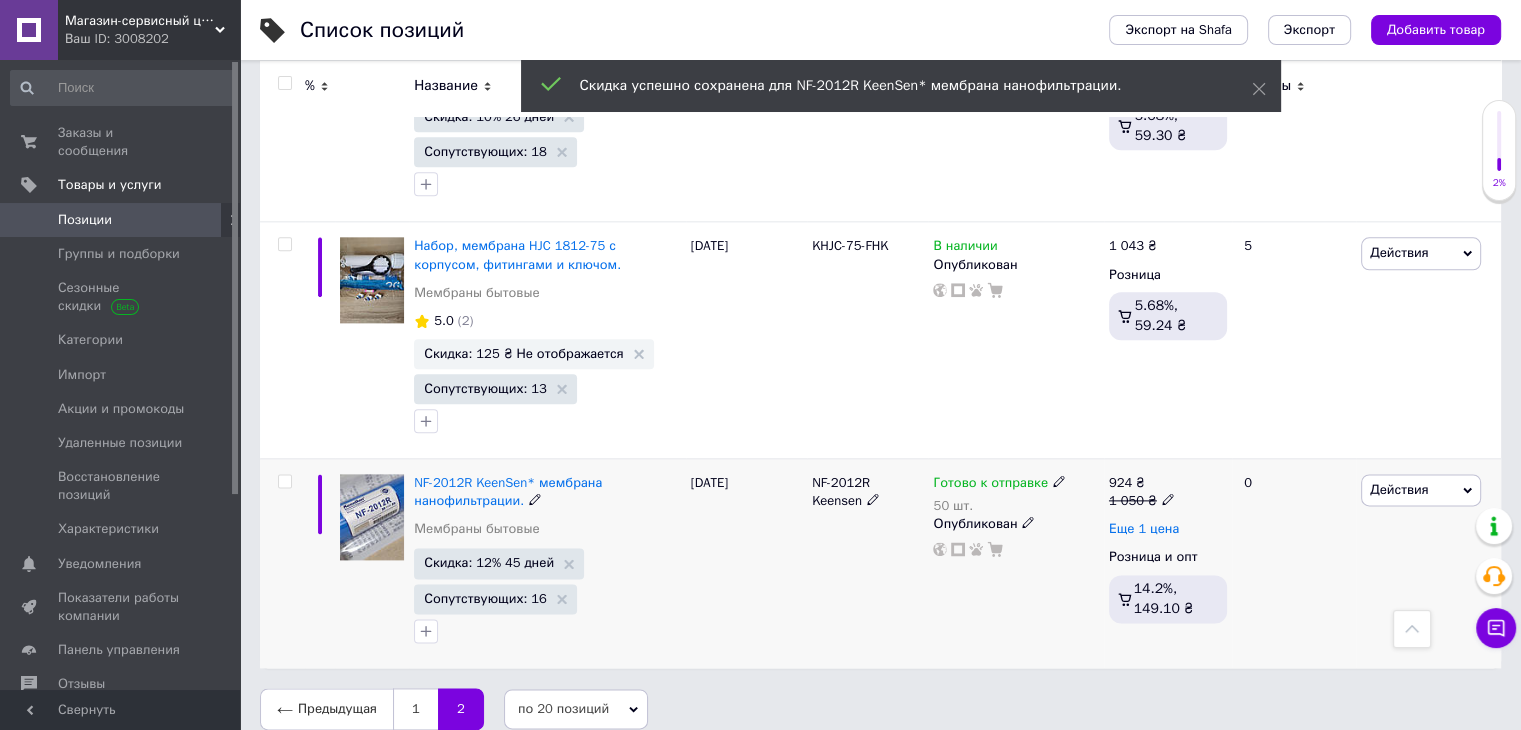 click on "Еще 1 цена" at bounding box center [1144, 529] 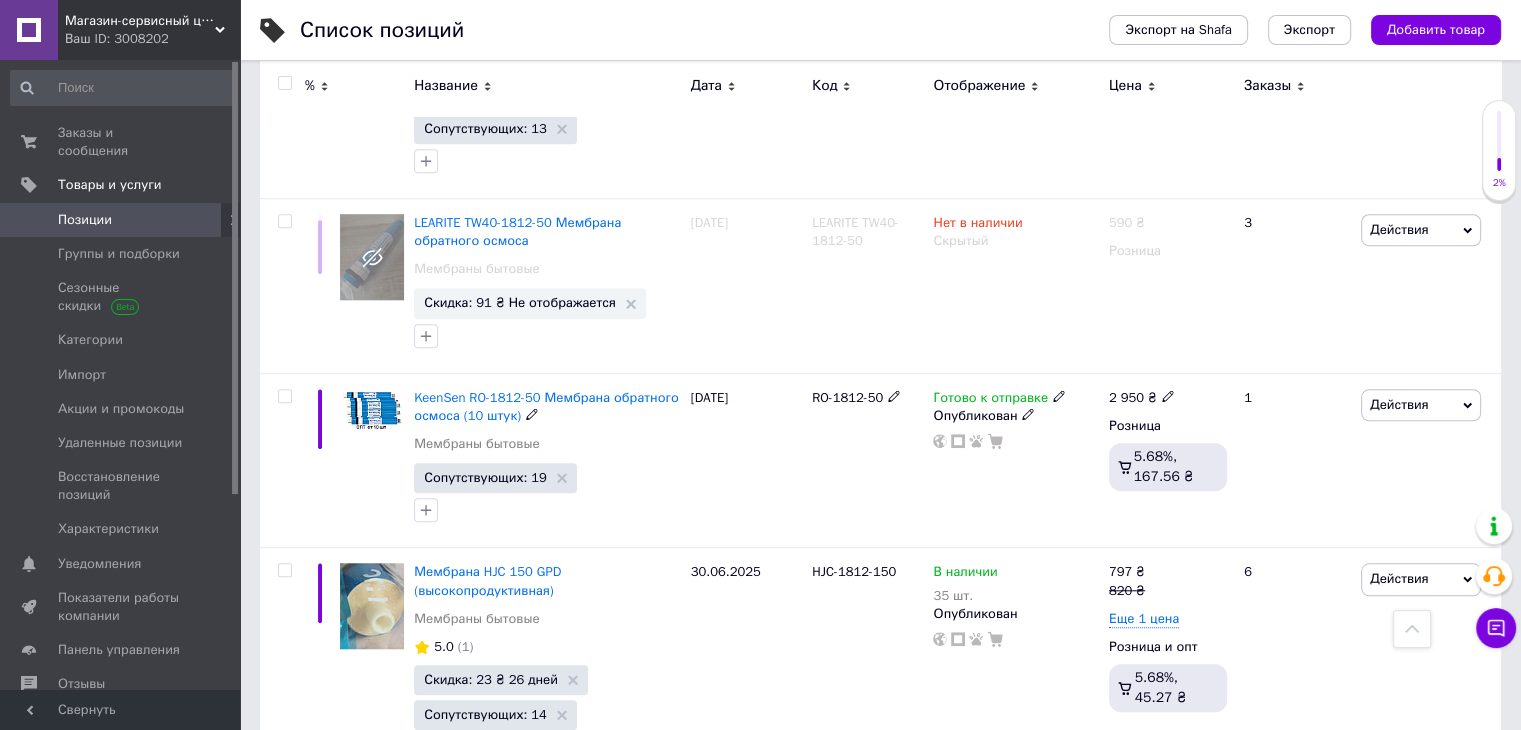 scroll, scrollTop: 1586, scrollLeft: 0, axis: vertical 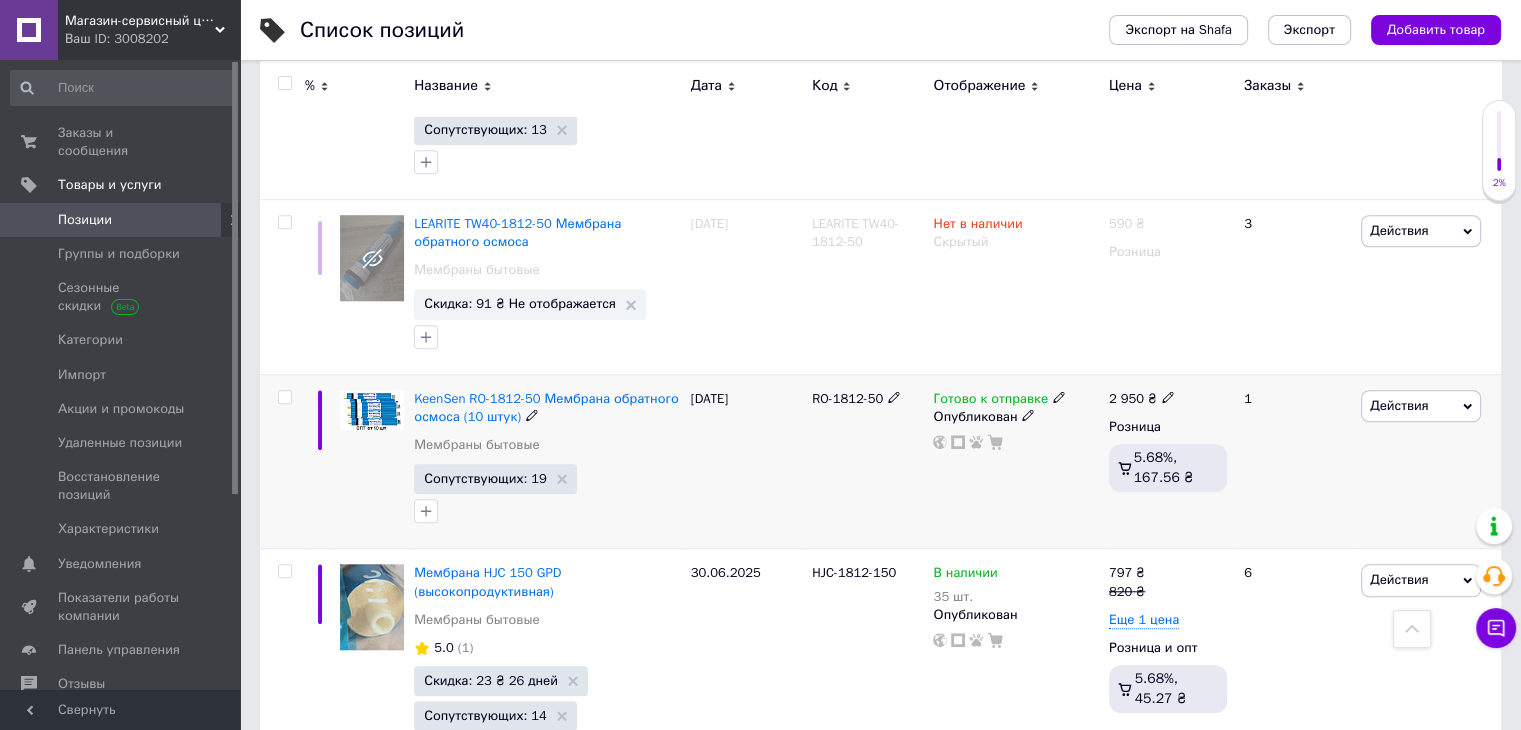 click 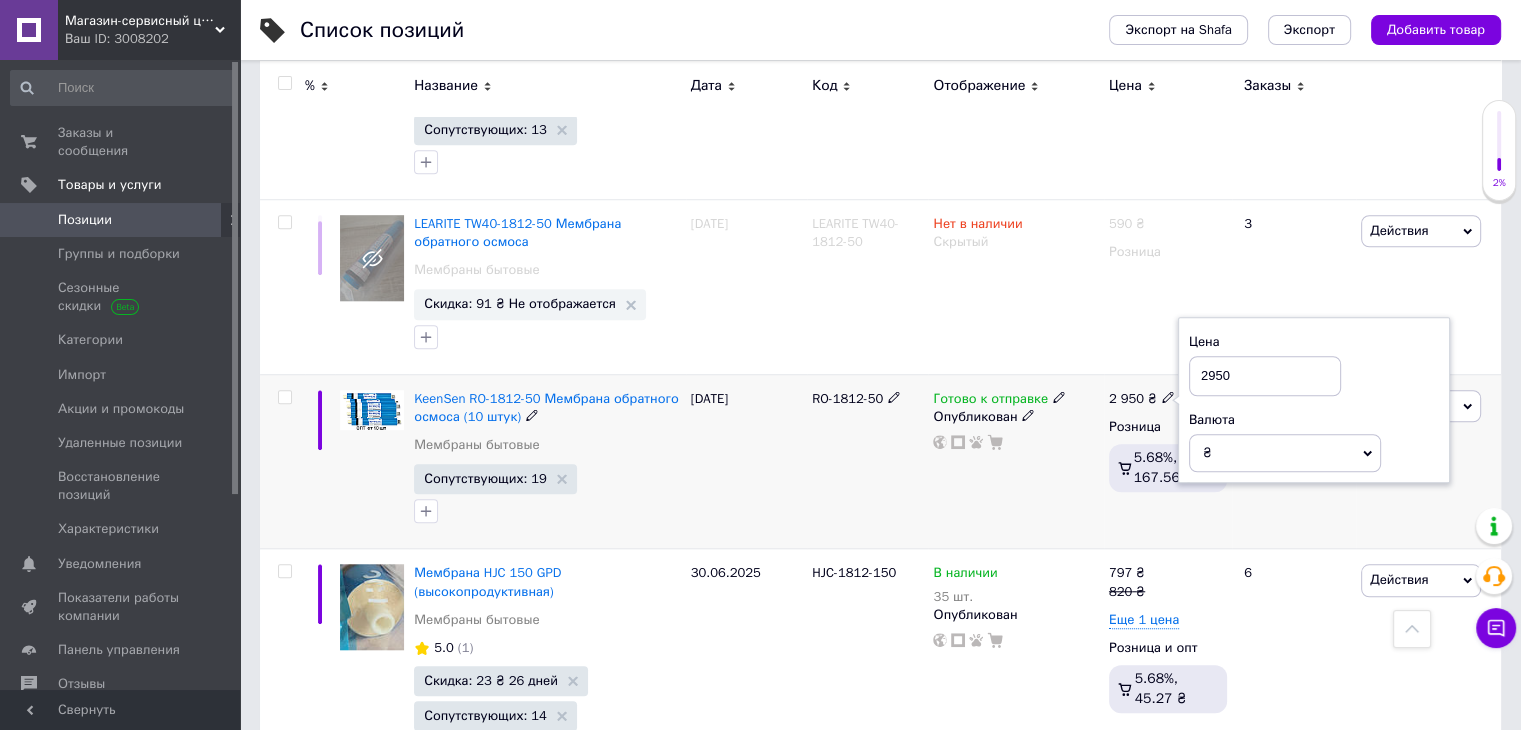 drag, startPoint x: 1231, startPoint y: 351, endPoint x: 1192, endPoint y: 350, distance: 39.012817 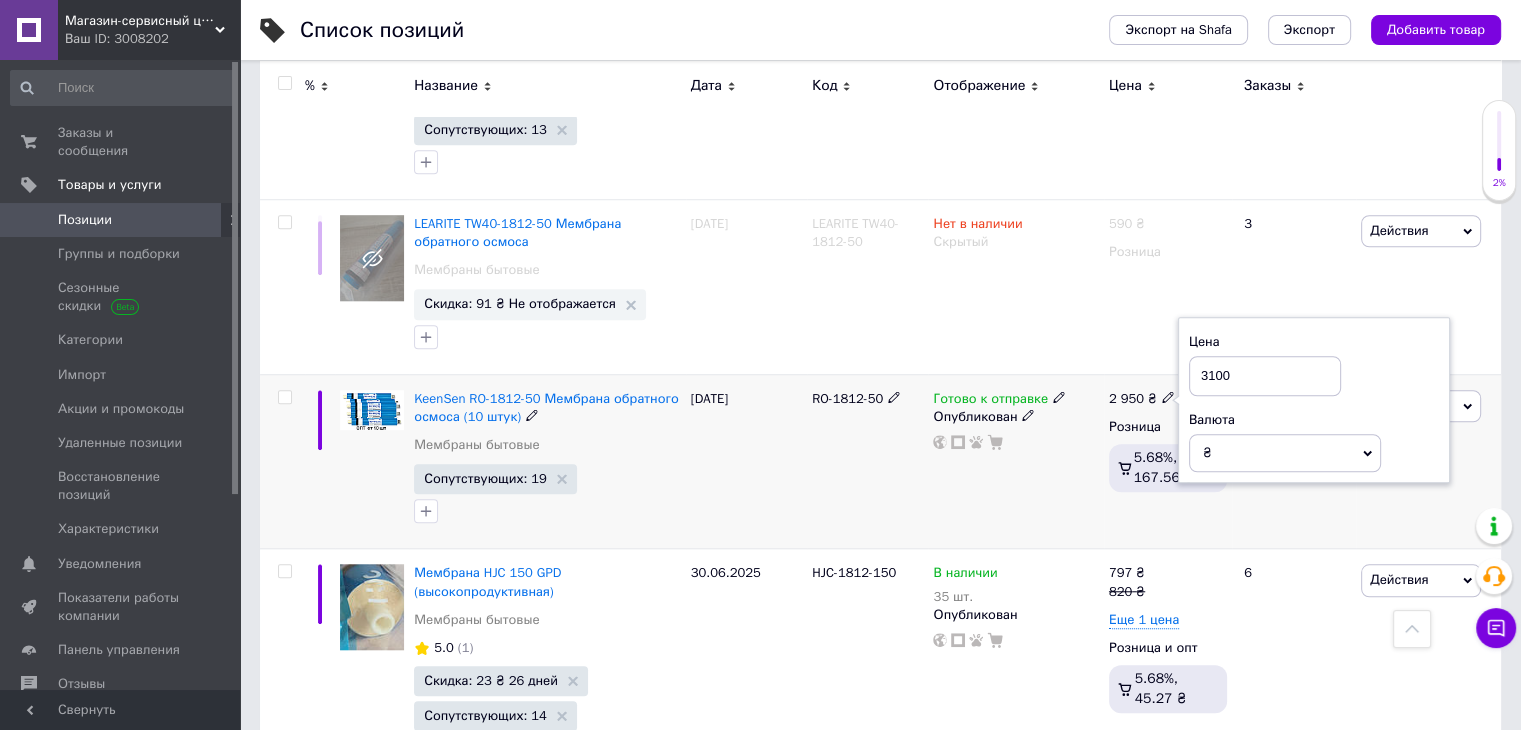 type on "3100" 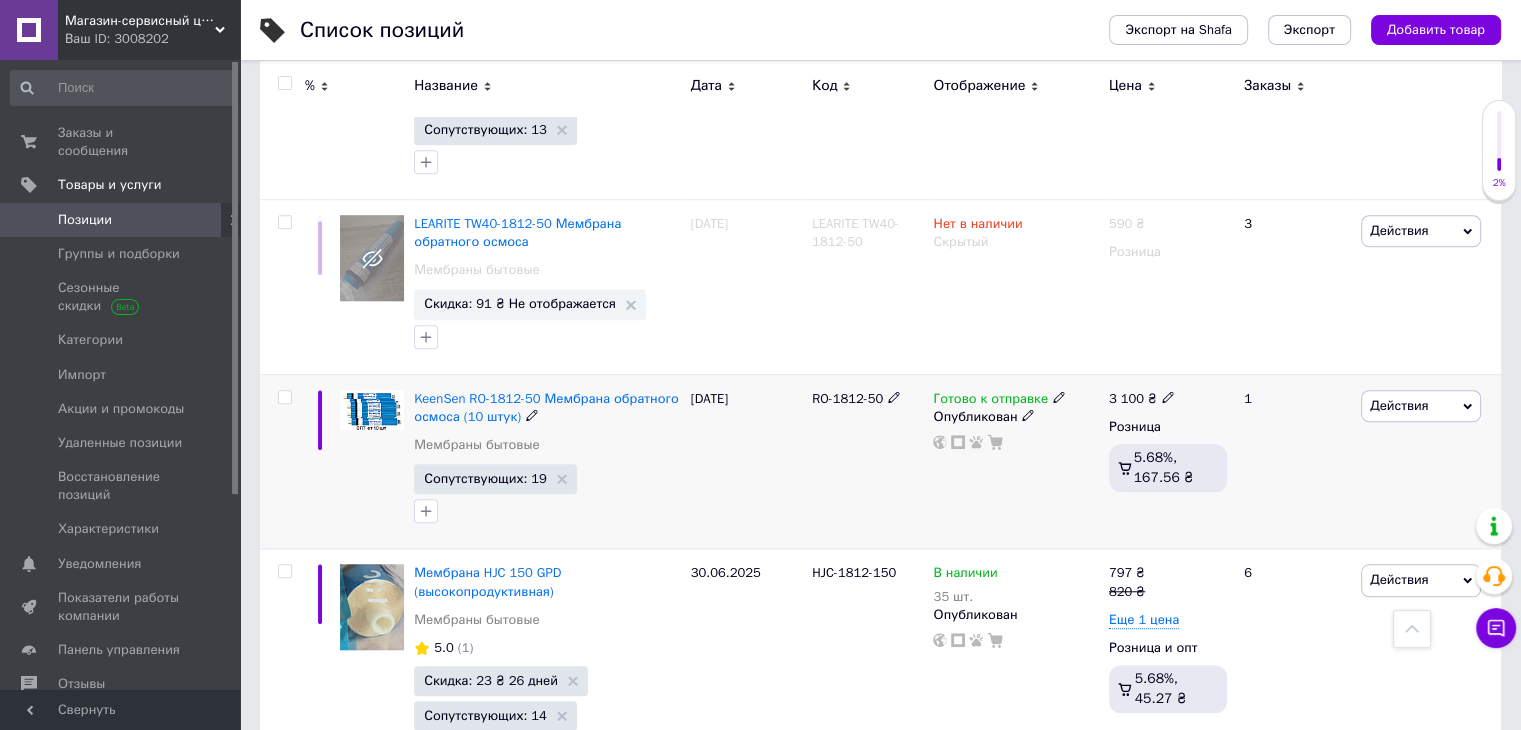 click 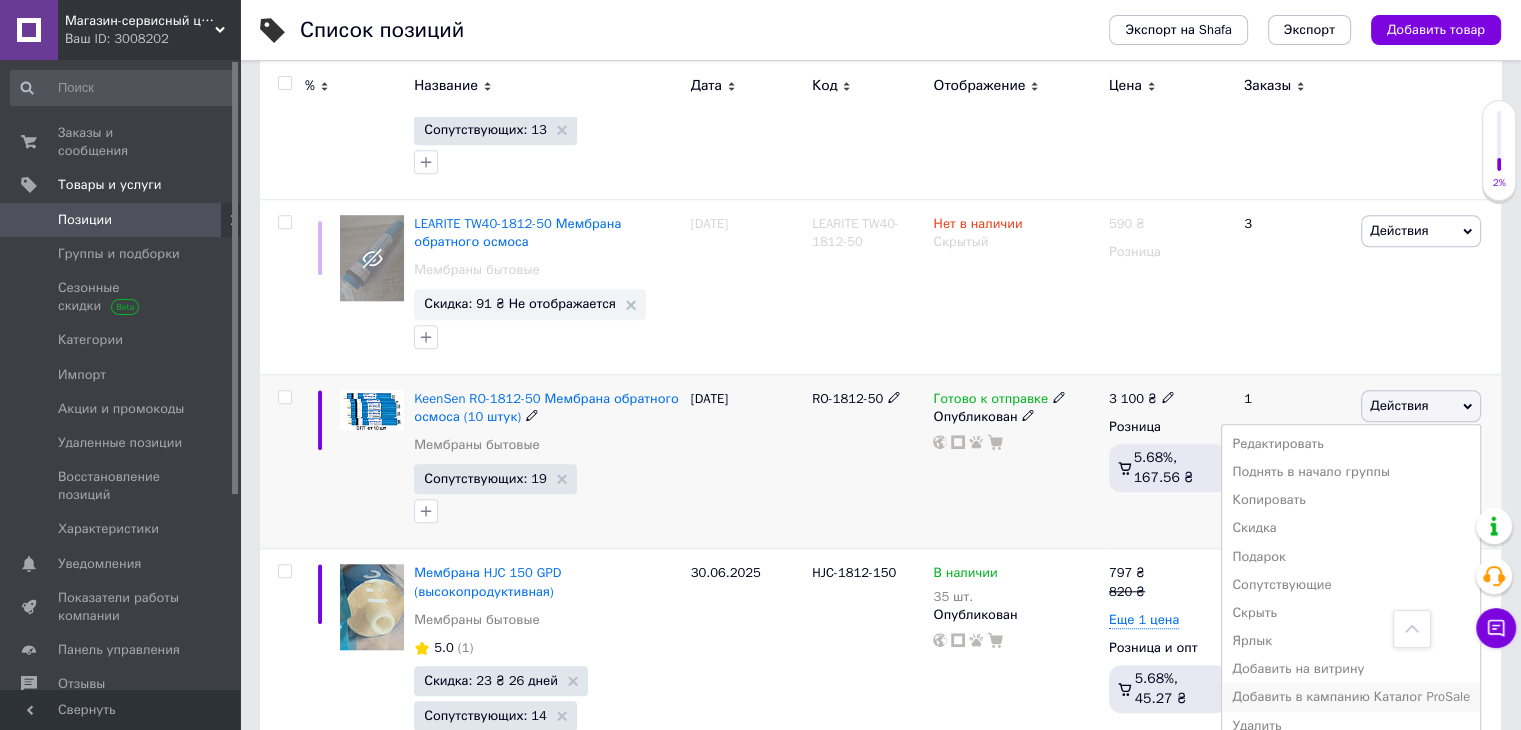click on "Добавить в кампанию Каталог ProSale" at bounding box center (1351, 697) 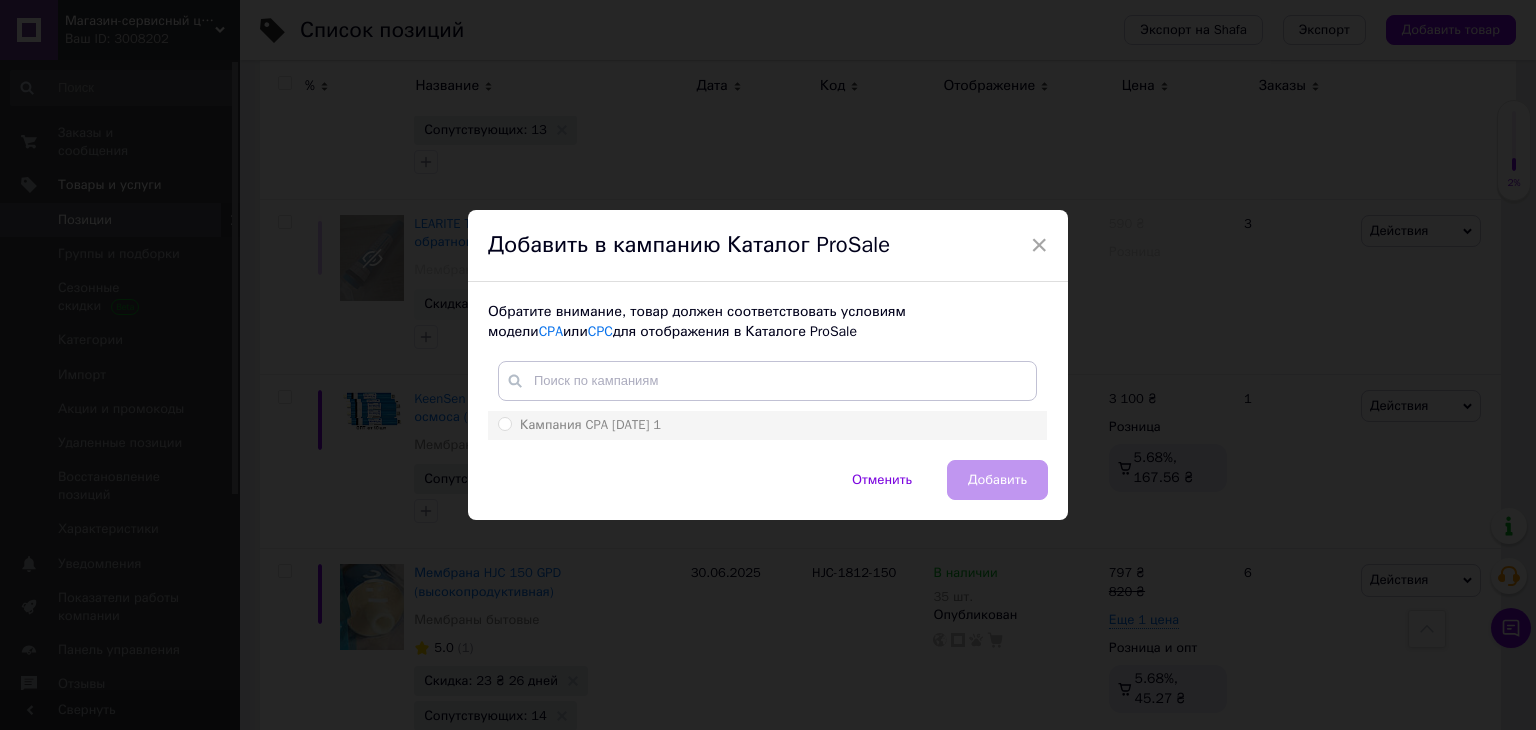 click on "Кампания CPA [DATE] 1" at bounding box center [504, 423] 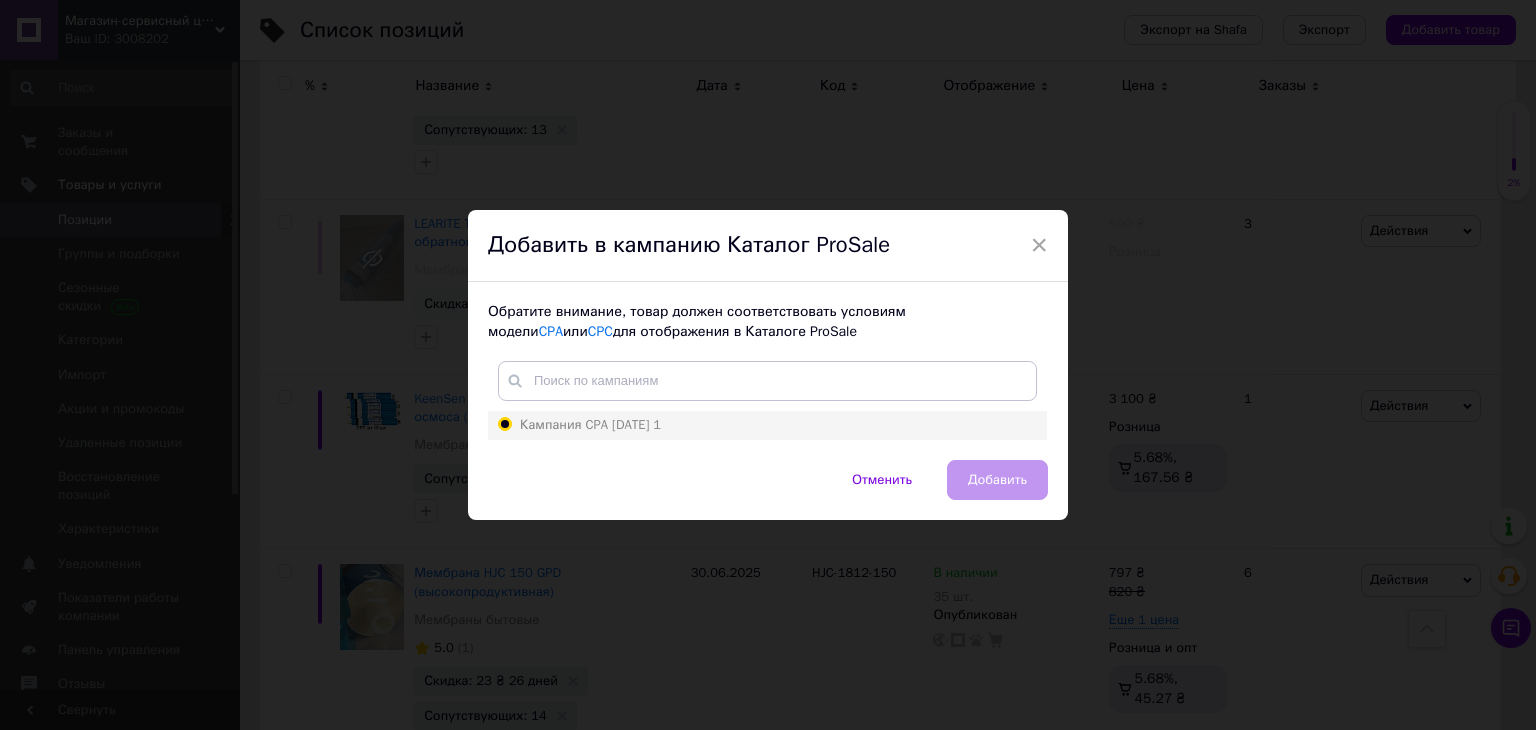 radio on "true" 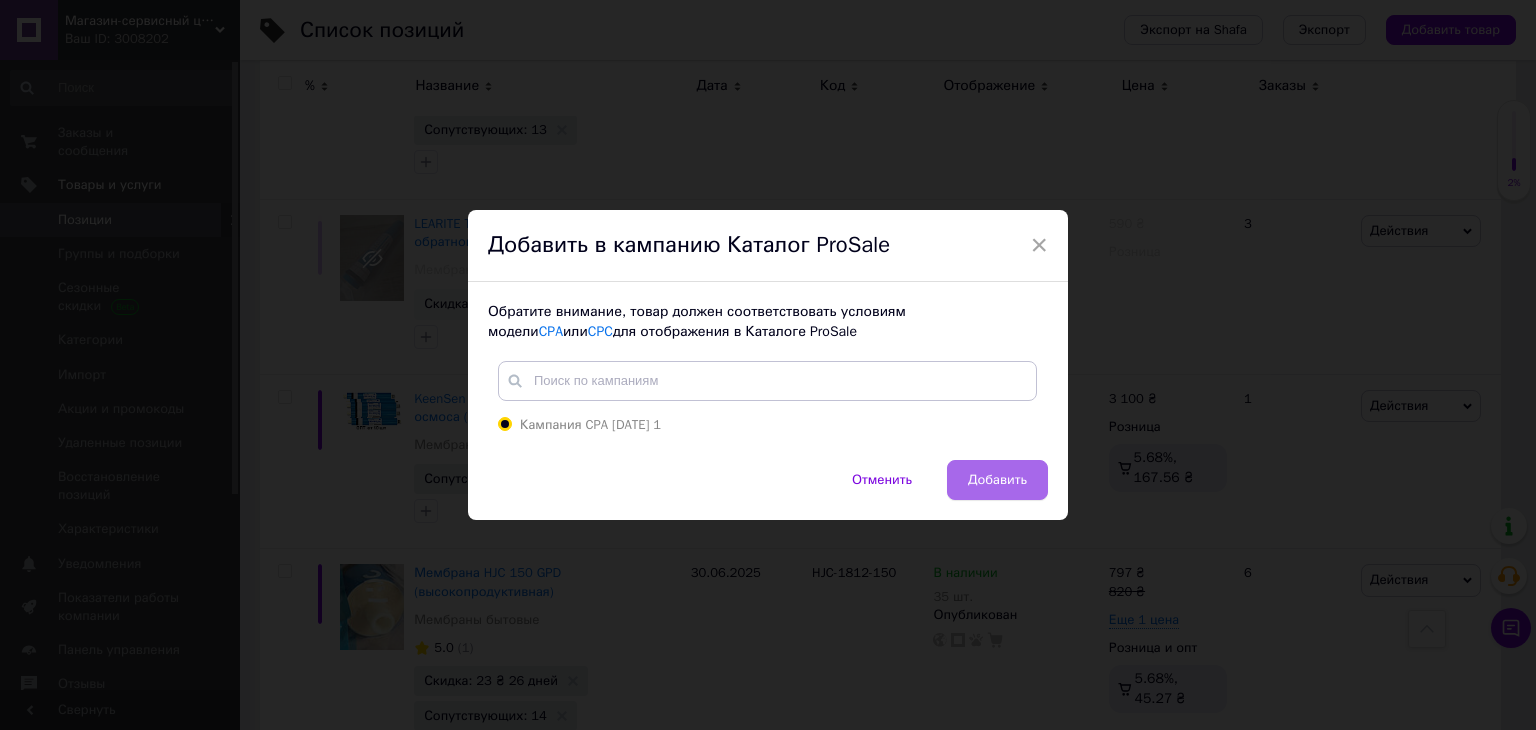 click on "Добавить" at bounding box center (997, 480) 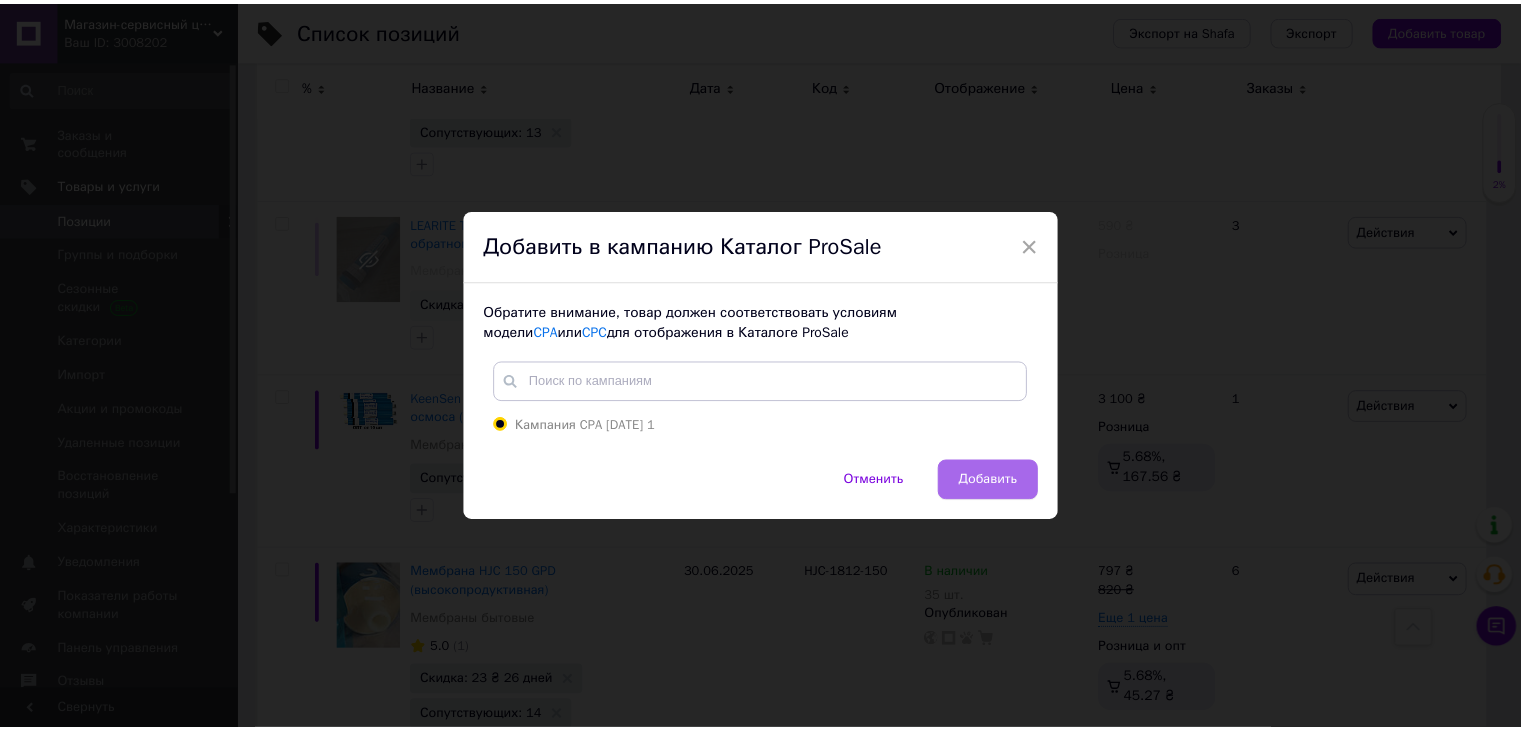 scroll, scrollTop: 0, scrollLeft: 544, axis: horizontal 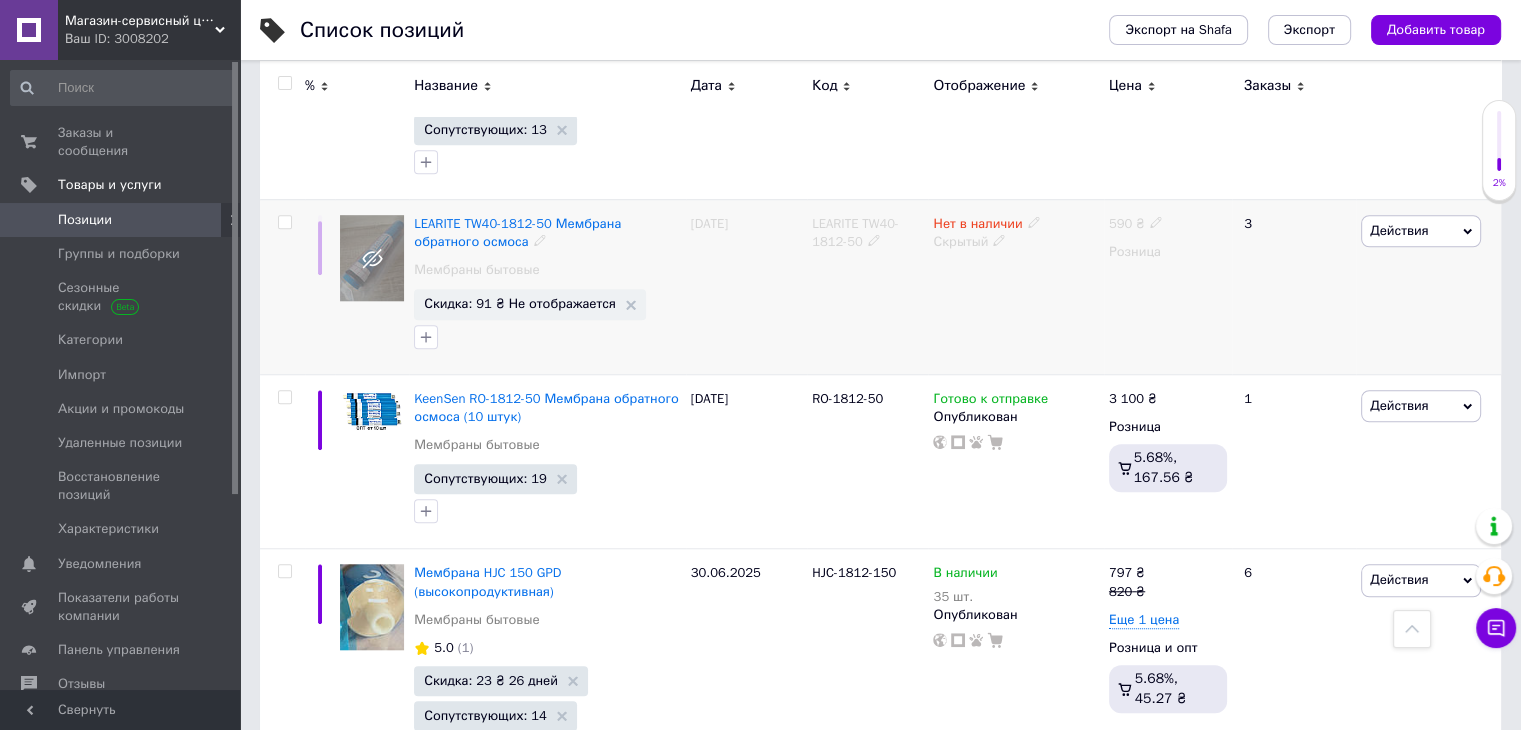 click on "Нет в наличии Скрытый" at bounding box center (1015, 286) 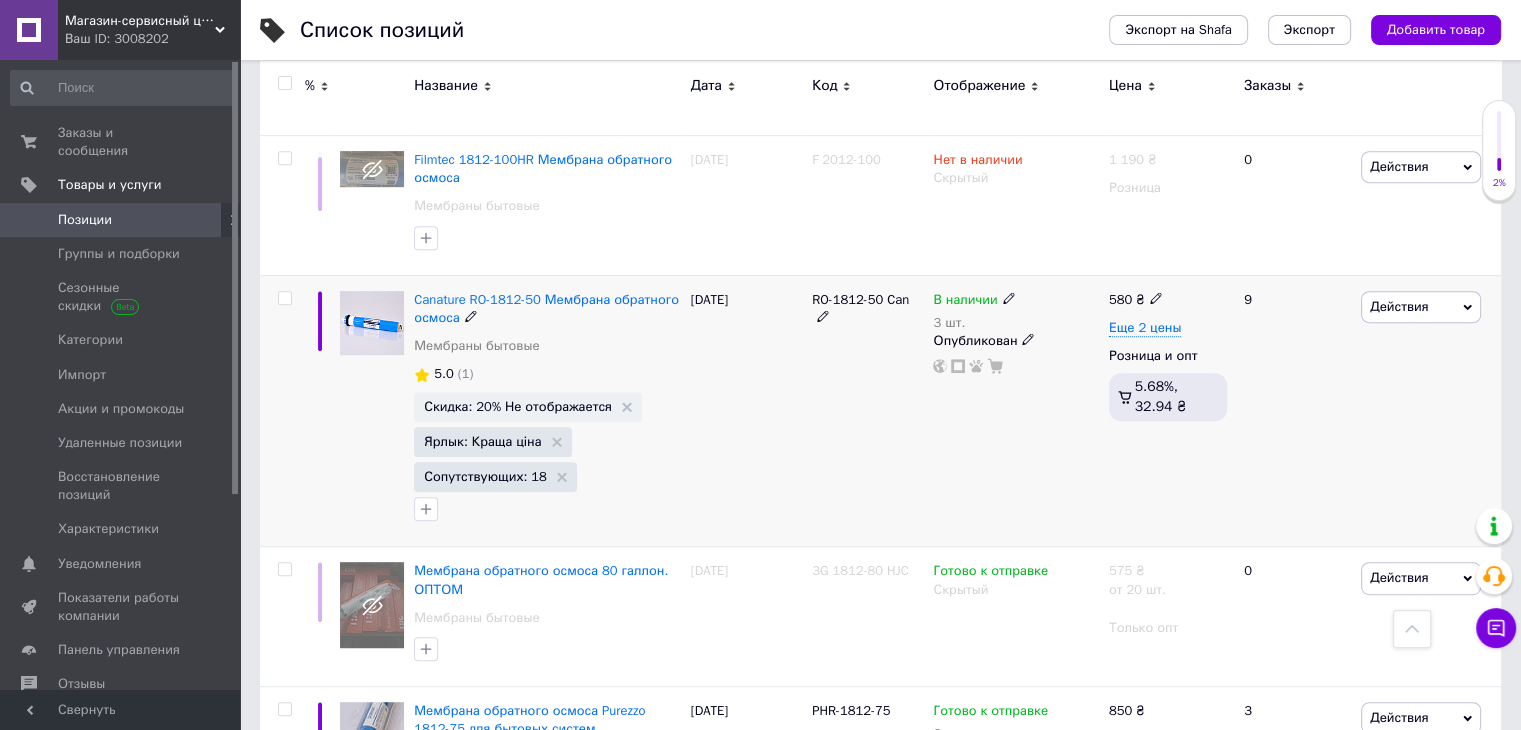 scroll, scrollTop: 886, scrollLeft: 0, axis: vertical 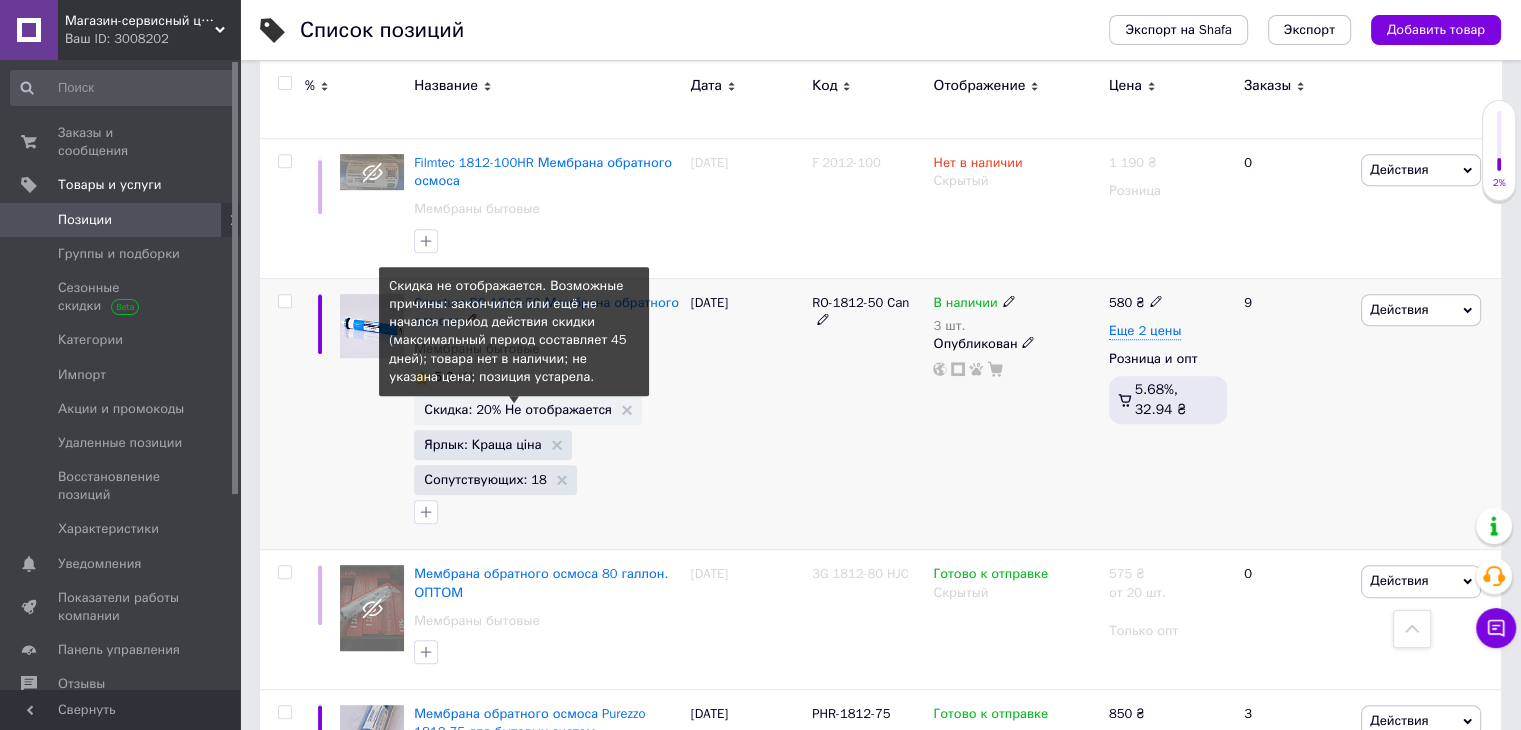 click on "Скидка: 20% Не отображается" at bounding box center (518, 409) 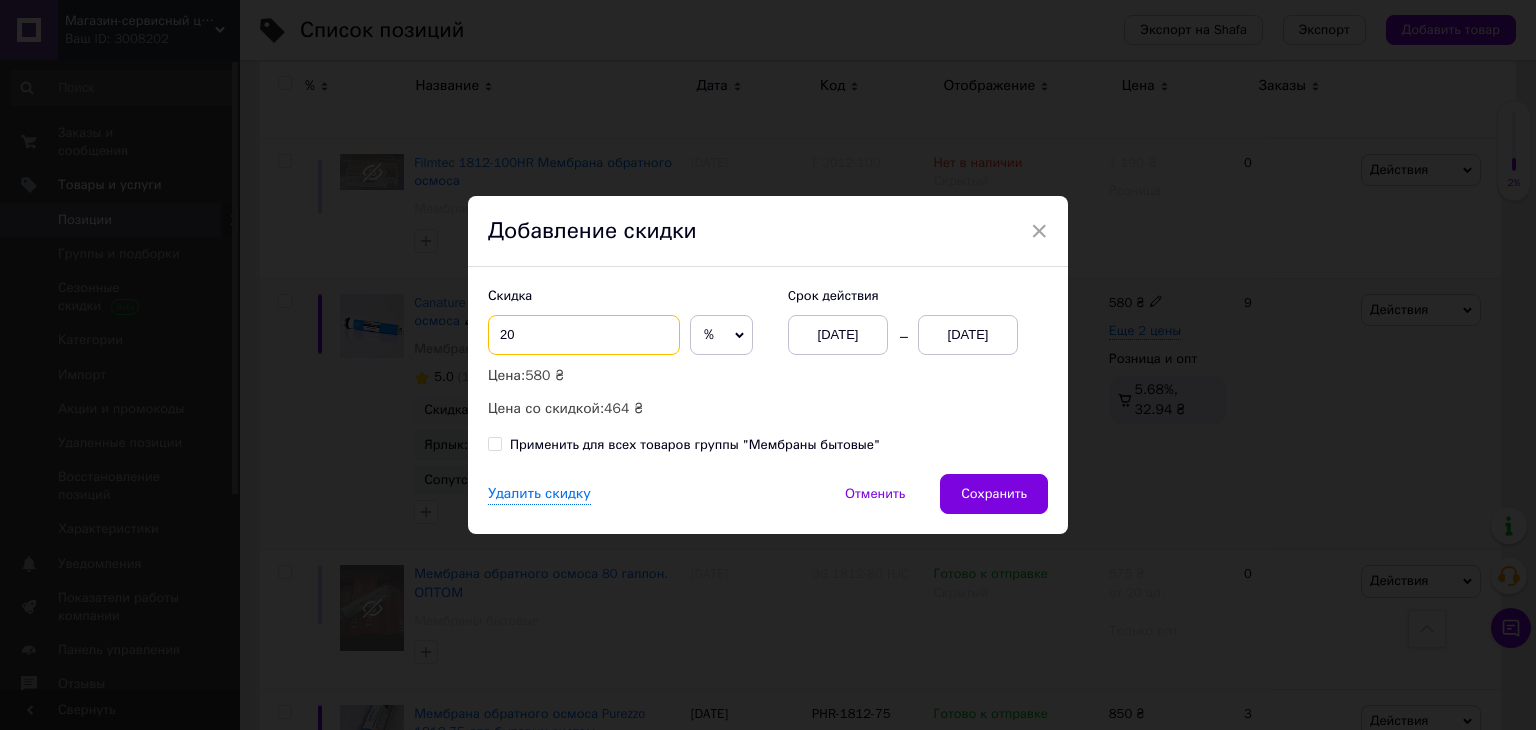 click on "20" at bounding box center (584, 335) 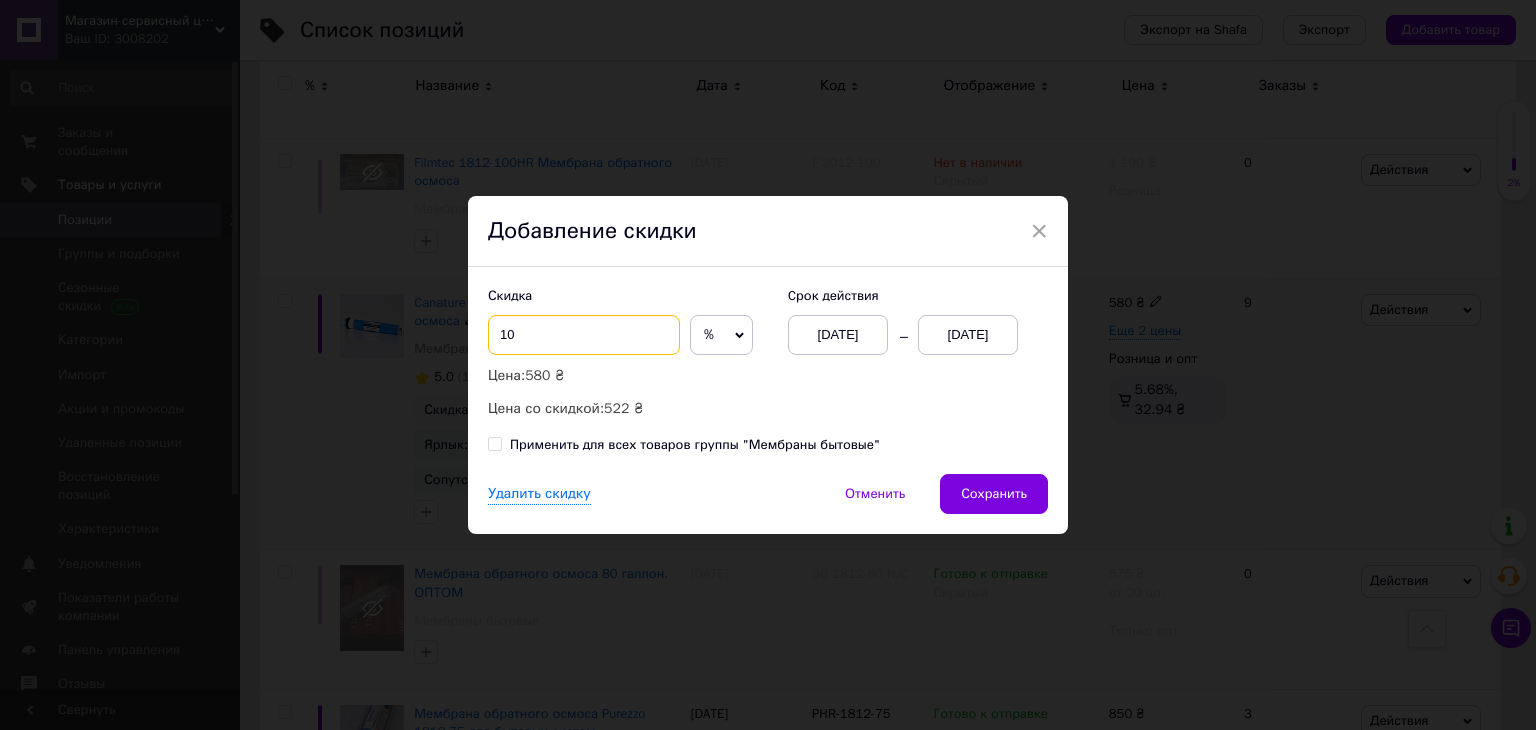 type on "10" 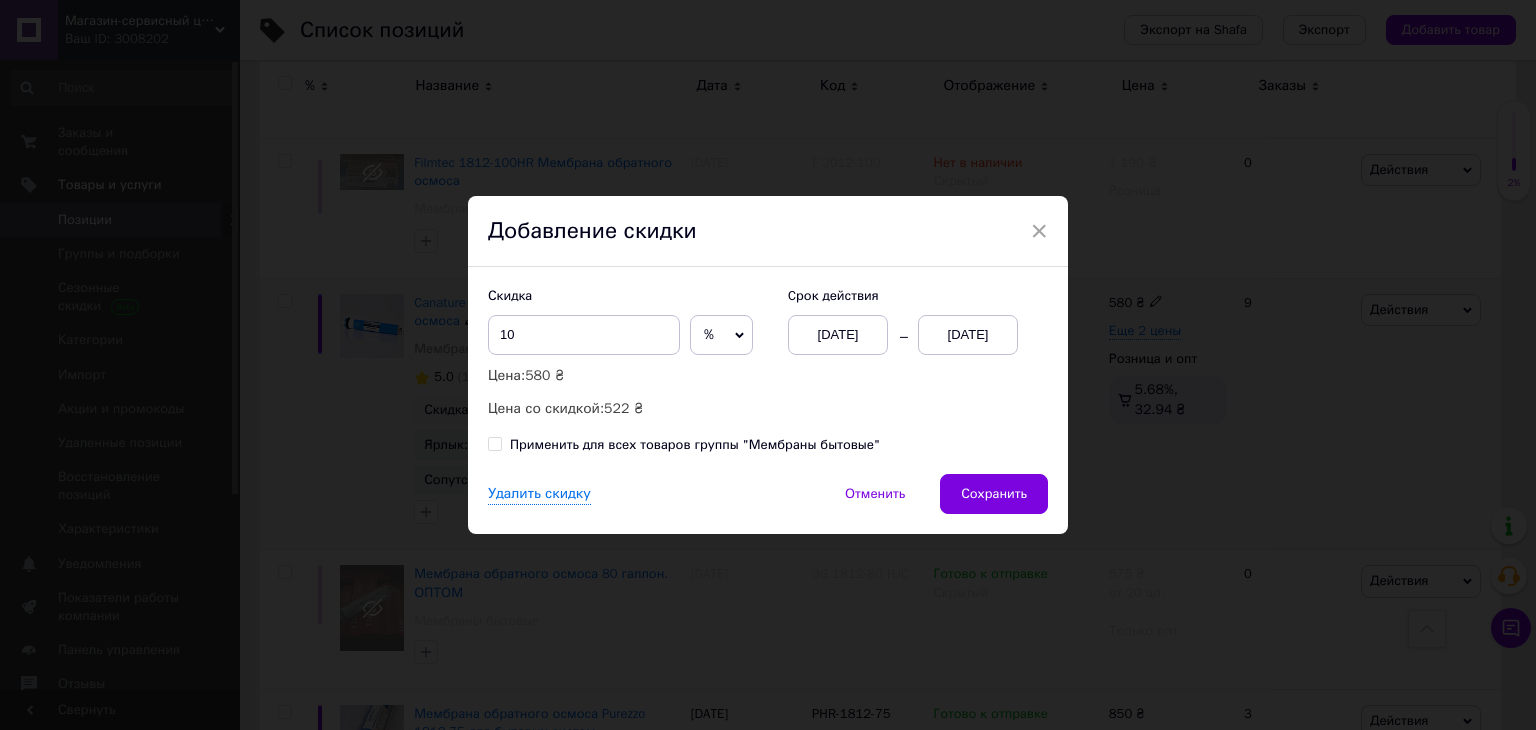 click on "[DATE]" at bounding box center (968, 335) 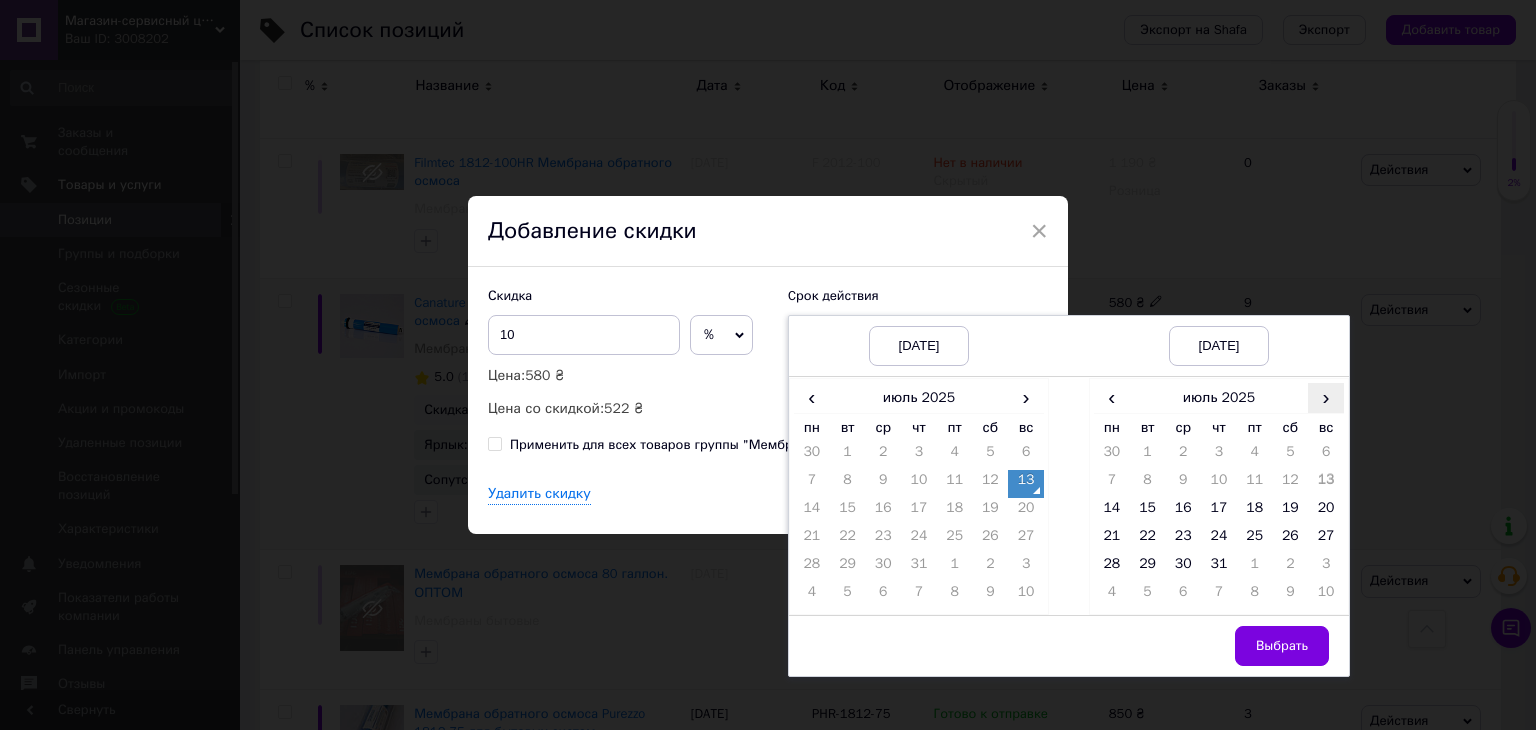 click on "›" at bounding box center (1326, 397) 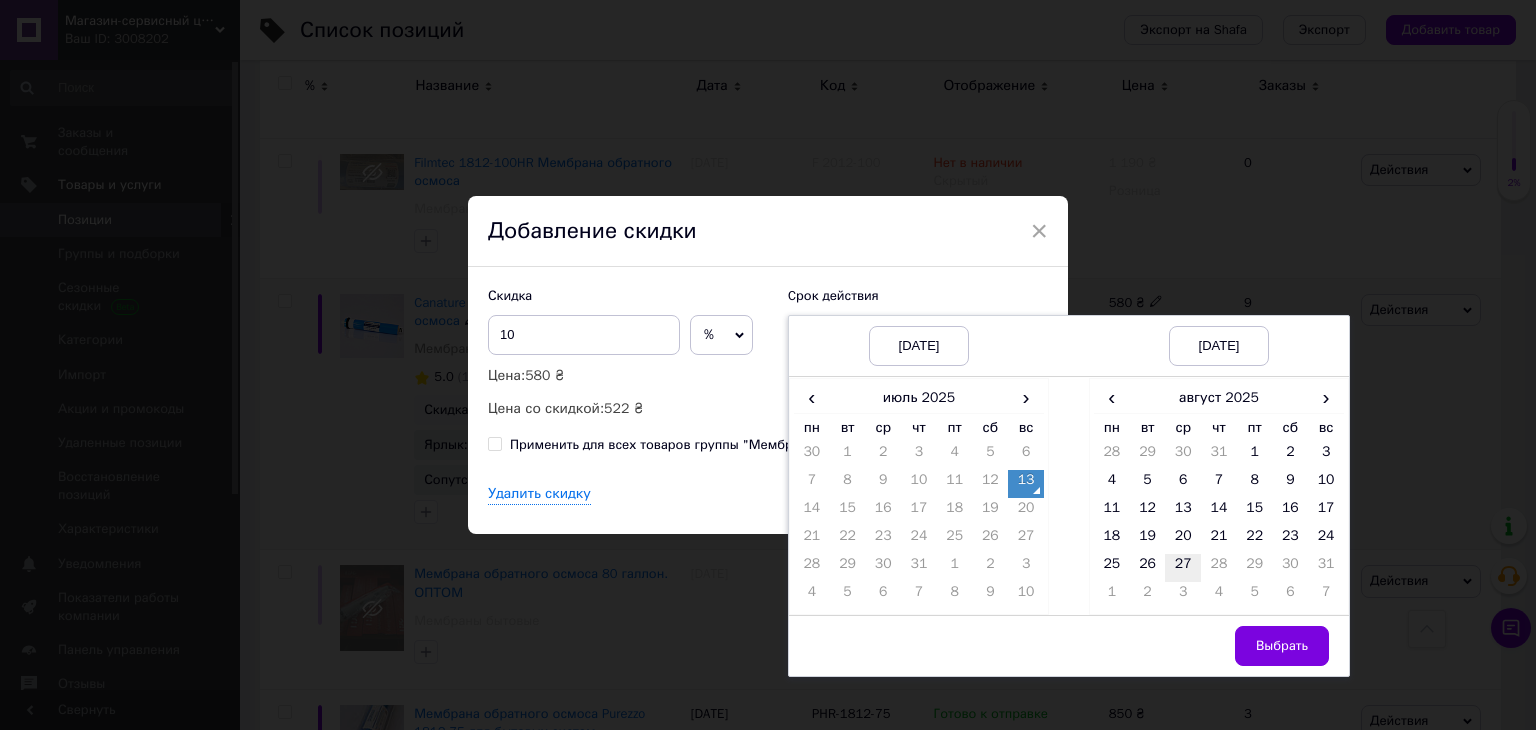 click on "27" at bounding box center (1183, 568) 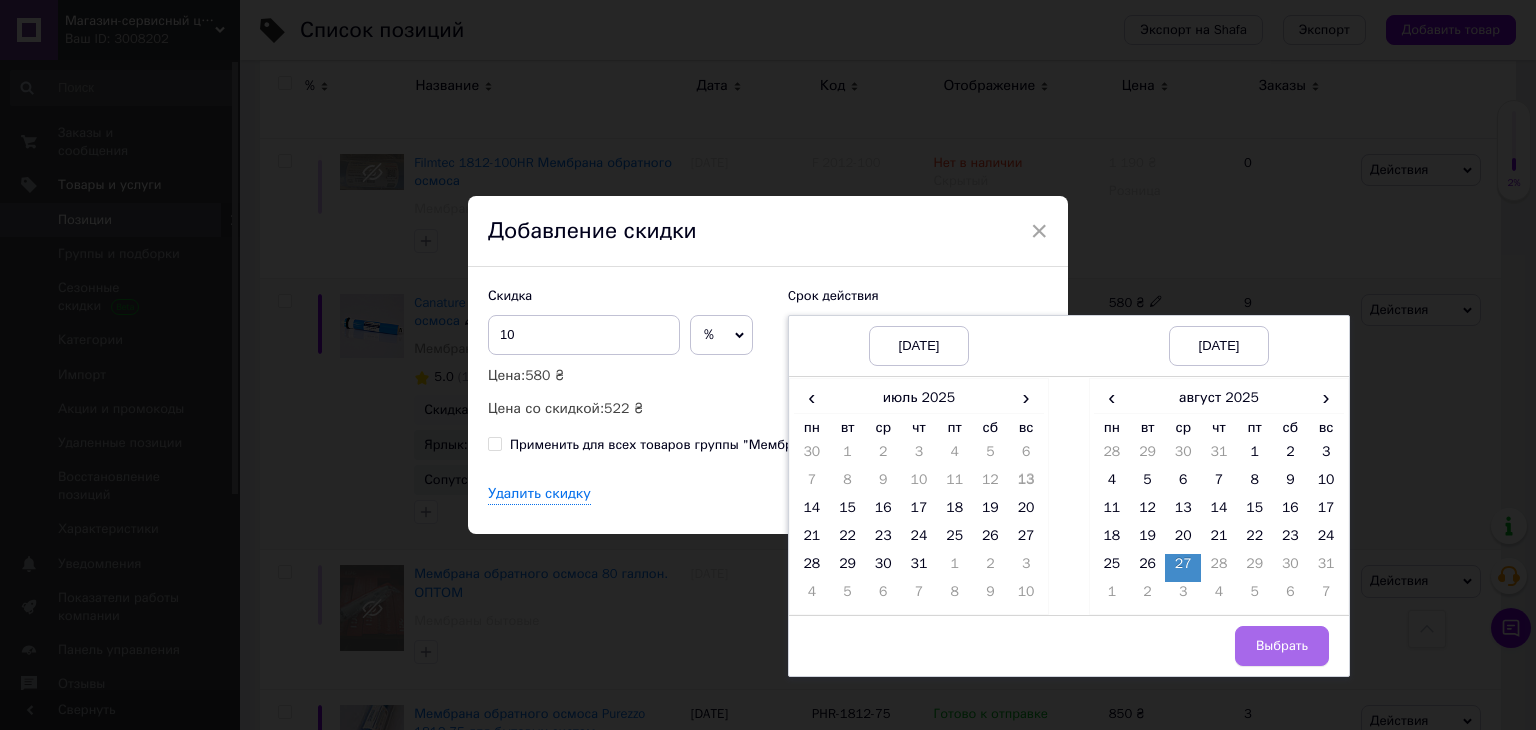 click on "Выбрать" at bounding box center [1282, 646] 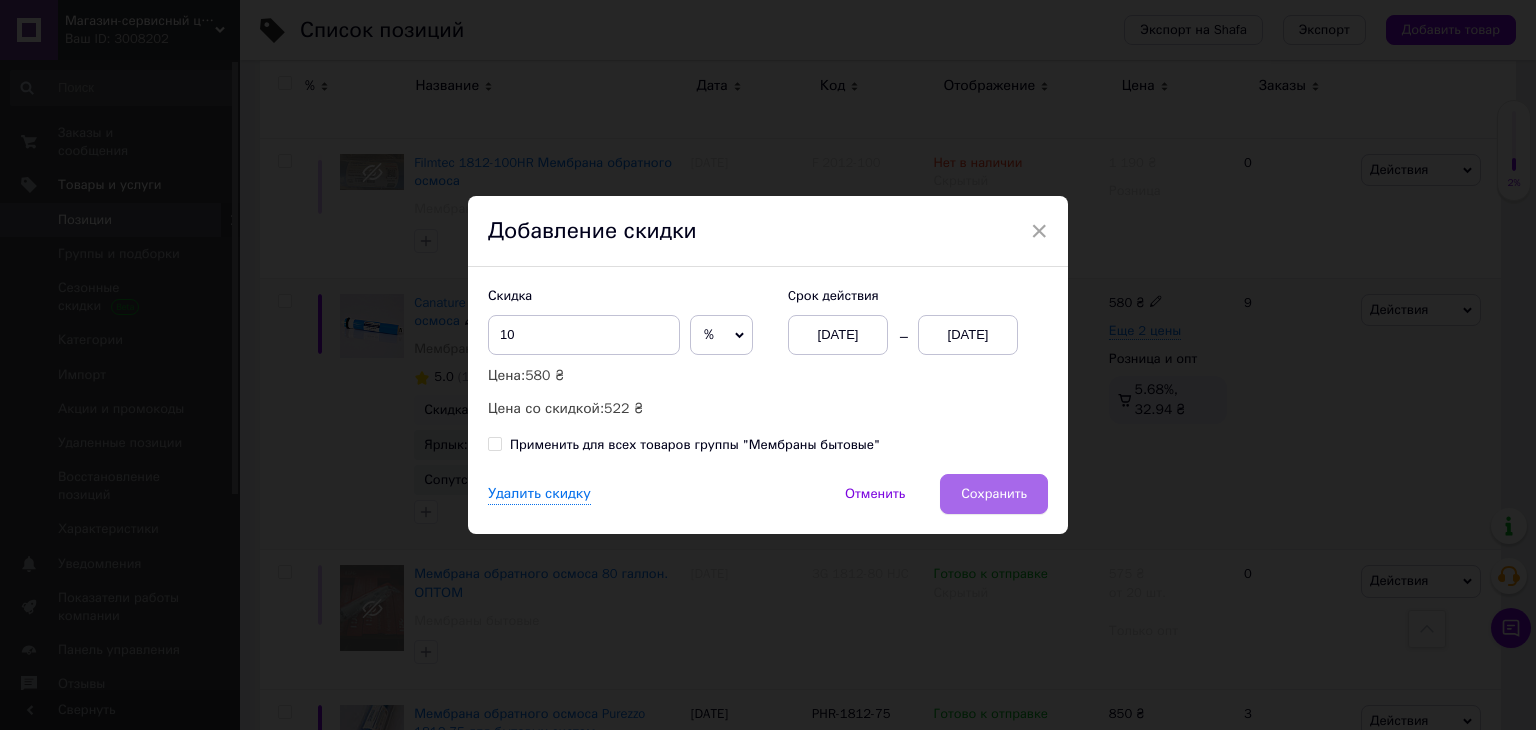 click on "Сохранить" at bounding box center (994, 494) 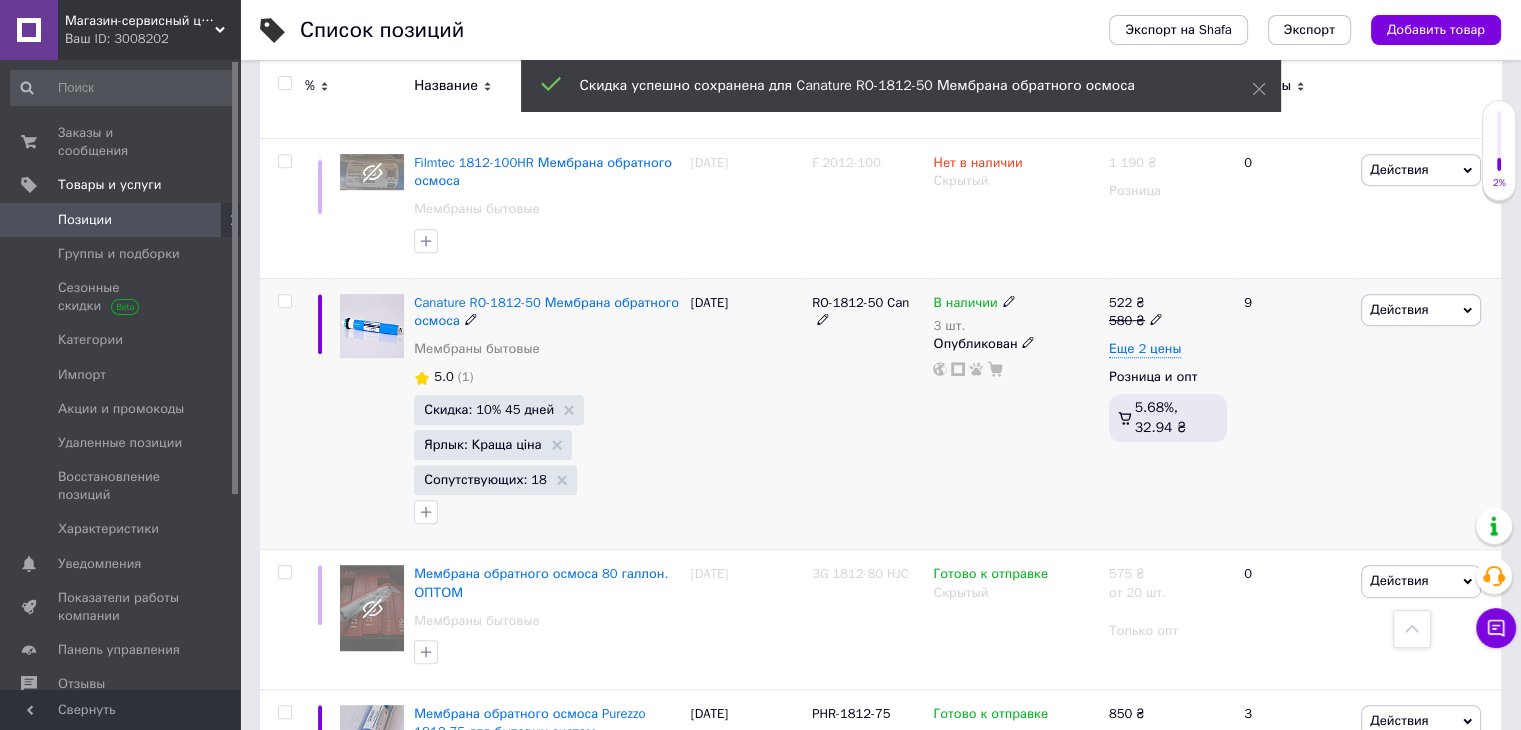 scroll, scrollTop: 0, scrollLeft: 544, axis: horizontal 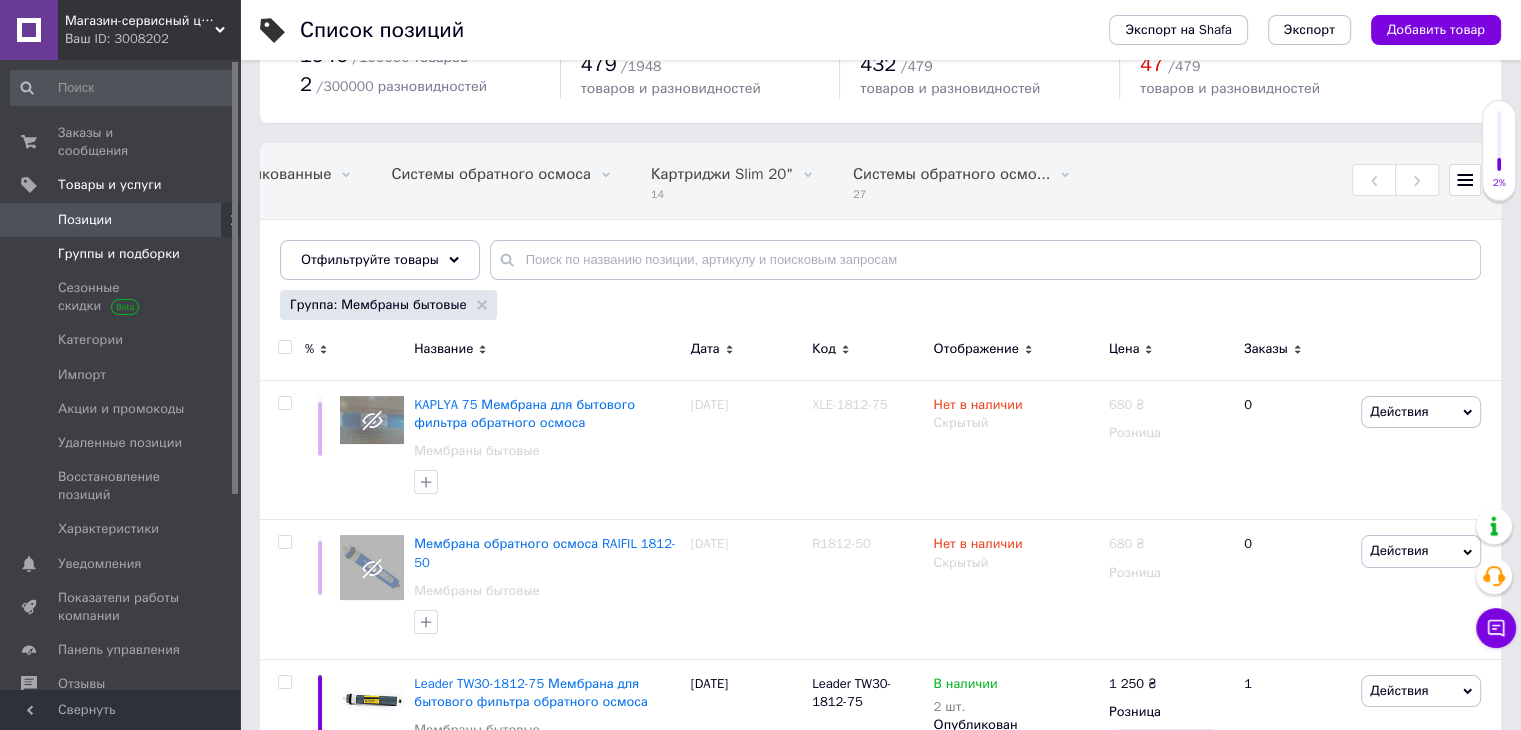 click on "Группы и подборки" at bounding box center (119, 254) 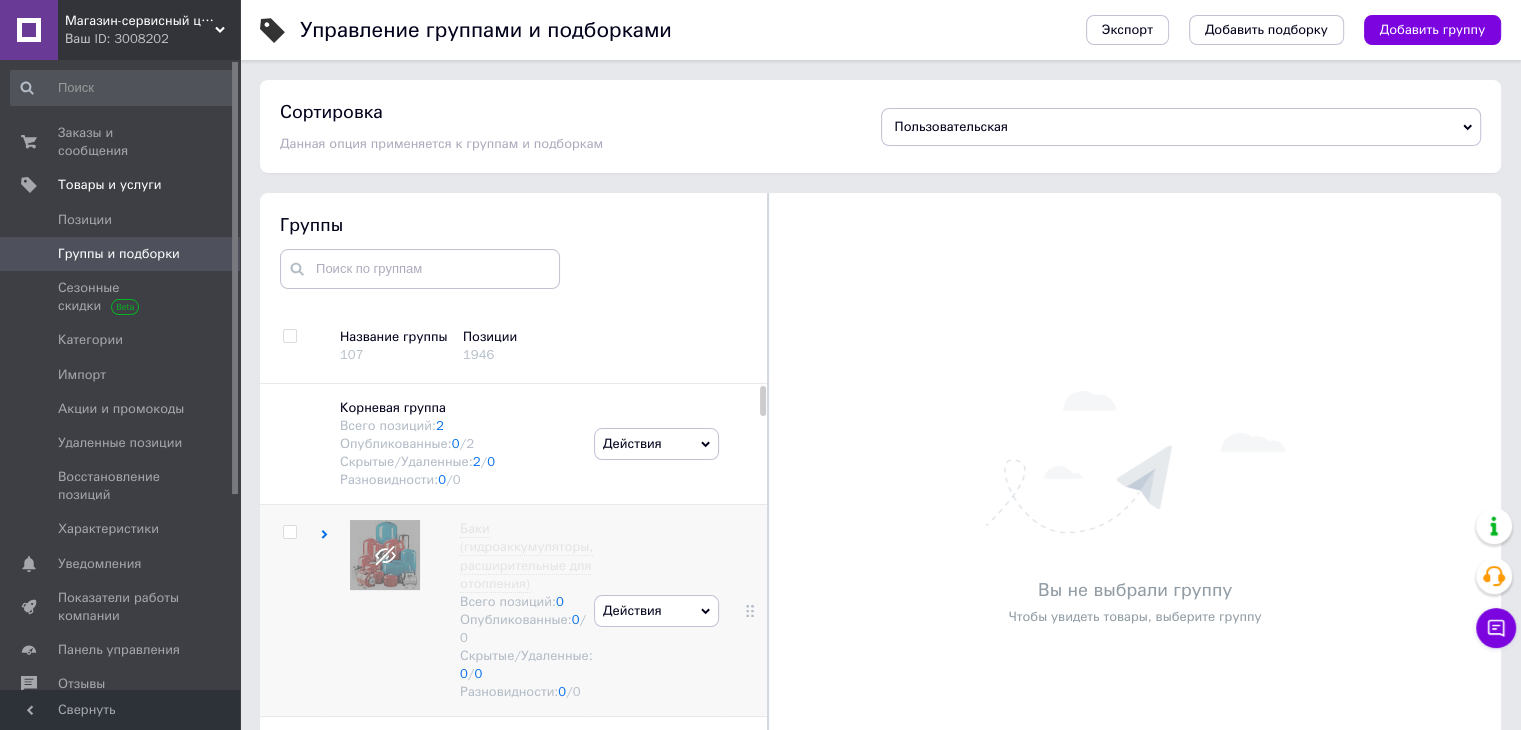 scroll, scrollTop: 73, scrollLeft: 0, axis: vertical 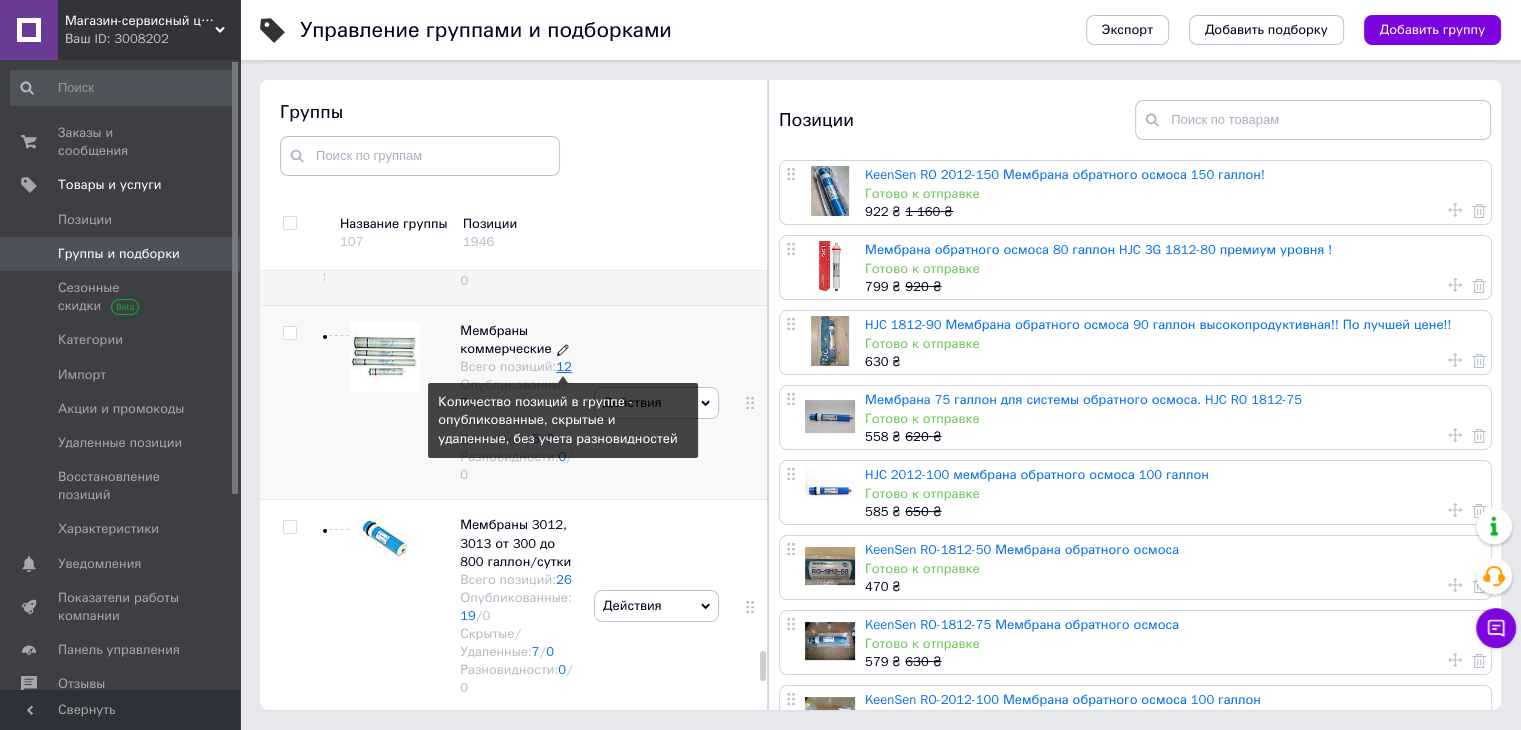 click on "12" at bounding box center (564, 366) 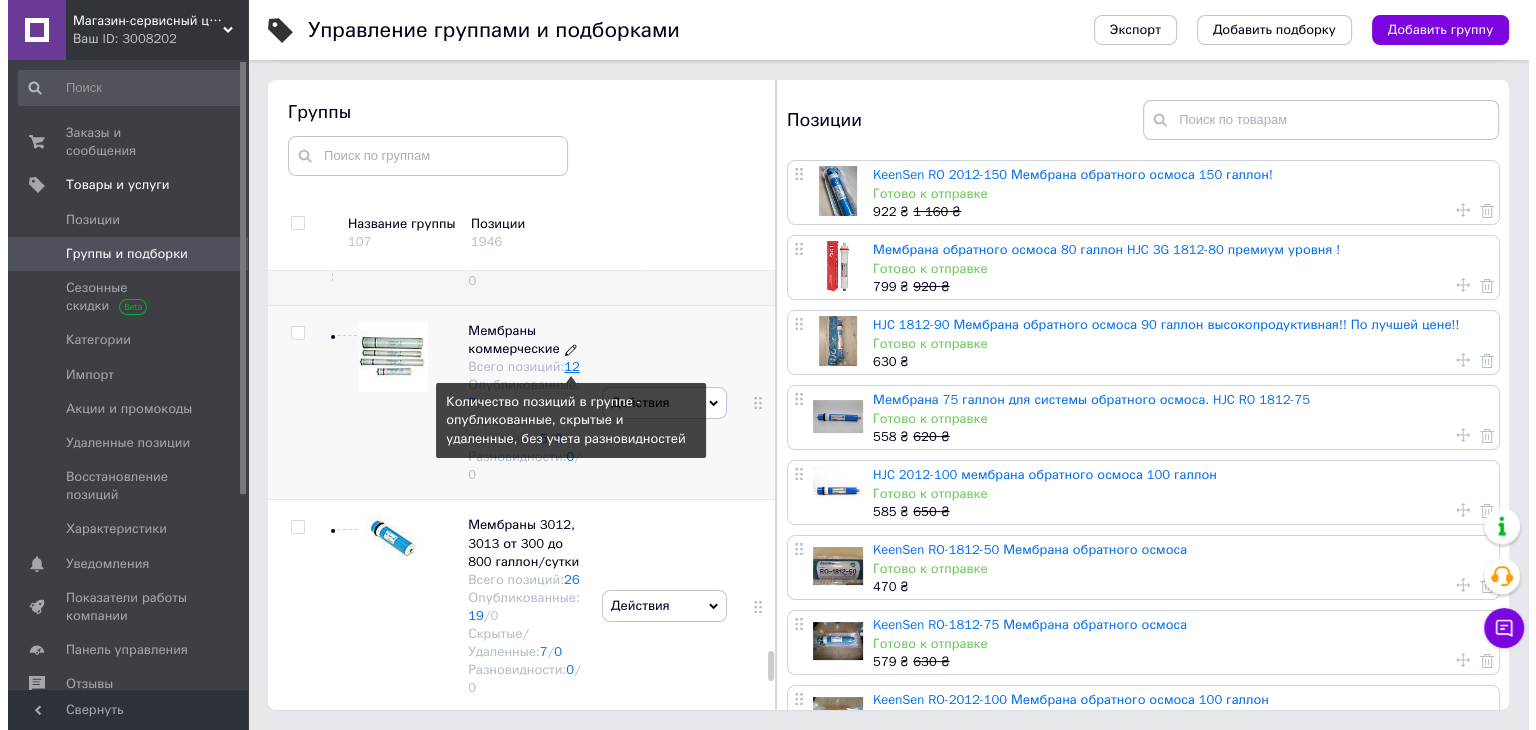 scroll, scrollTop: 0, scrollLeft: 0, axis: both 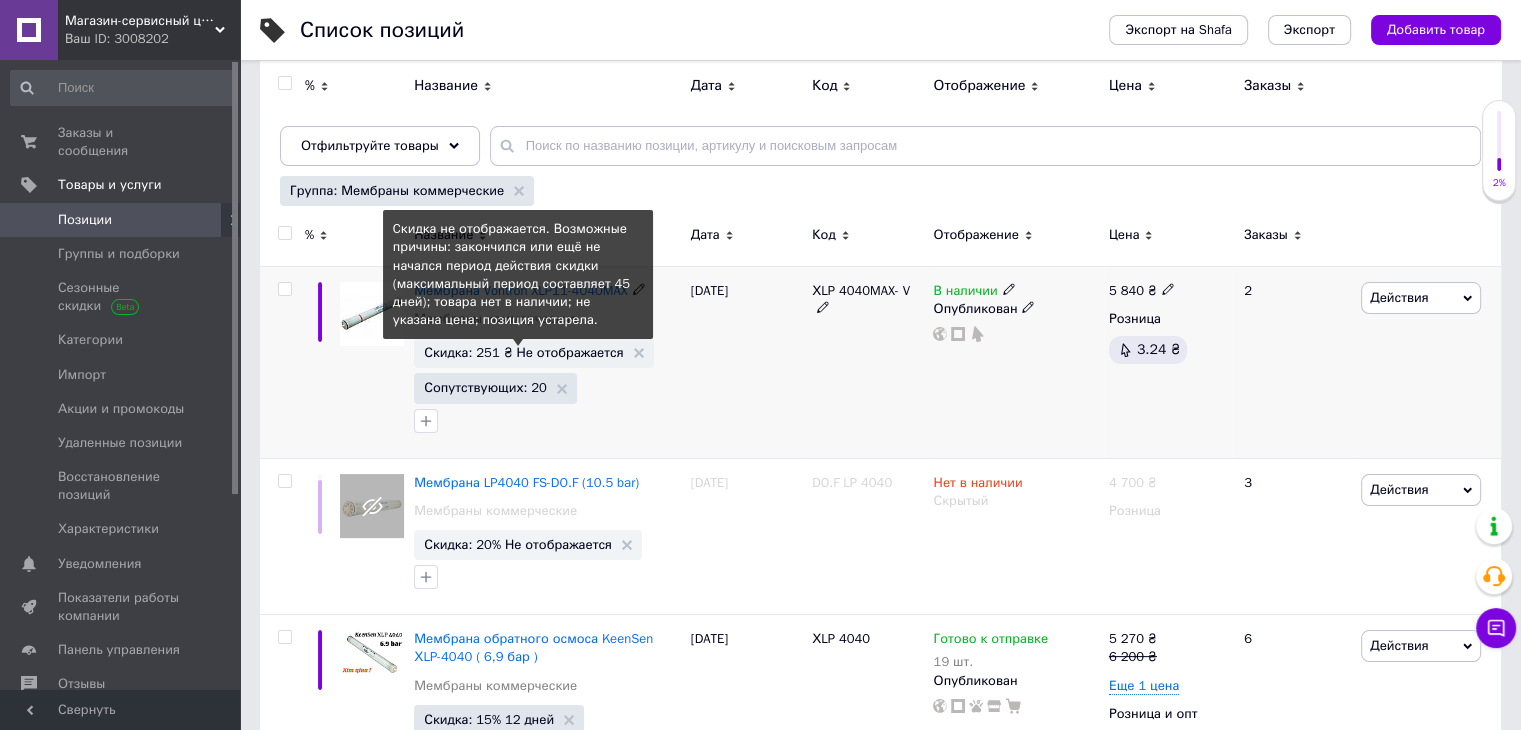 click on "Скидка: 251 ₴ Не отображается" at bounding box center [523, 352] 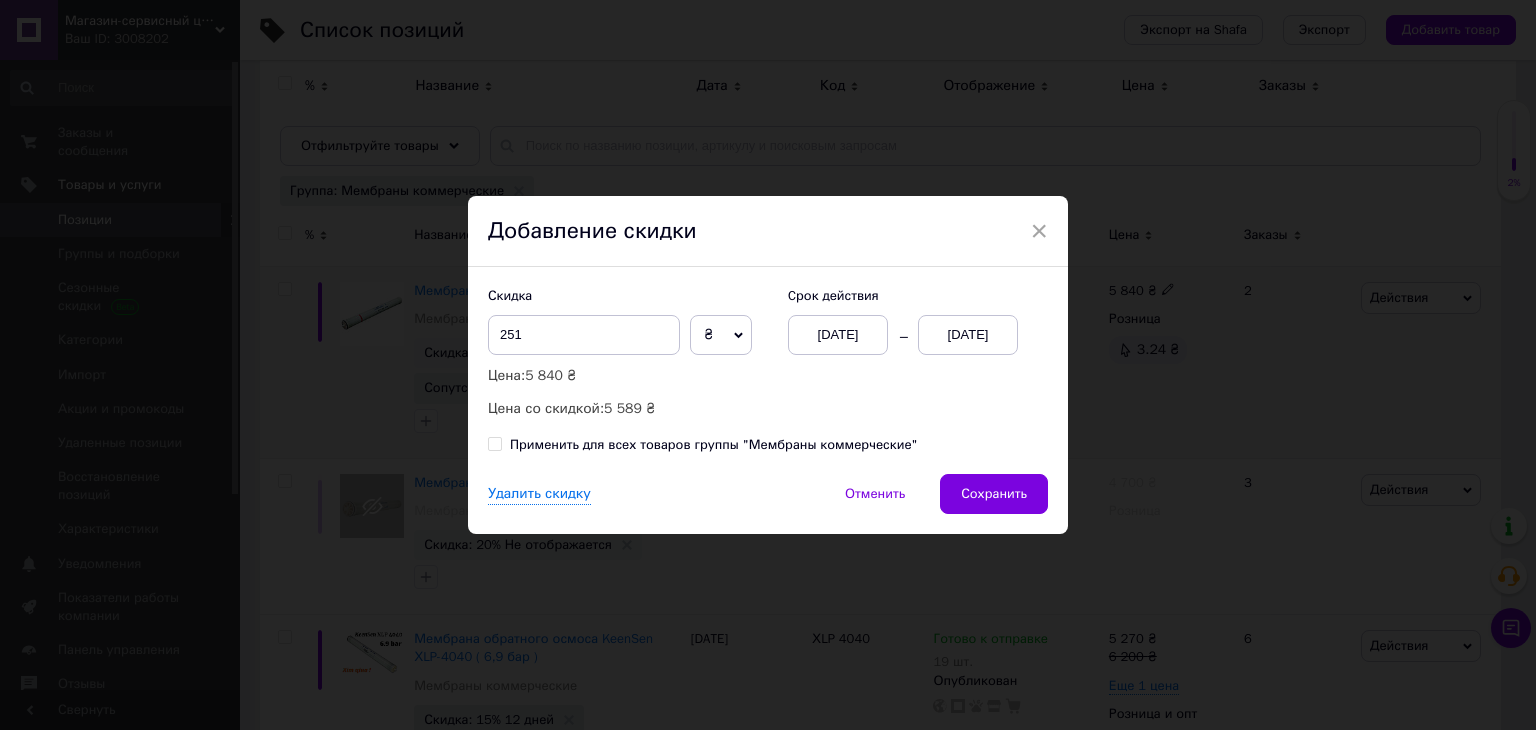 click on "[DATE]" at bounding box center [968, 335] 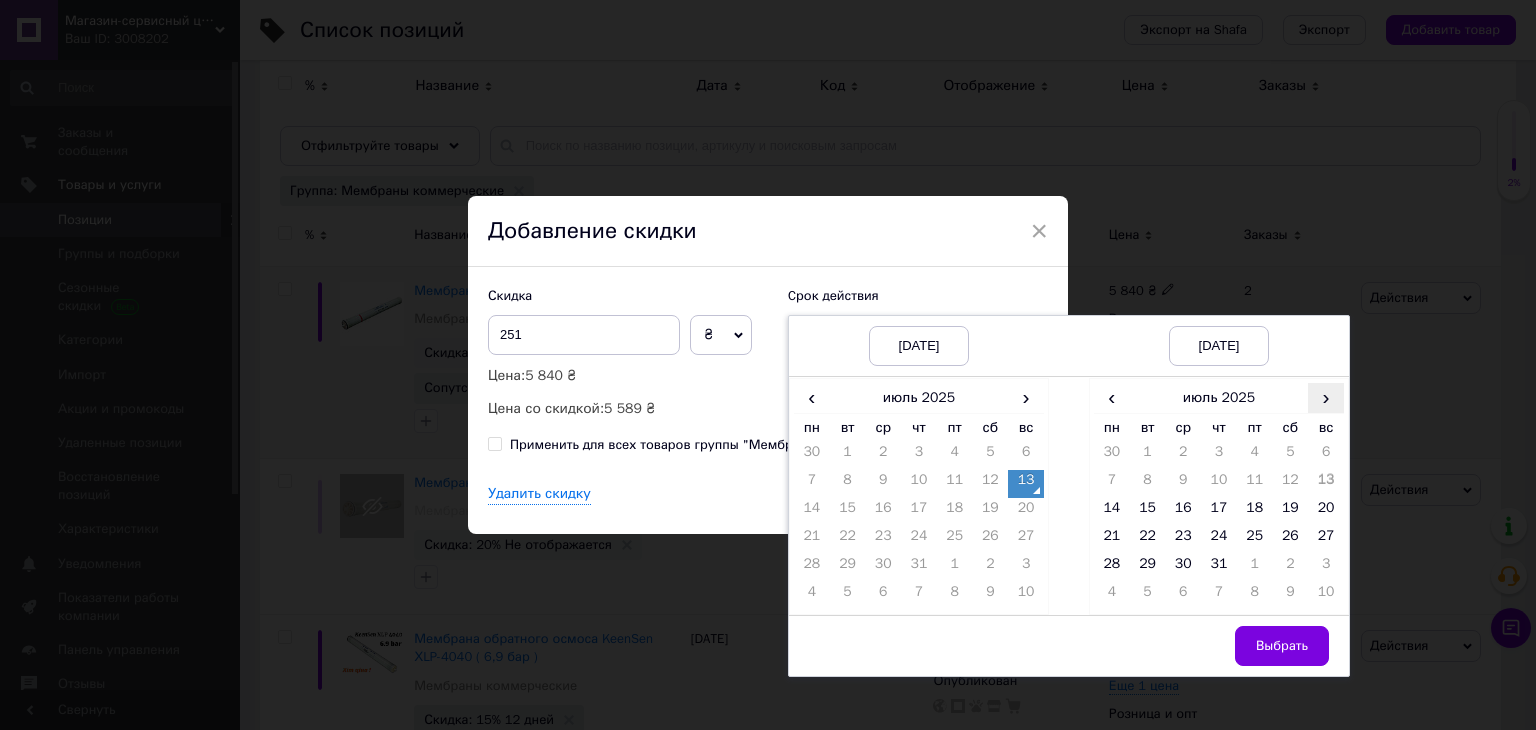 click on "›" at bounding box center (1326, 397) 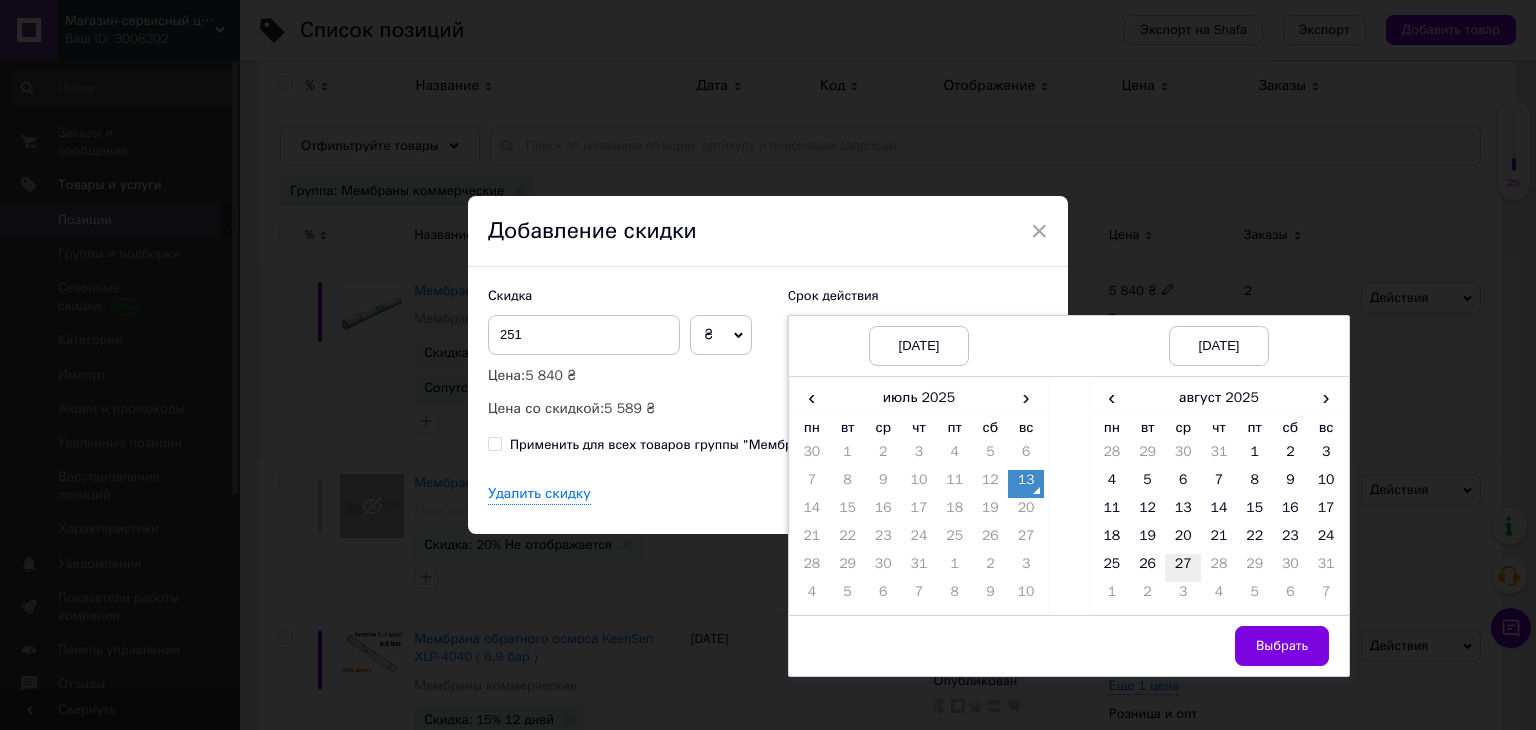 click on "27" at bounding box center [1183, 568] 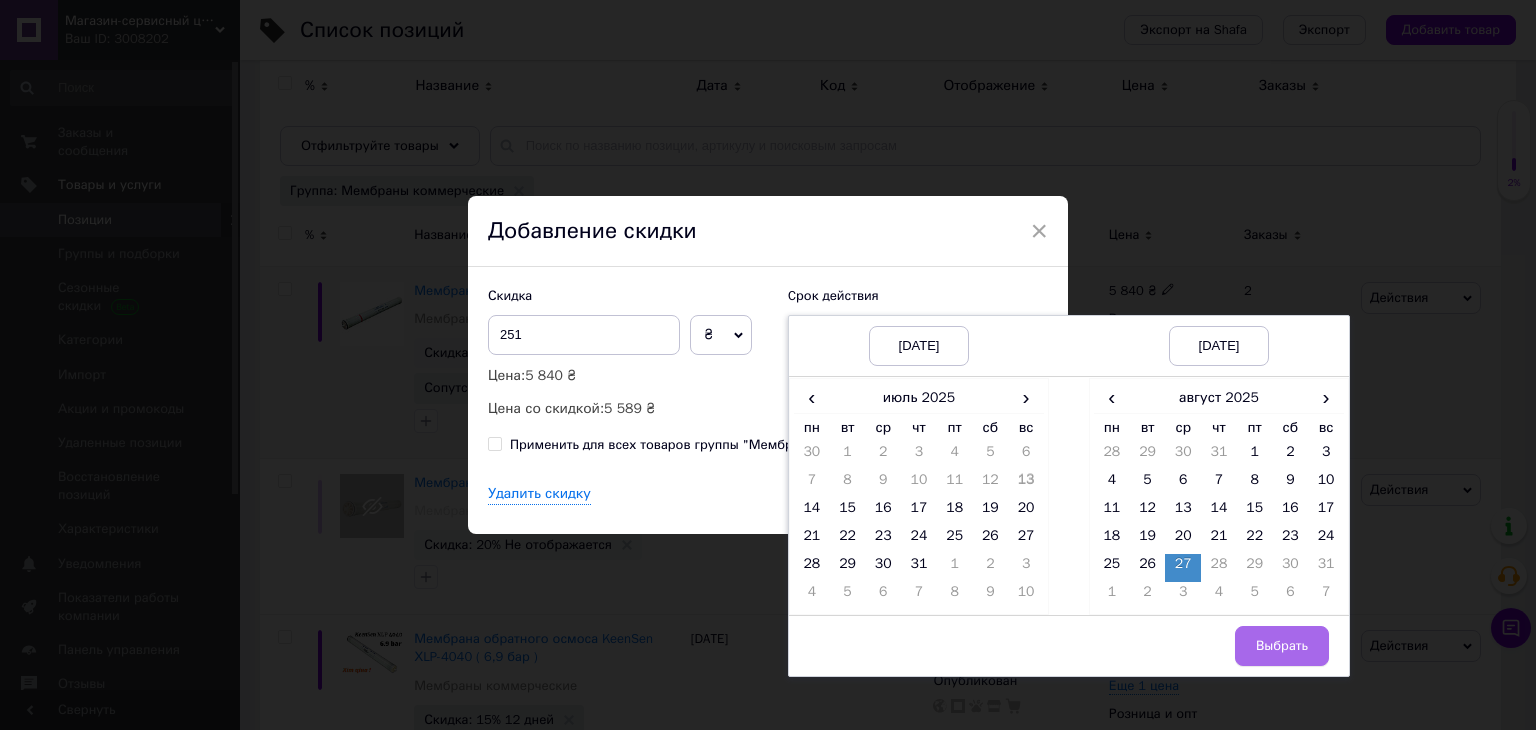 click on "Выбрать" at bounding box center [1282, 646] 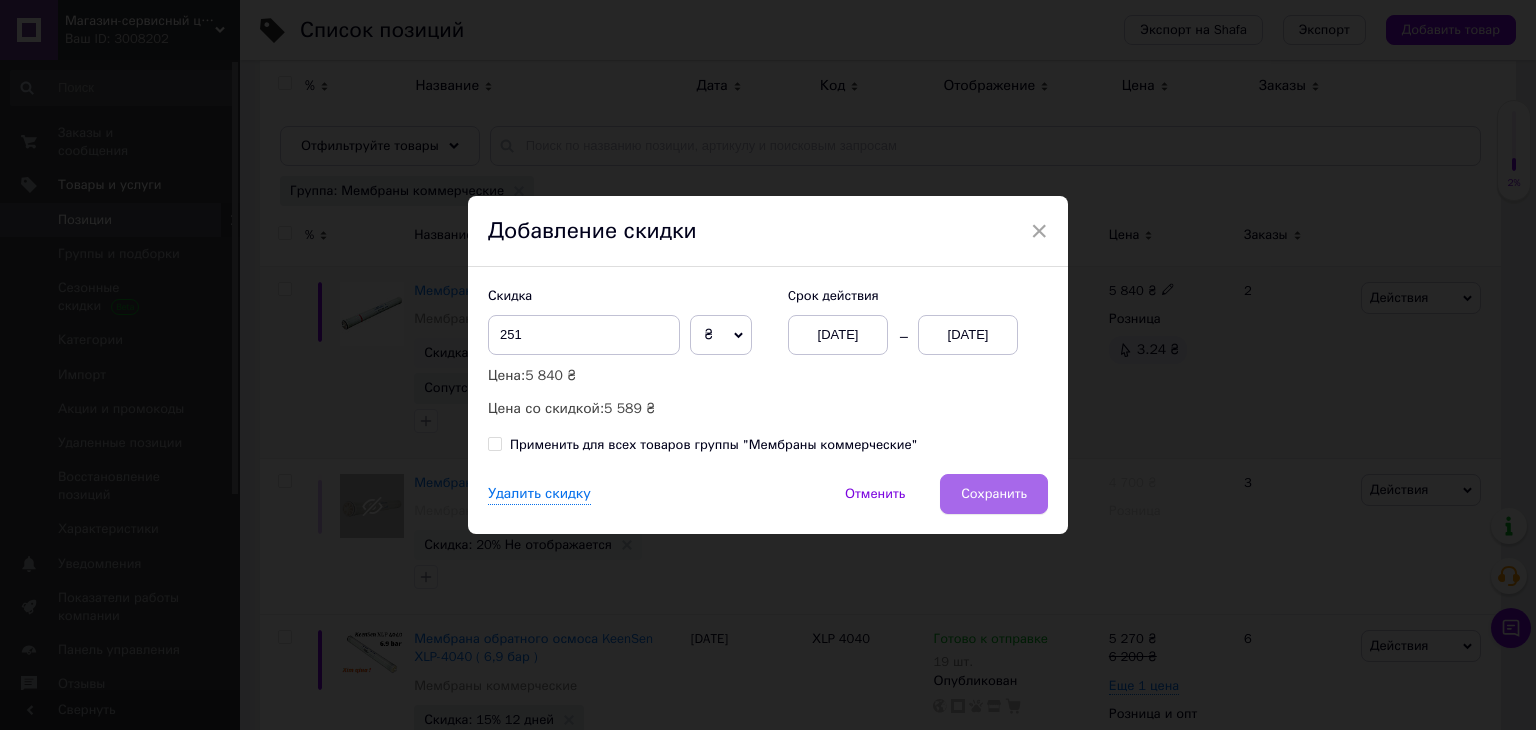 click on "Сохранить" at bounding box center [994, 494] 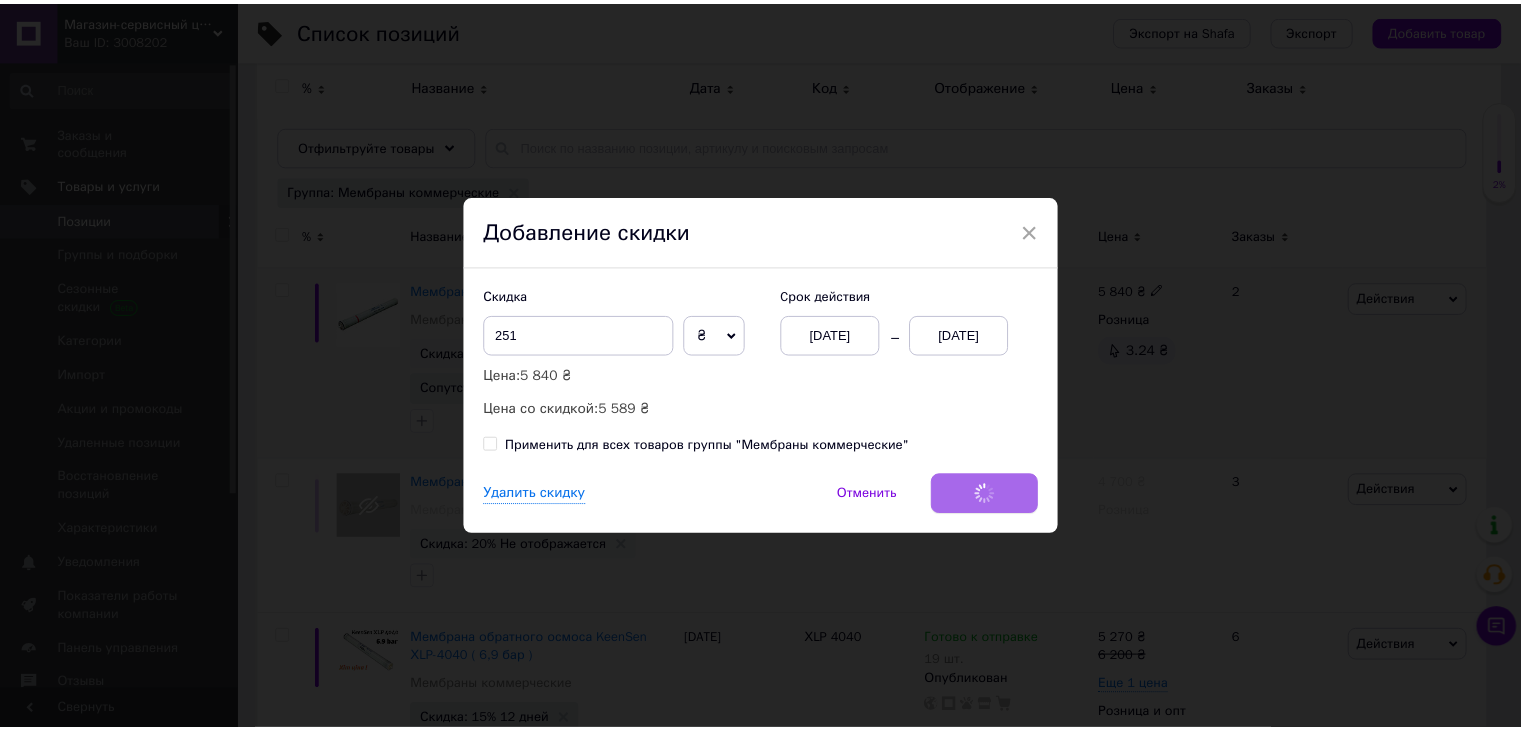 scroll, scrollTop: 0, scrollLeft: 544, axis: horizontal 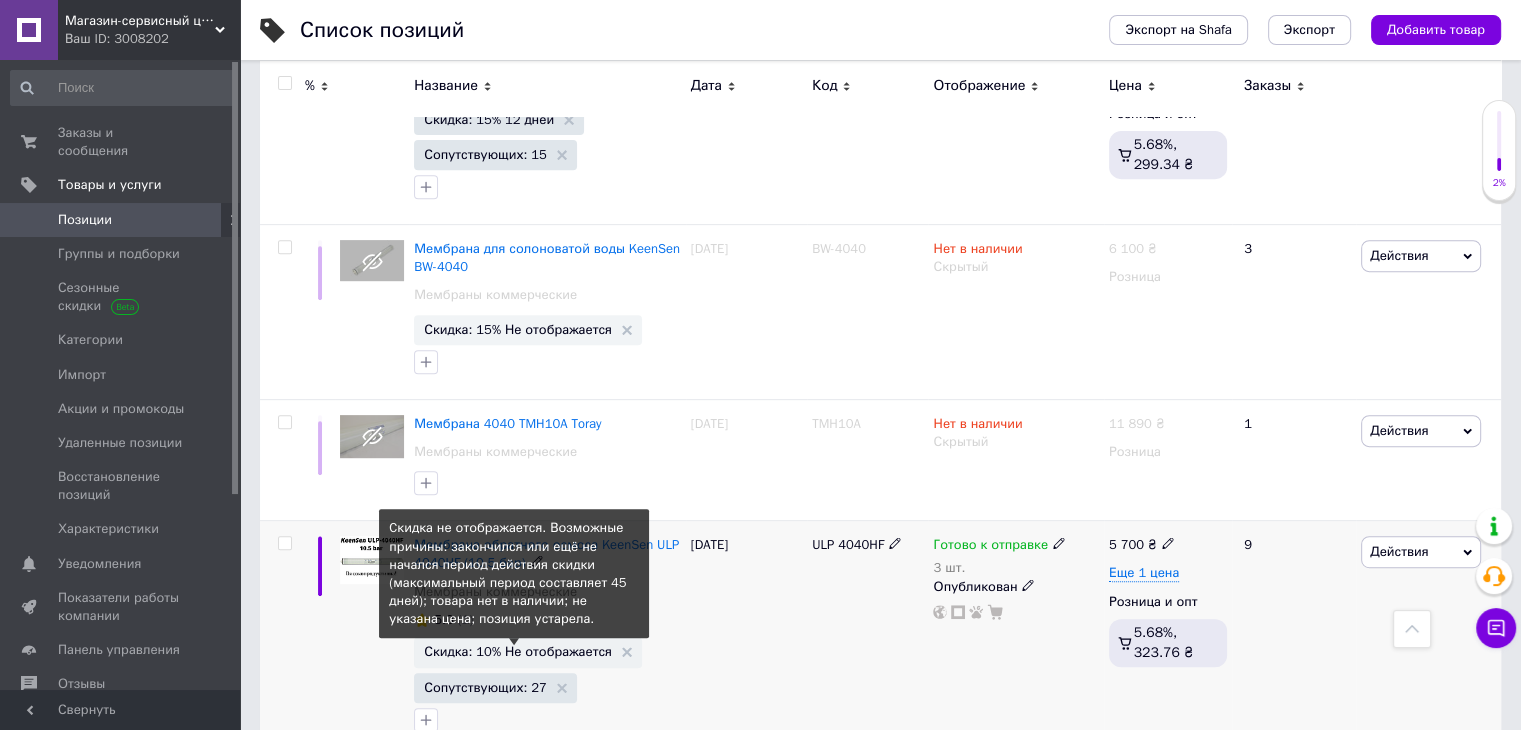 click on "Скидка: 10% Не отображается" at bounding box center (518, 651) 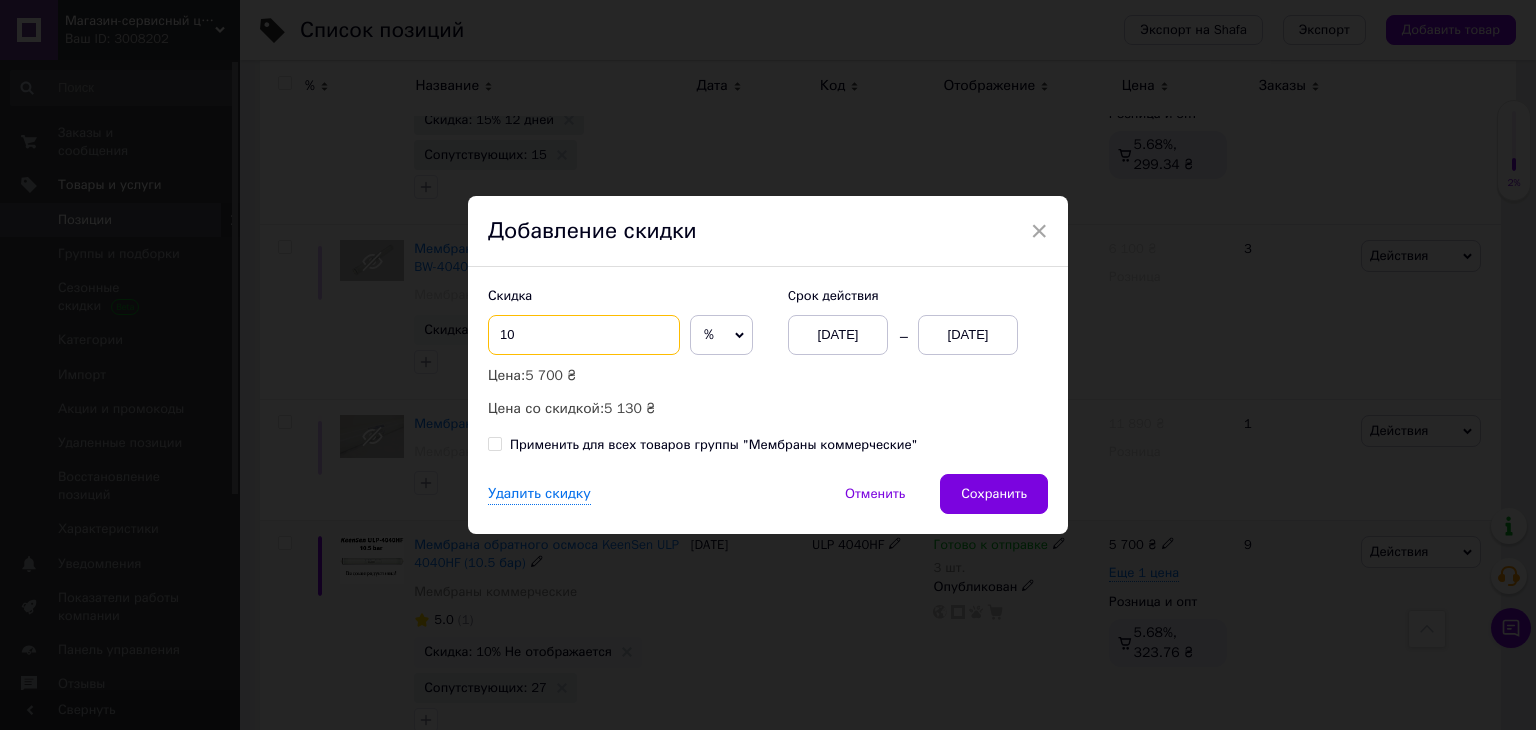 drag, startPoint x: 510, startPoint y: 335, endPoint x: 495, endPoint y: 333, distance: 15.132746 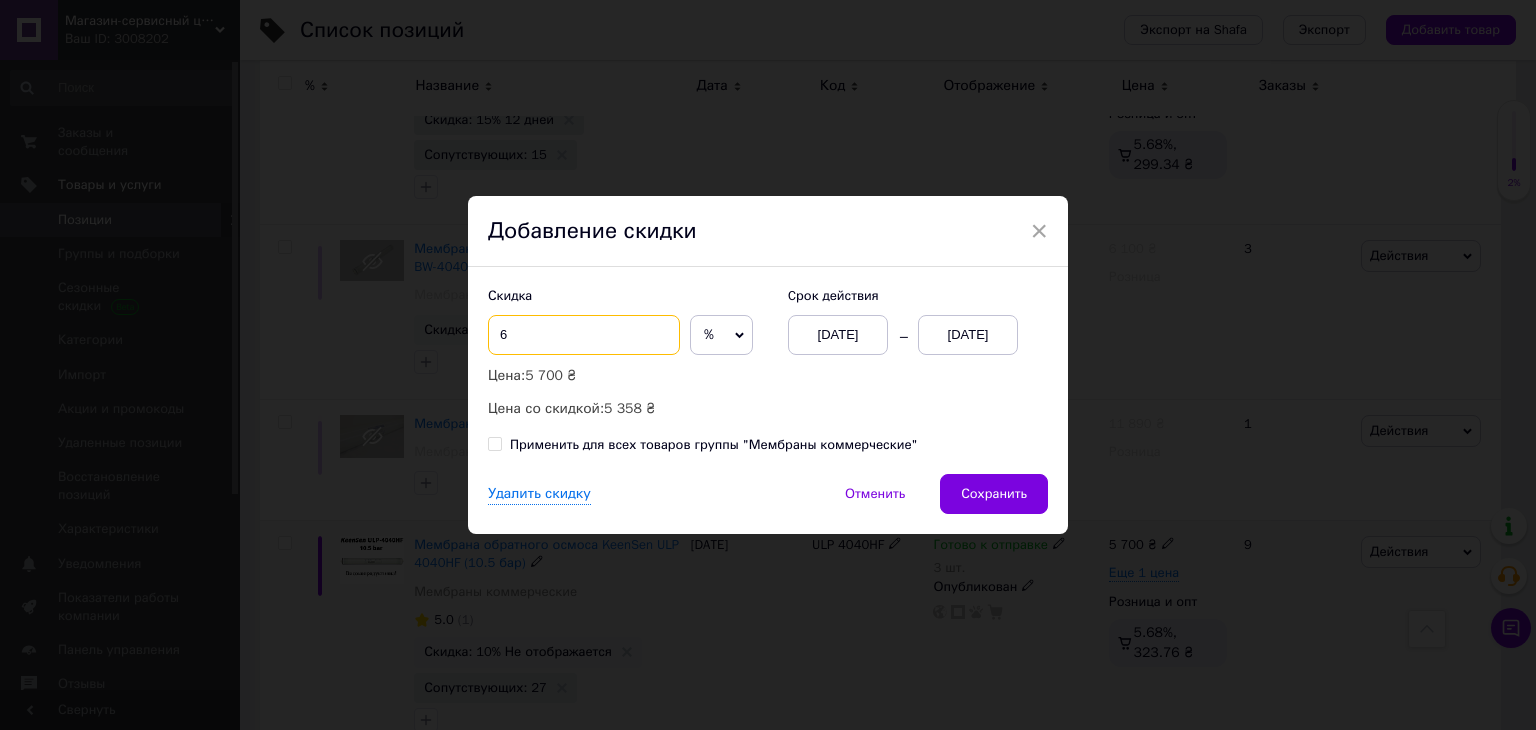 type on "6" 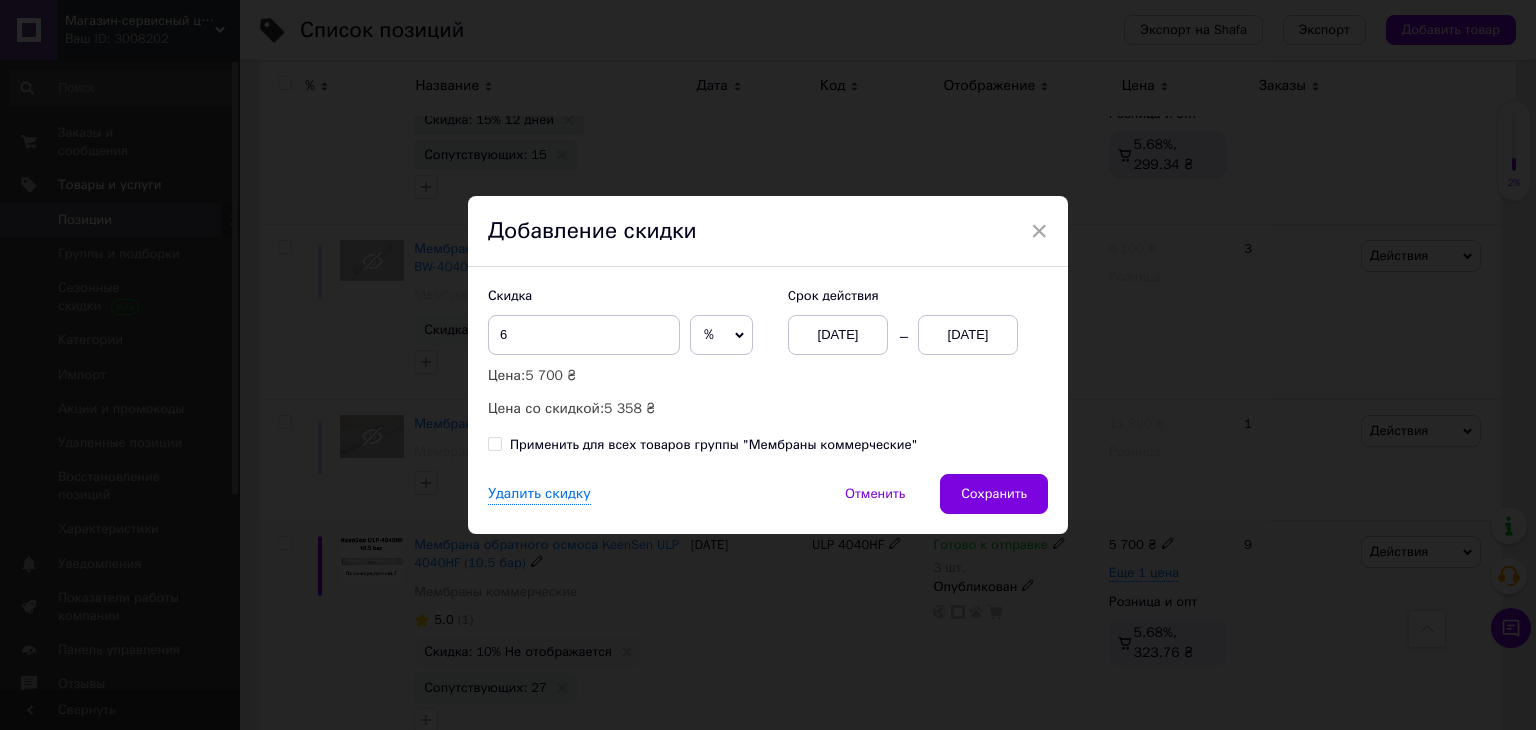 click on "[DATE]" at bounding box center [968, 335] 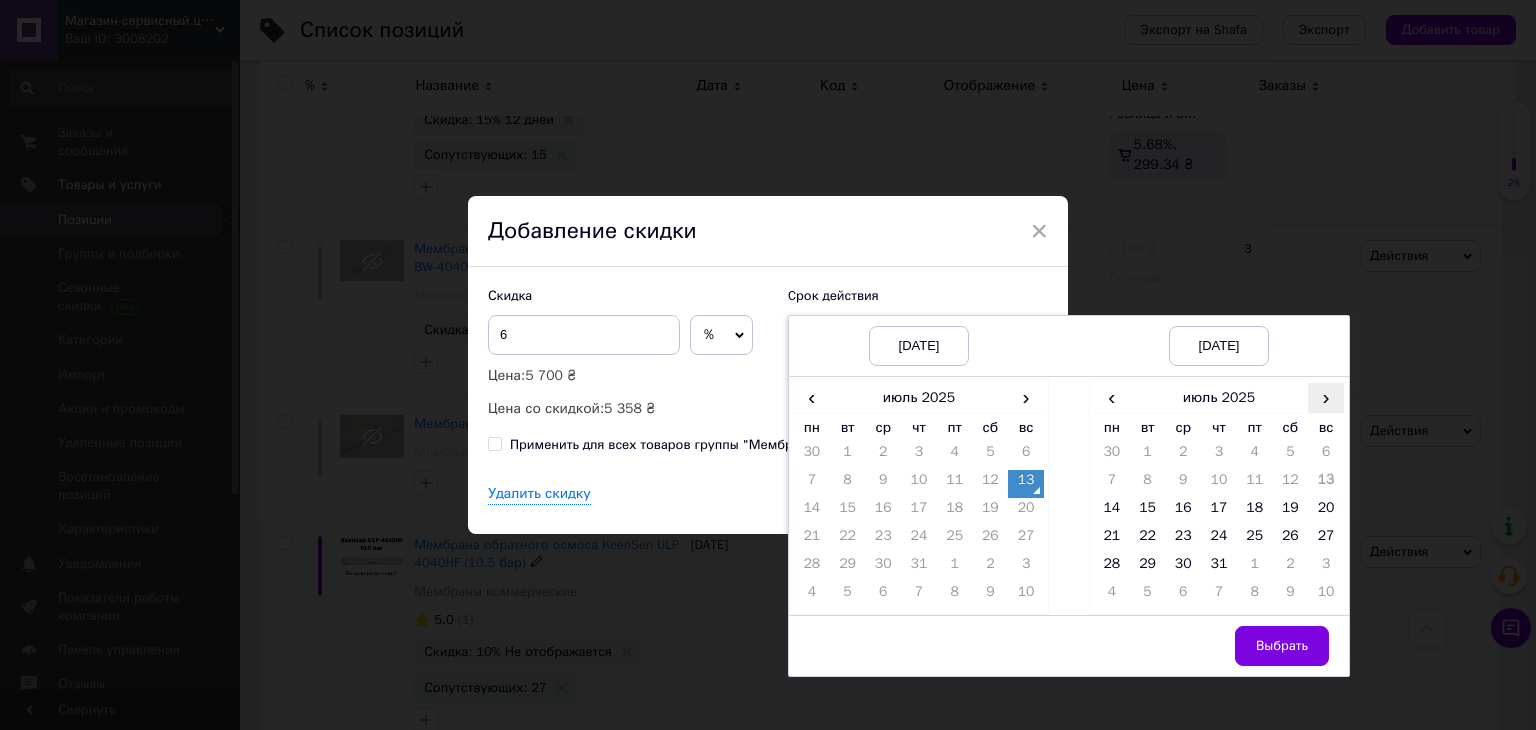 click on "›" at bounding box center (1326, 397) 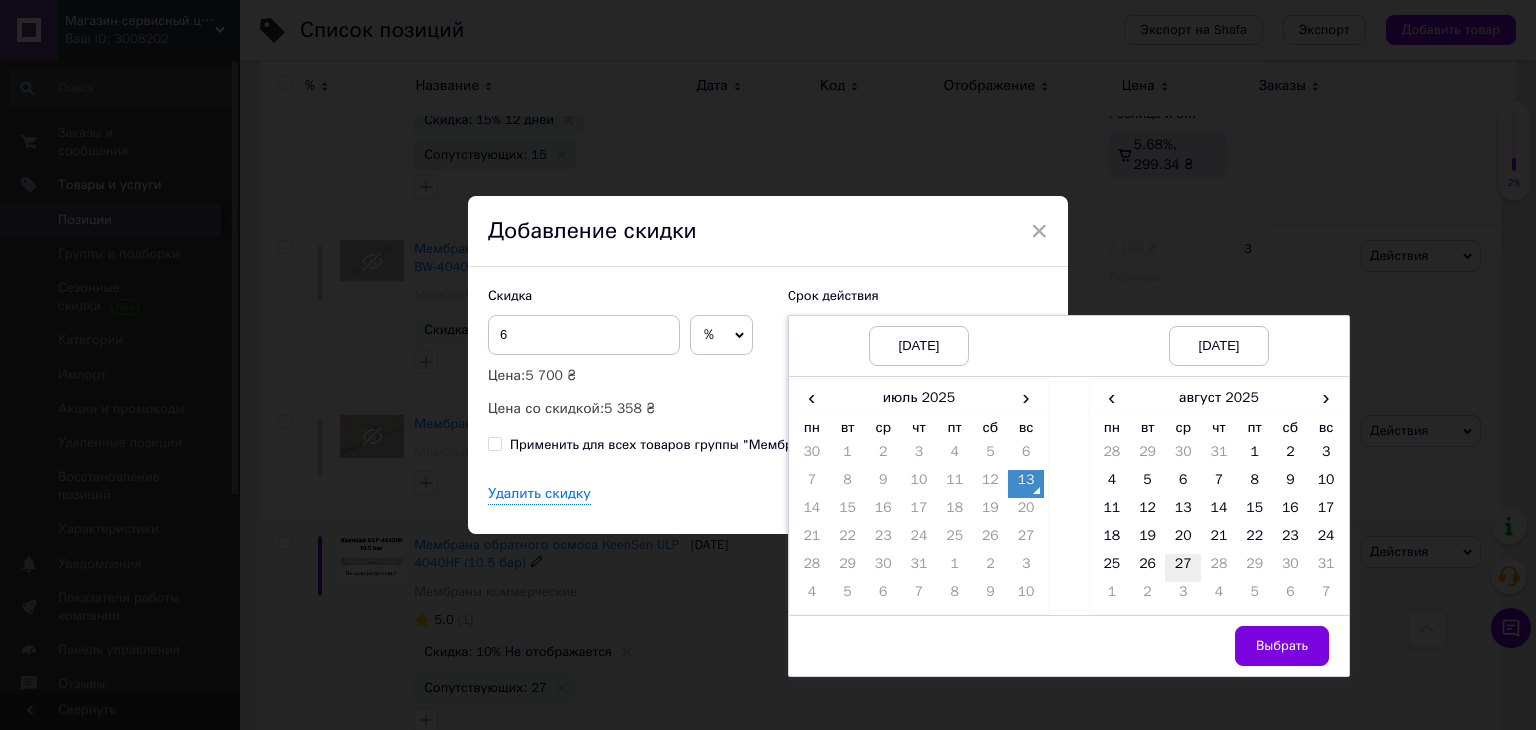click on "27" at bounding box center (1183, 568) 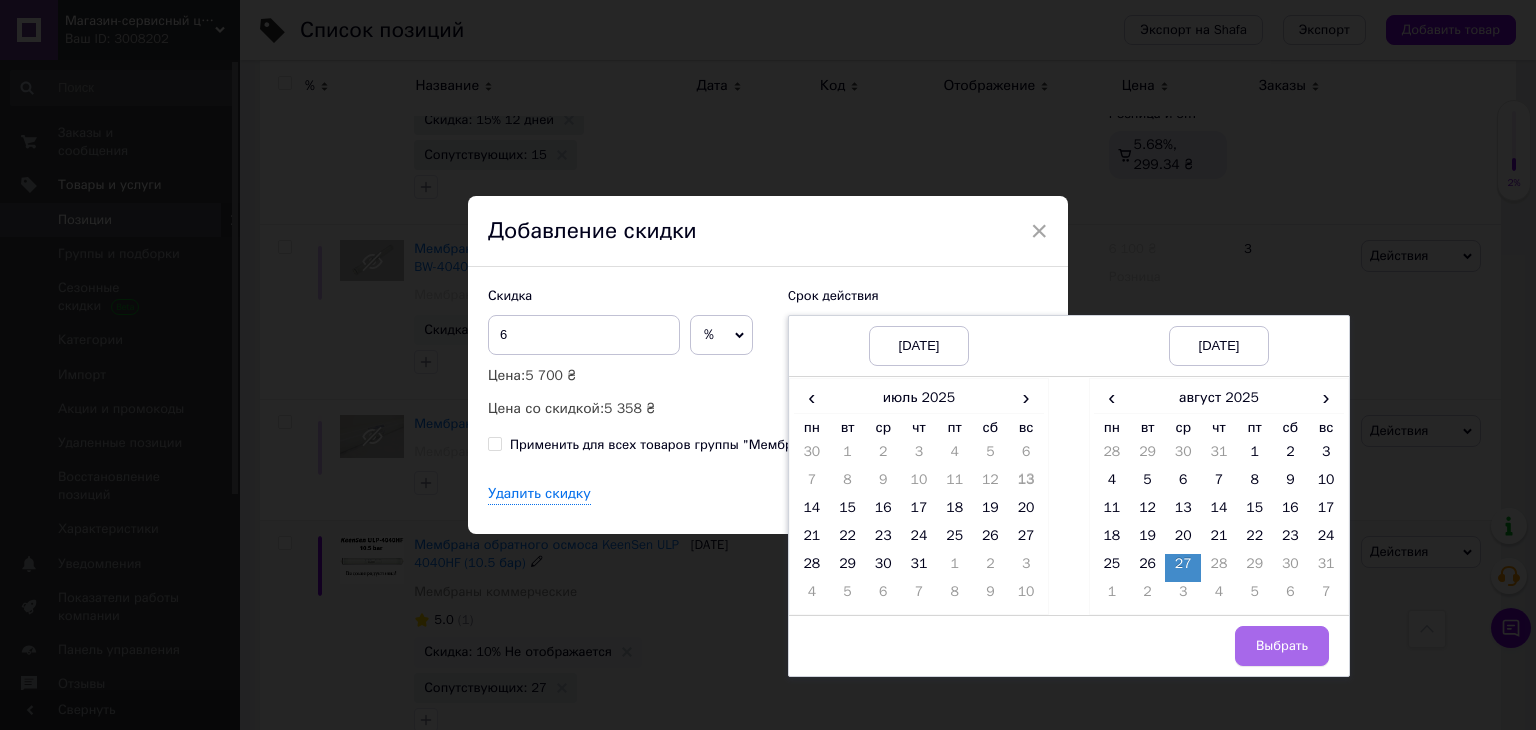 click on "Выбрать" at bounding box center (1282, 646) 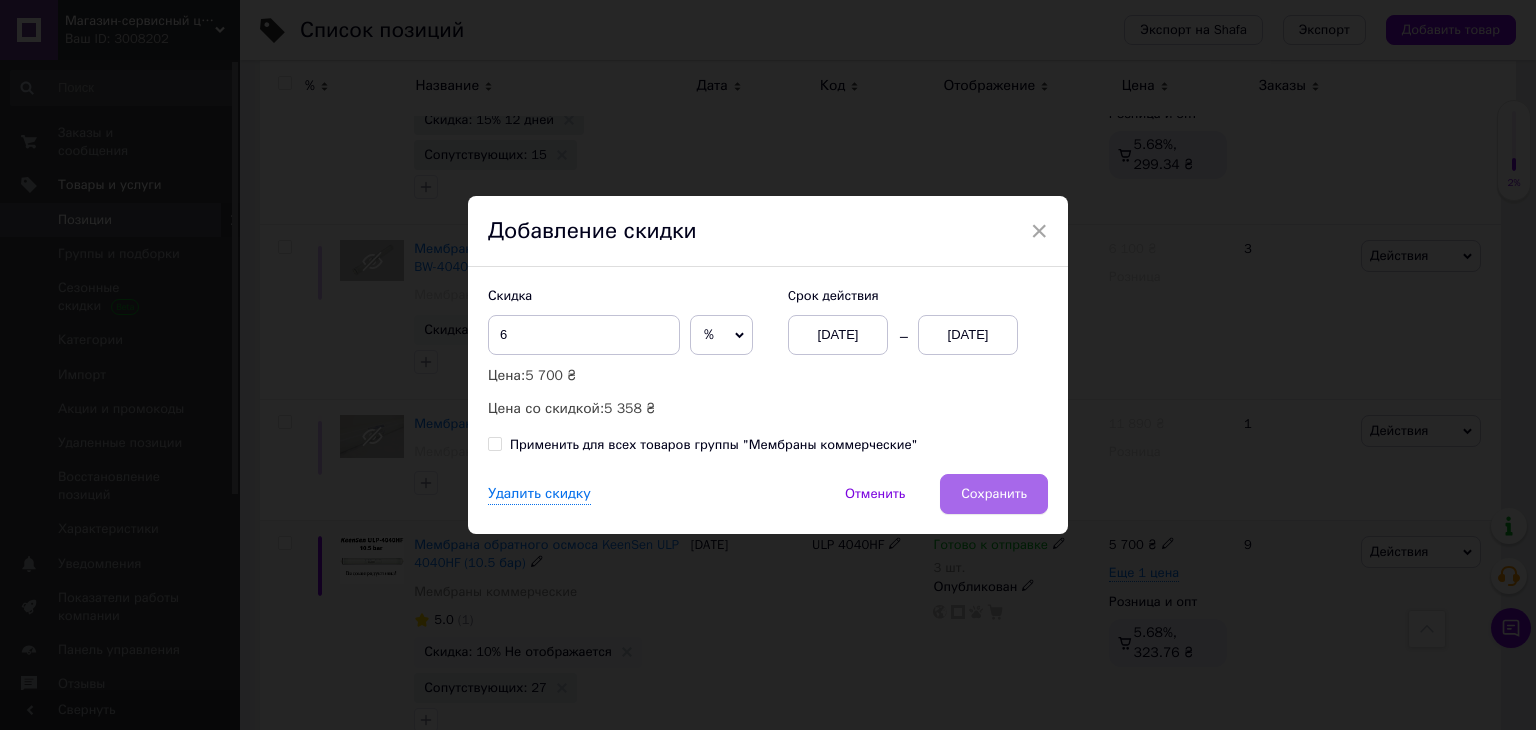 click on "Сохранить" at bounding box center (994, 494) 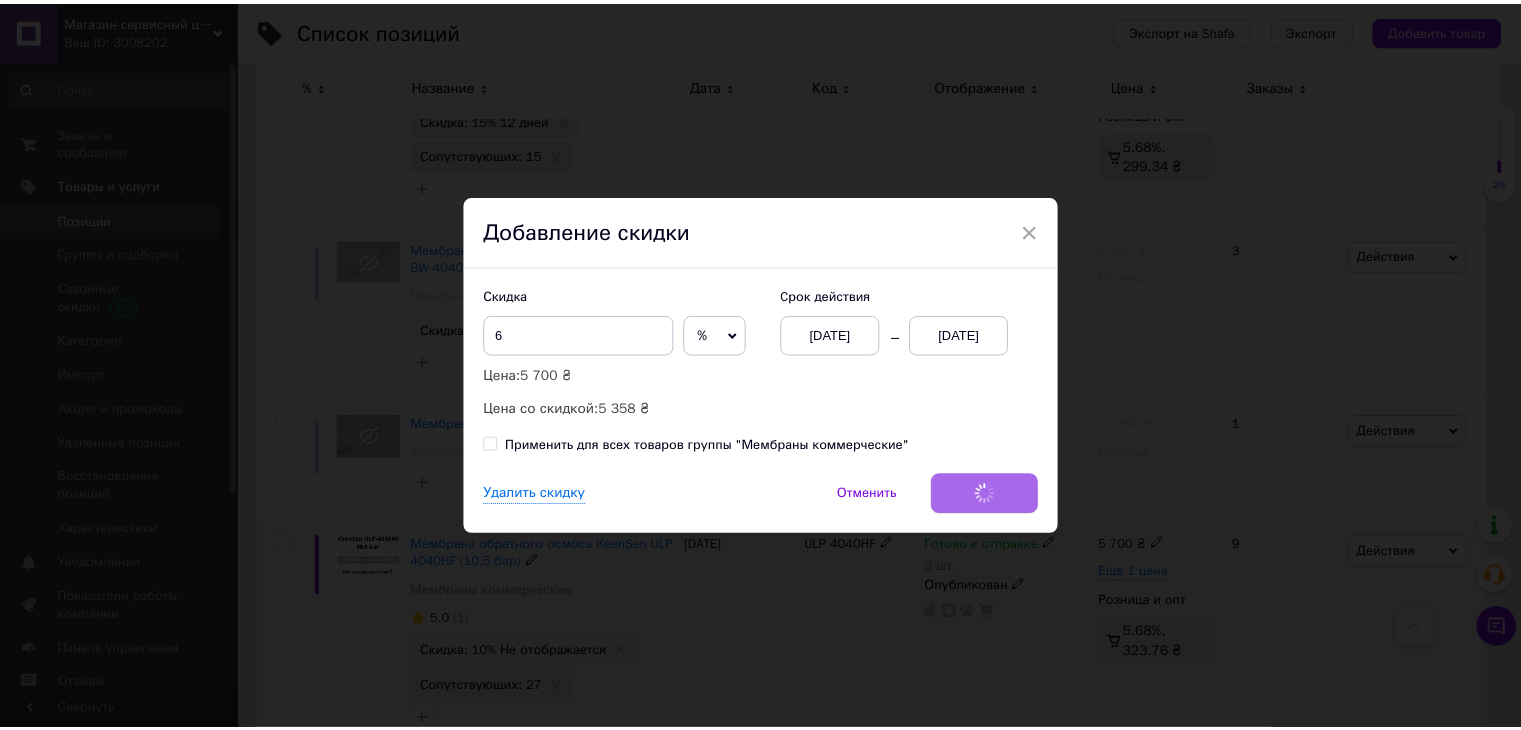scroll, scrollTop: 0, scrollLeft: 544, axis: horizontal 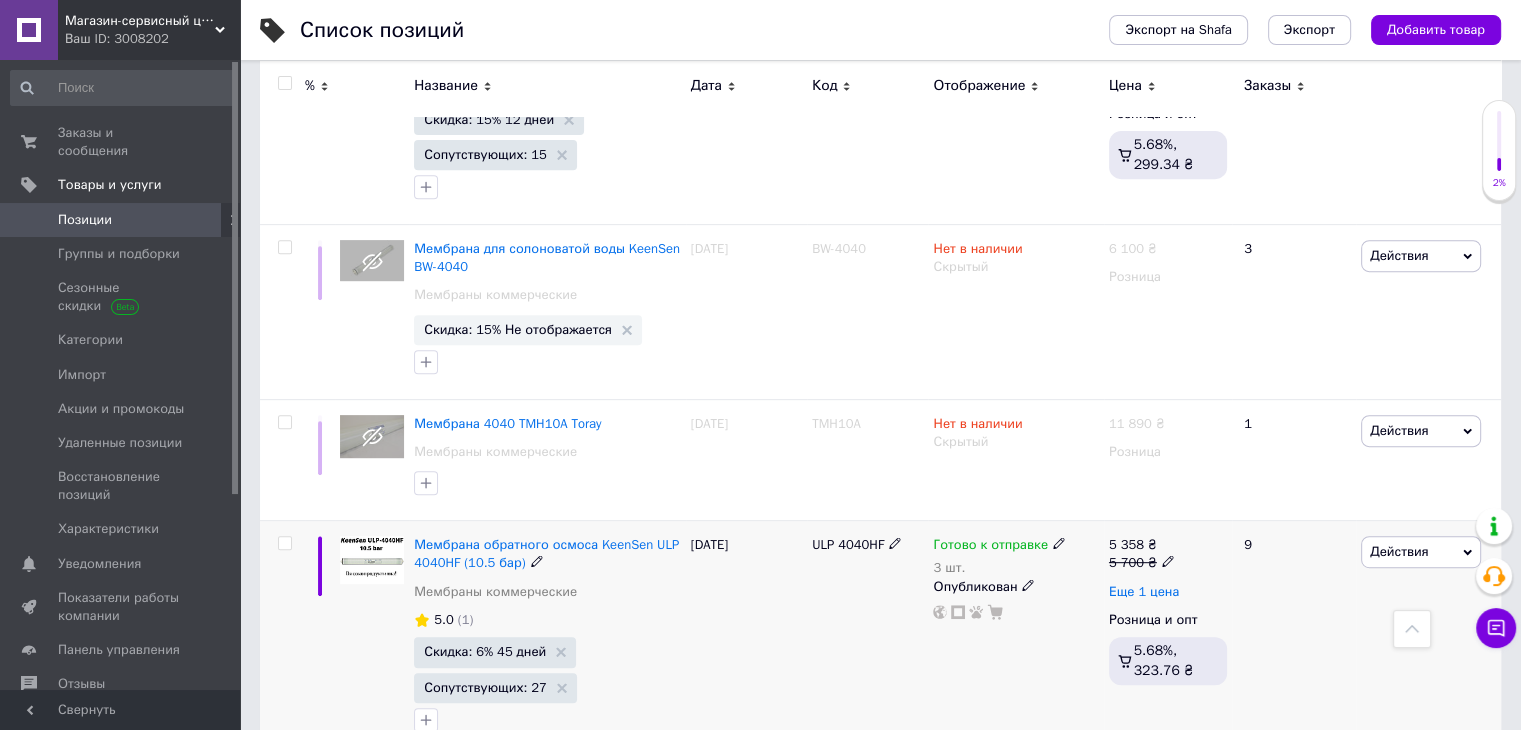 click on "Еще 1 цена" at bounding box center [1144, 592] 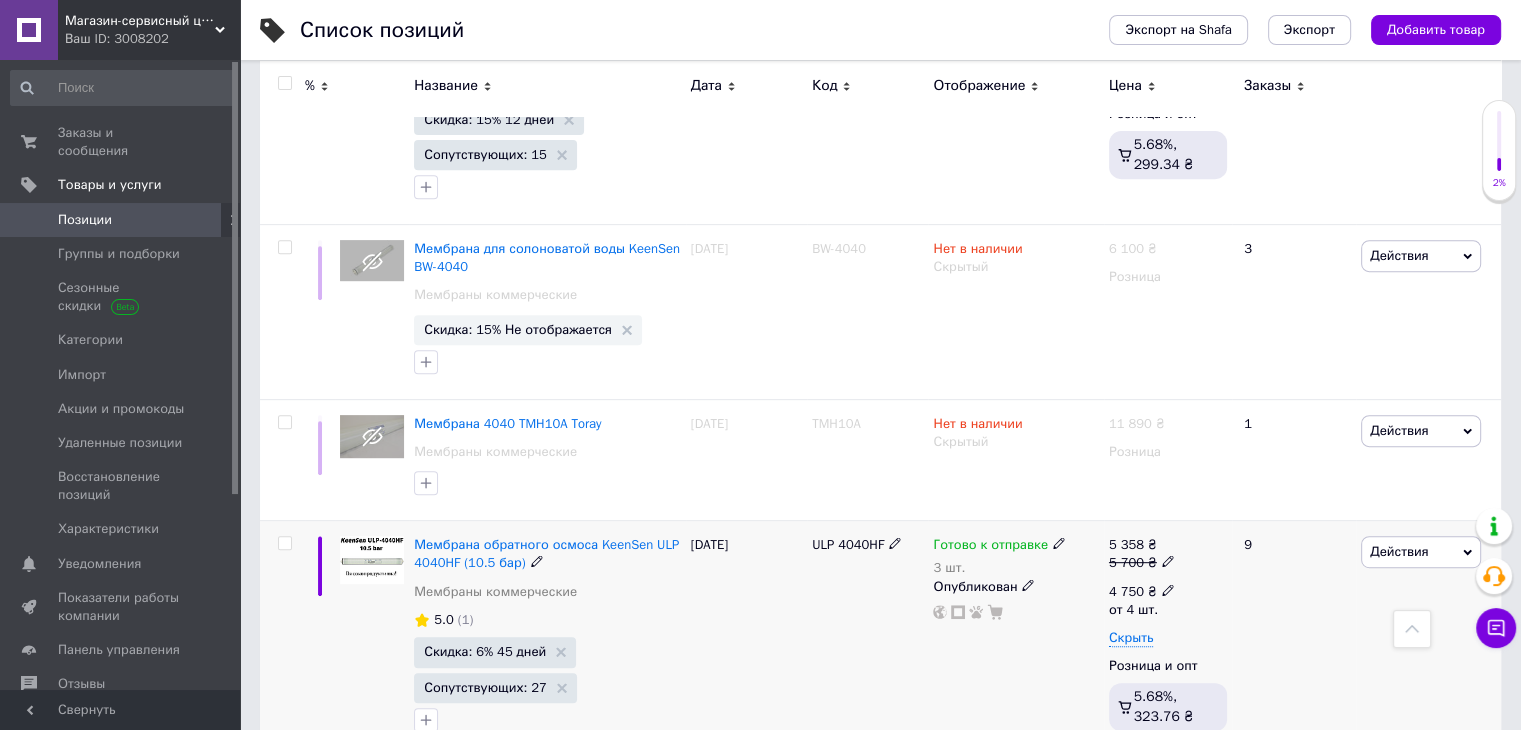 click 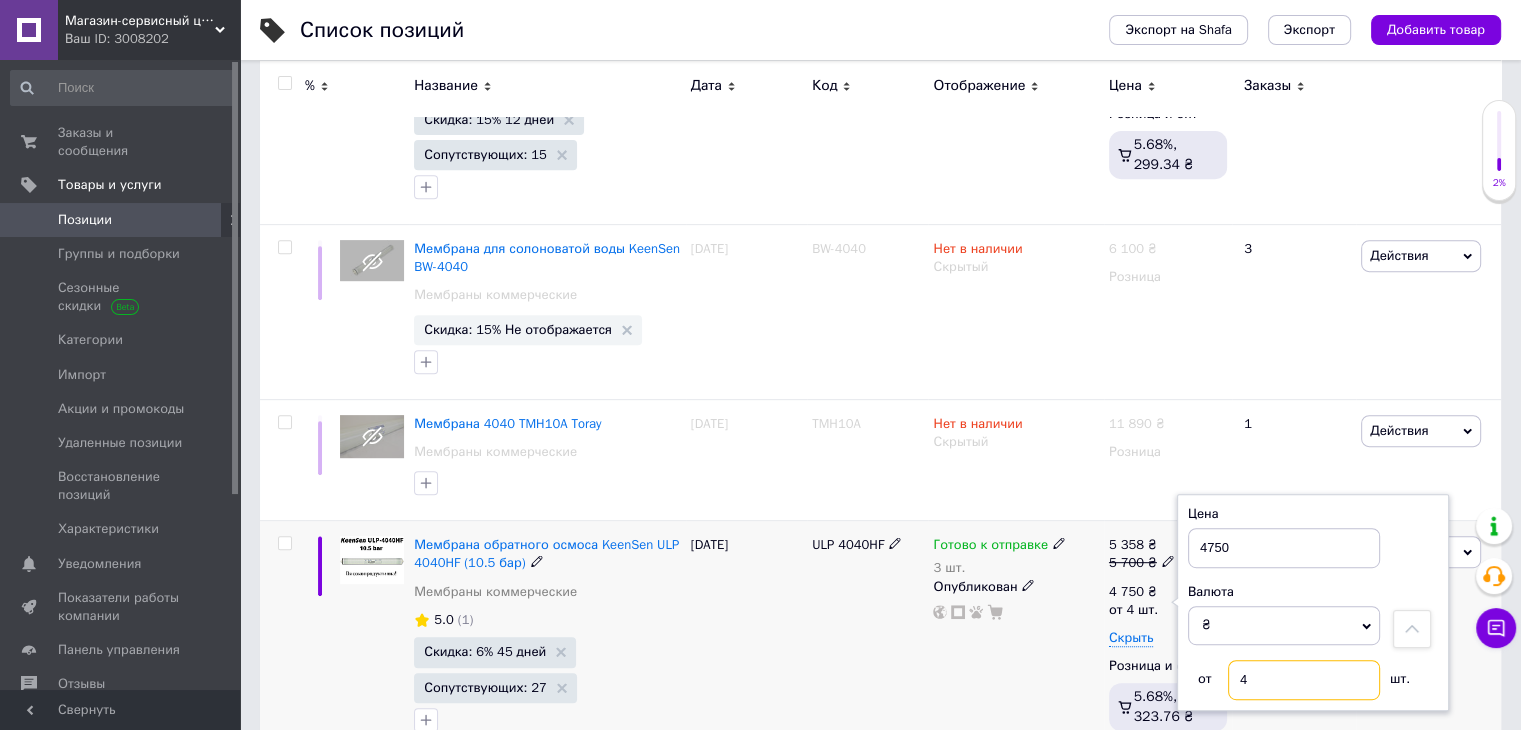 drag, startPoint x: 1249, startPoint y: 676, endPoint x: 1230, endPoint y: 677, distance: 19.026299 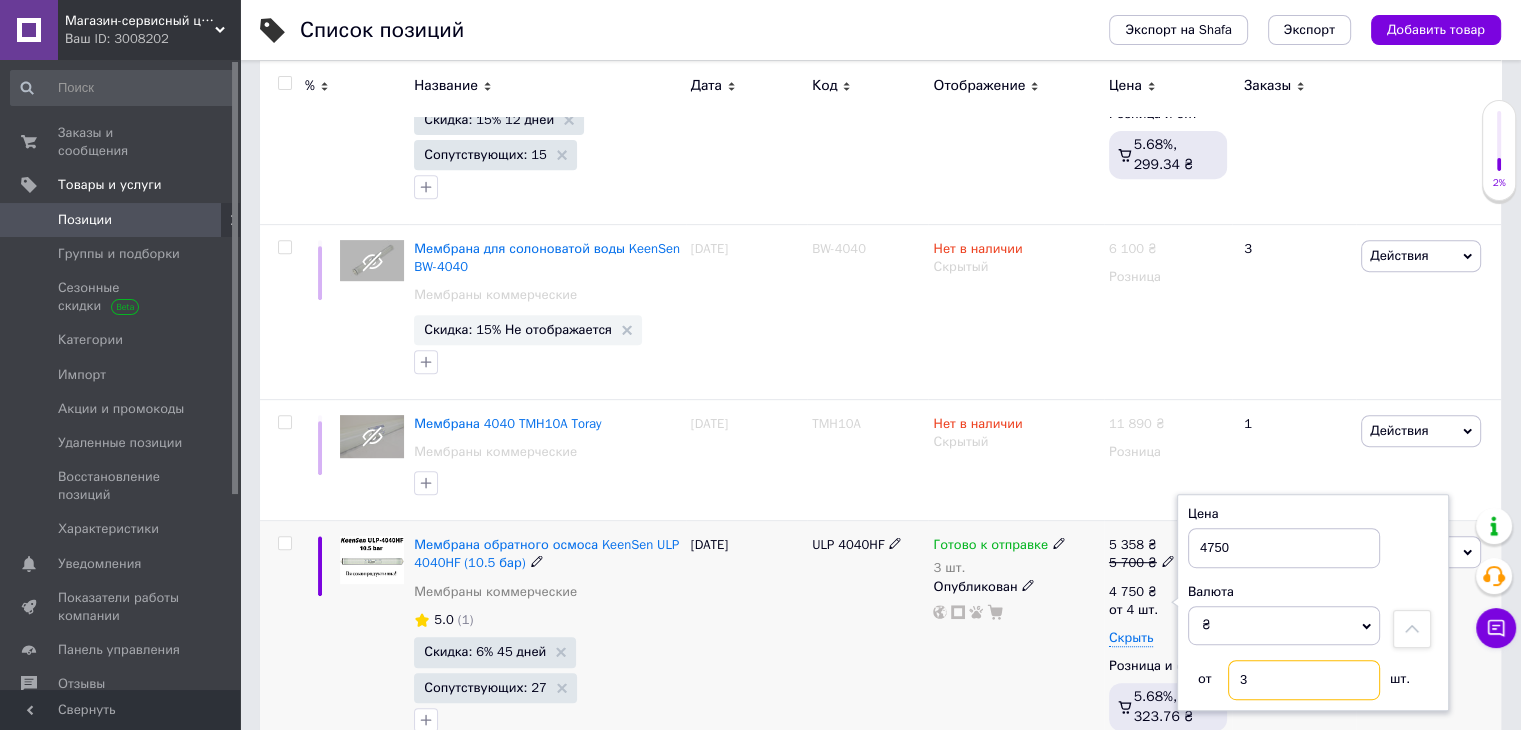 type on "3" 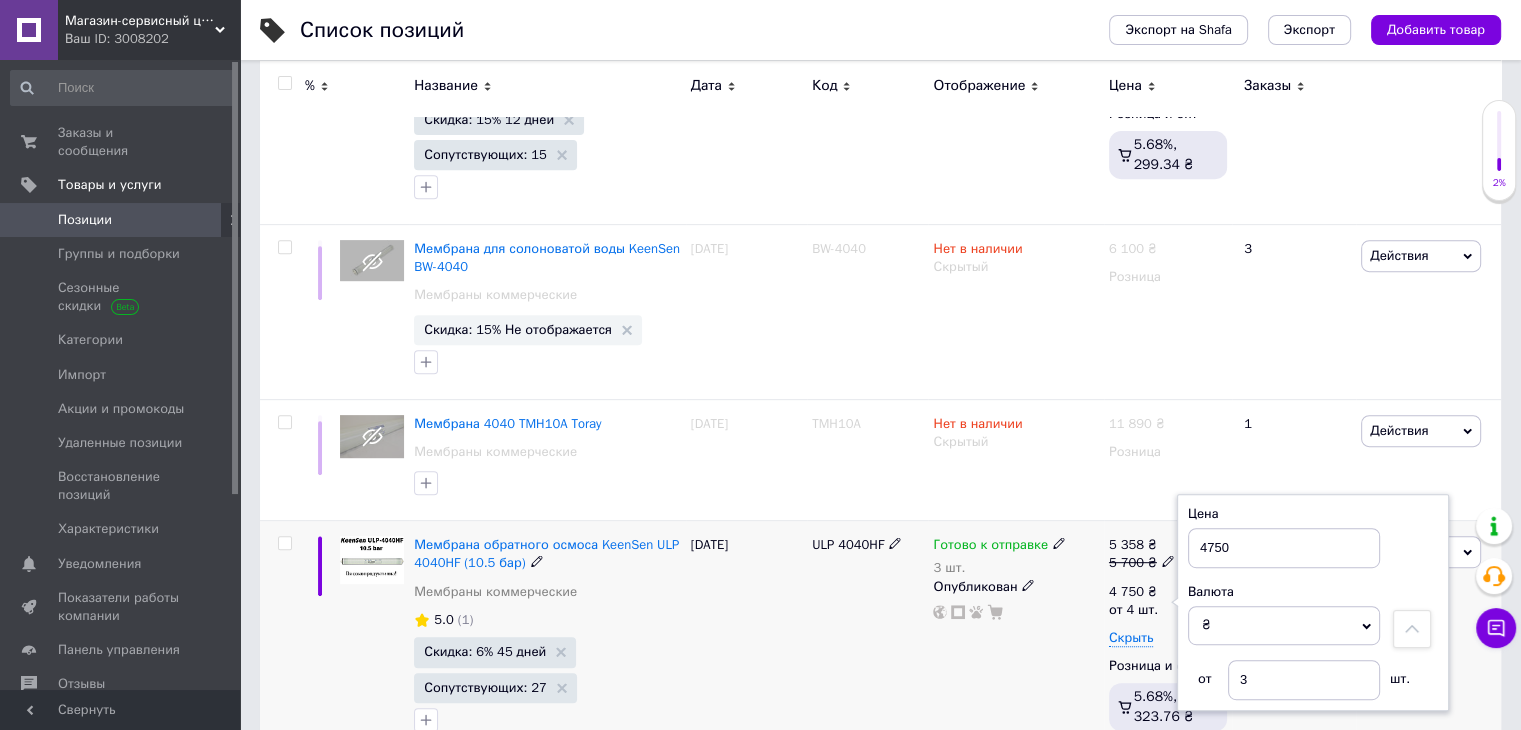 click on "ULP 4040HF" at bounding box center [867, 639] 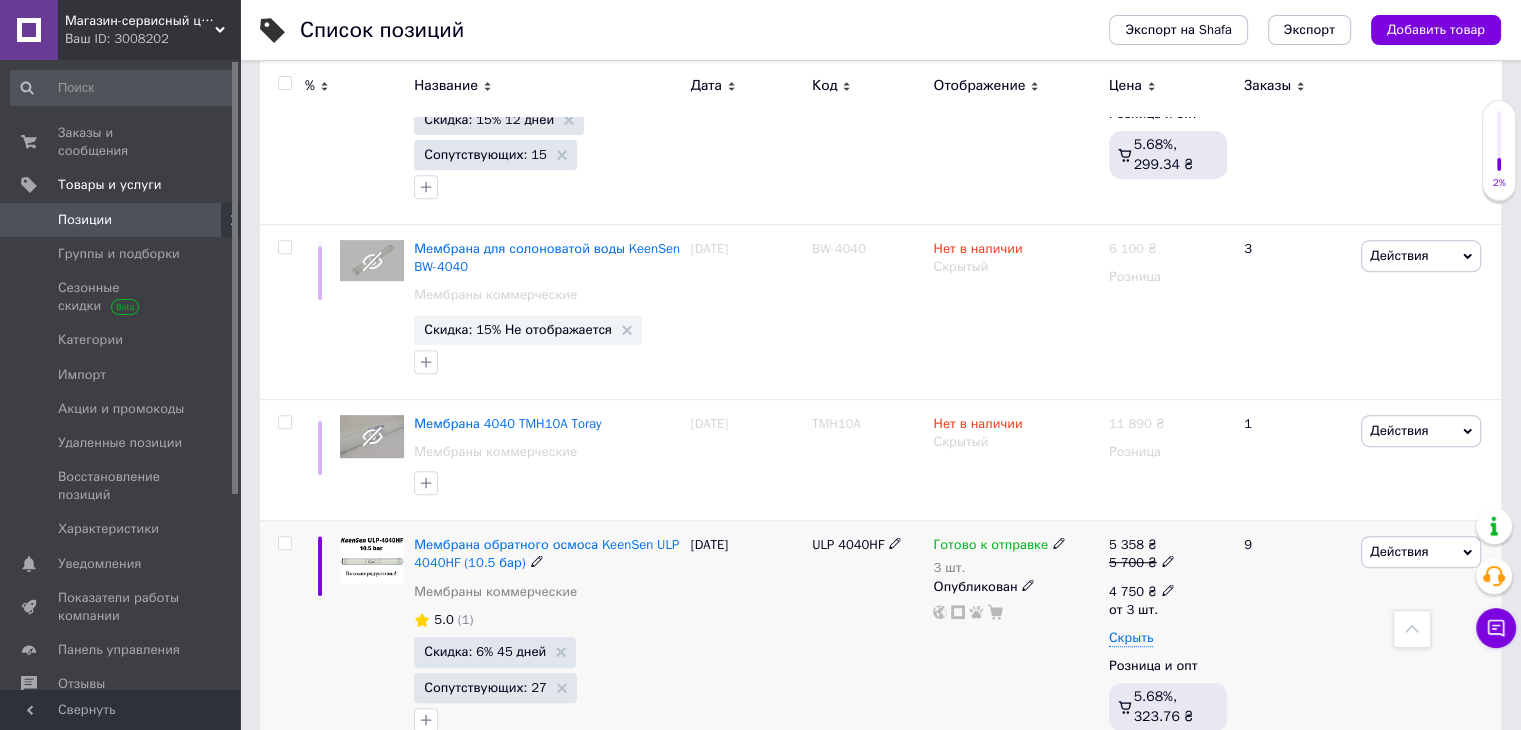 click 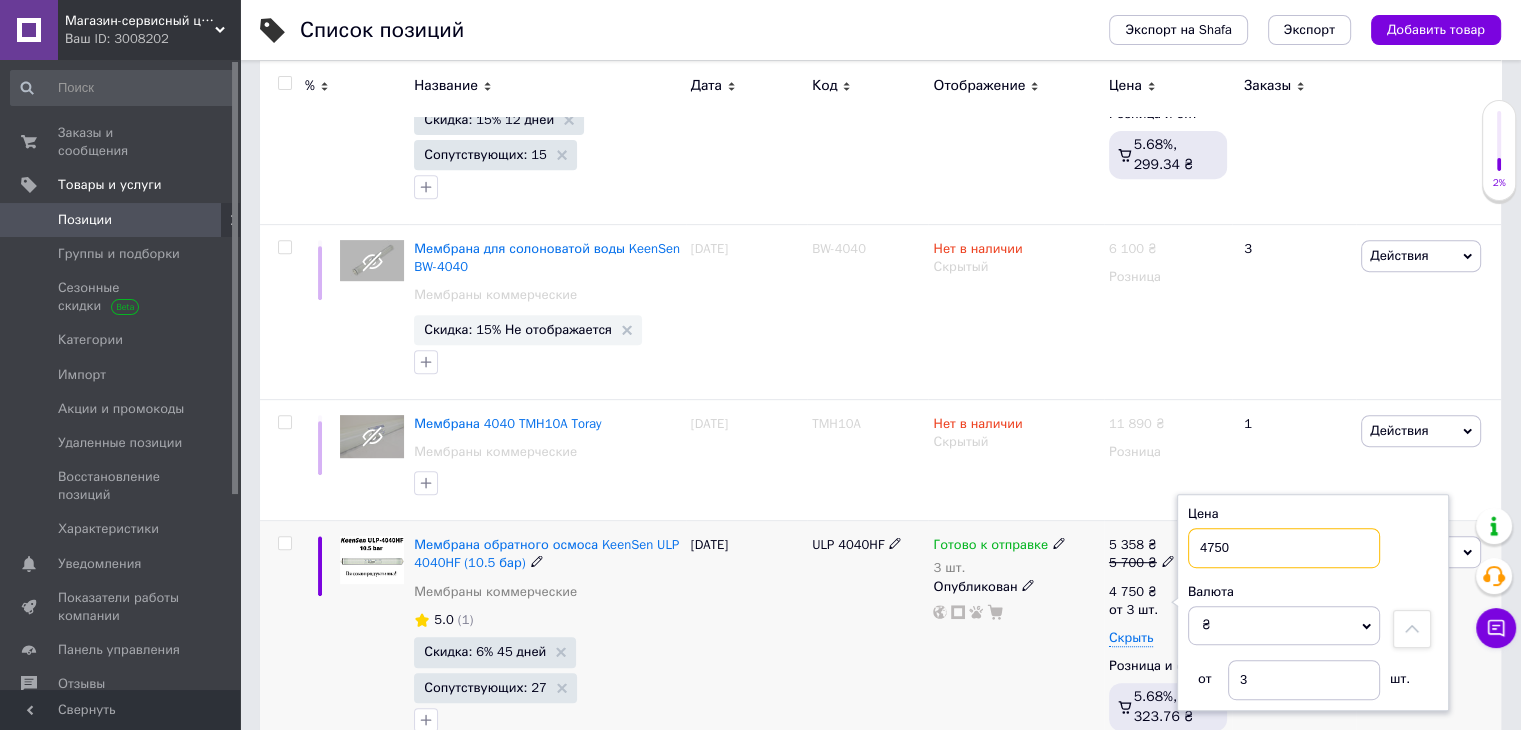 click on "4750" at bounding box center [1284, 548] 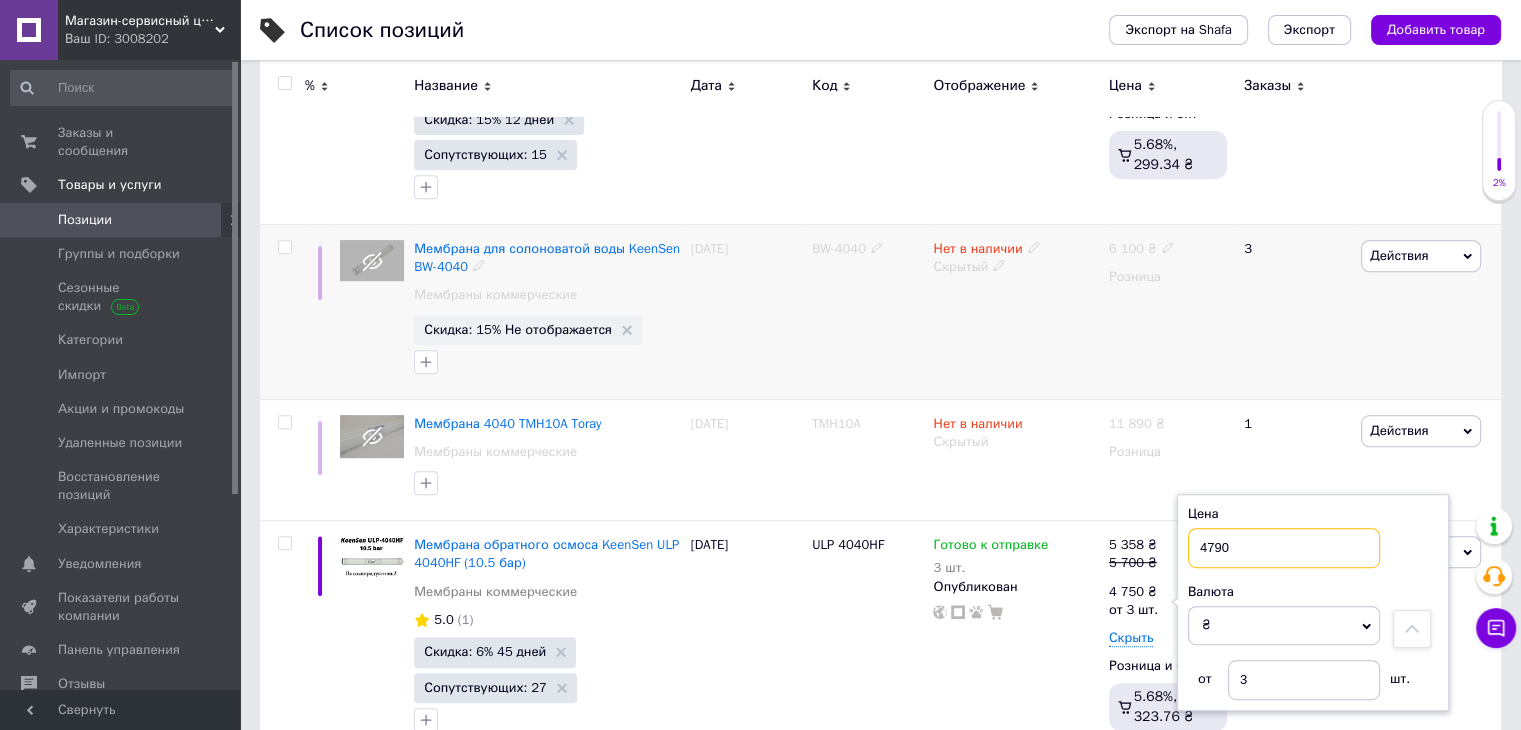 type on "4790" 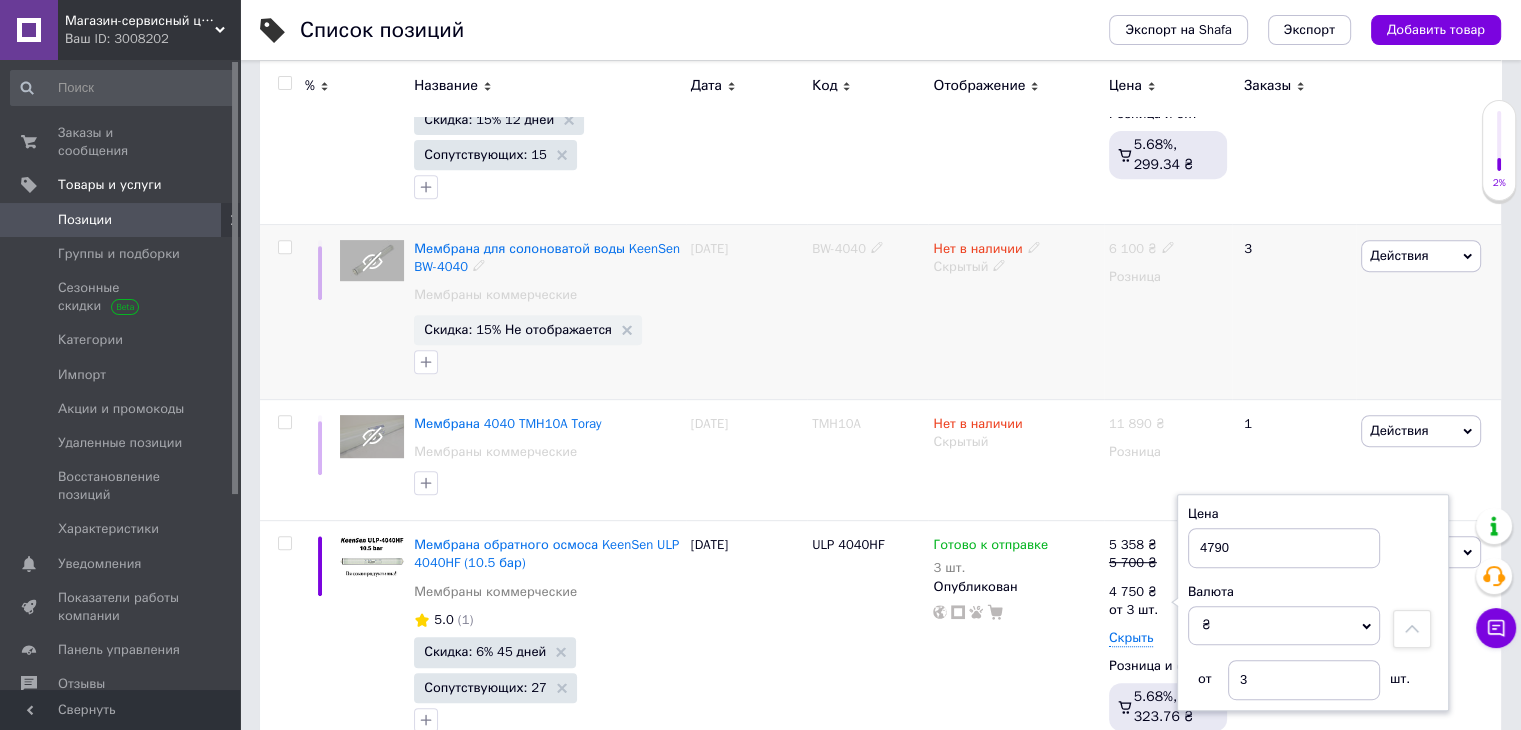 click on "6 100   ₴ Розница" at bounding box center (1168, 312) 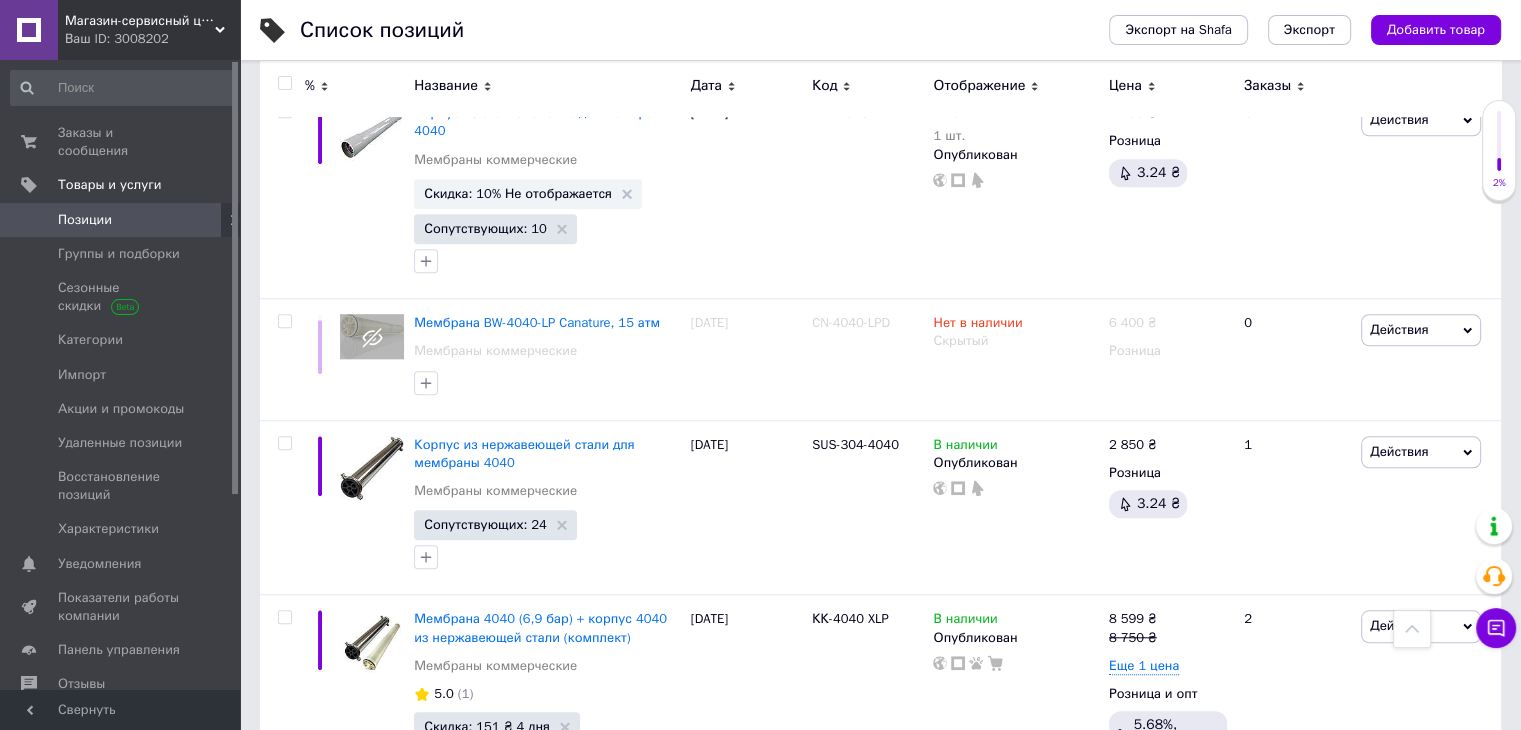 scroll, scrollTop: 1500, scrollLeft: 0, axis: vertical 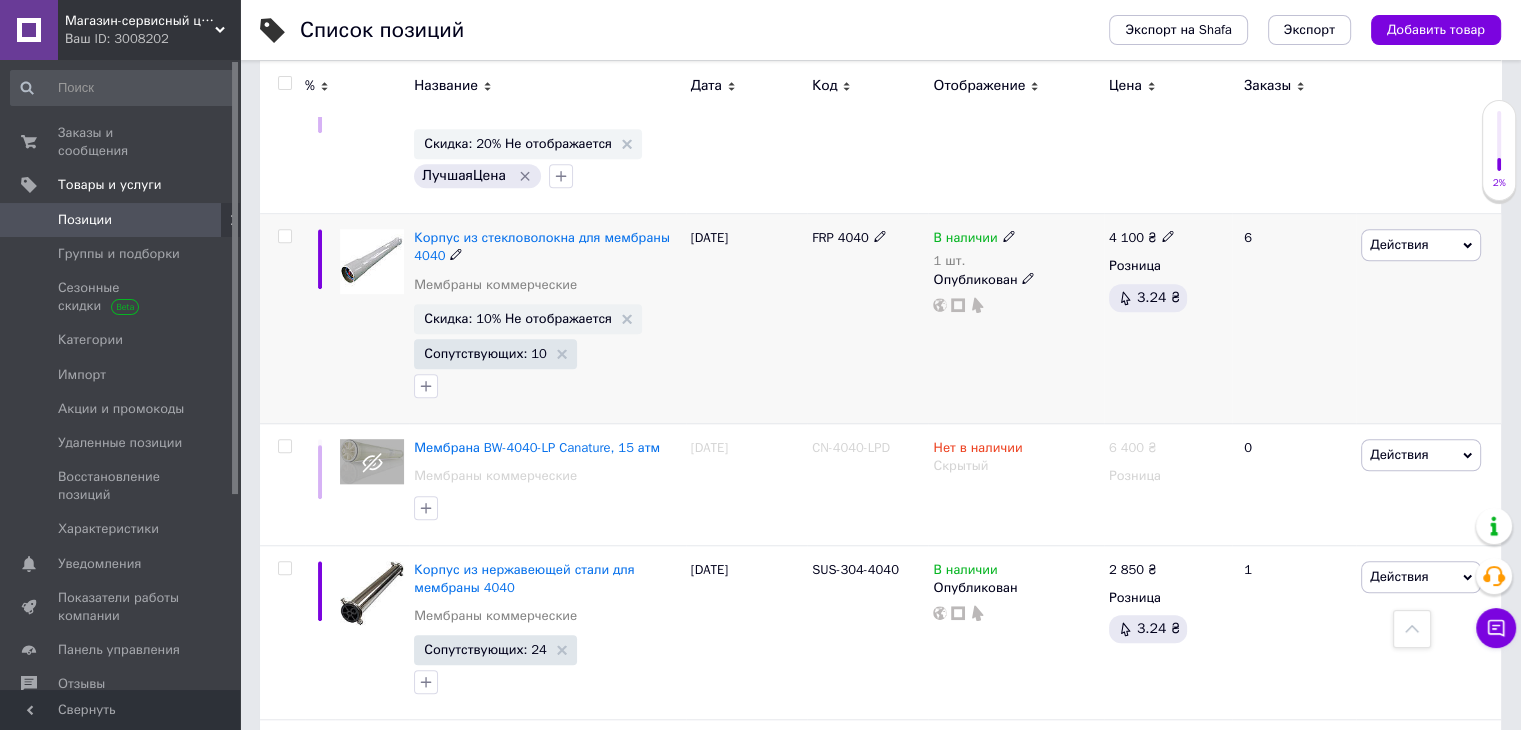 click on "FRP 4040" at bounding box center [867, 319] 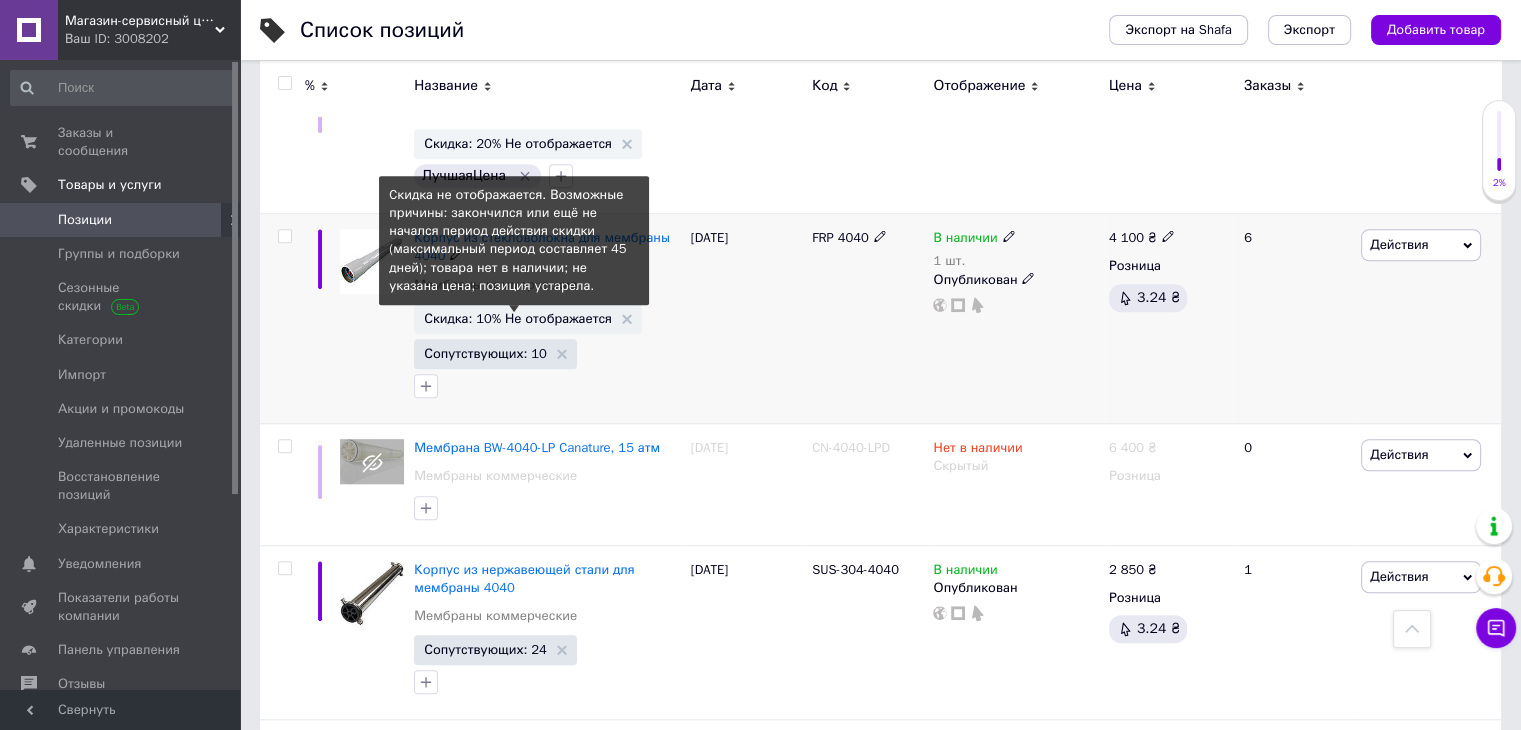 click on "Скидка: 10% Не отображается" at bounding box center [518, 318] 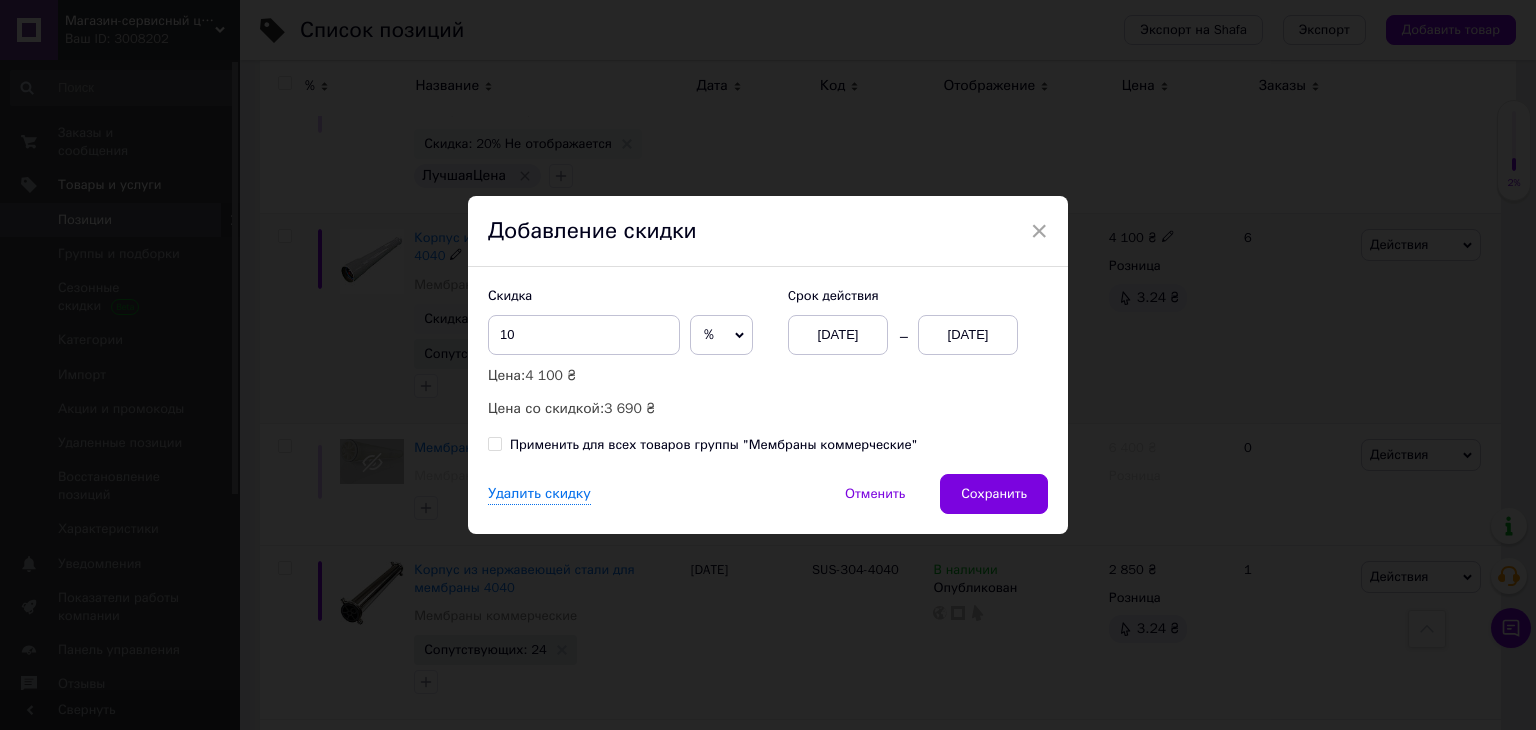 click on "[DATE]" at bounding box center (968, 335) 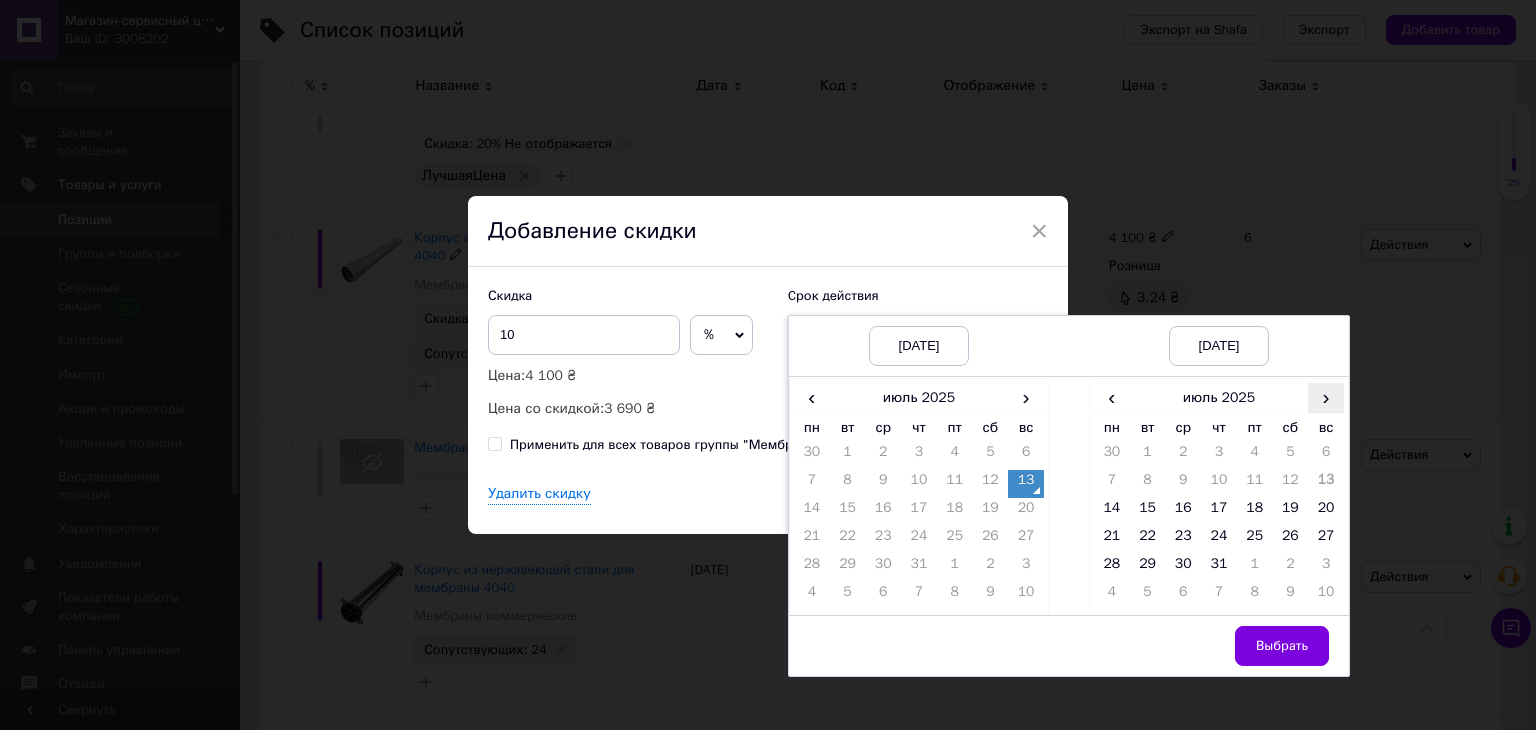 click on "›" at bounding box center (1326, 397) 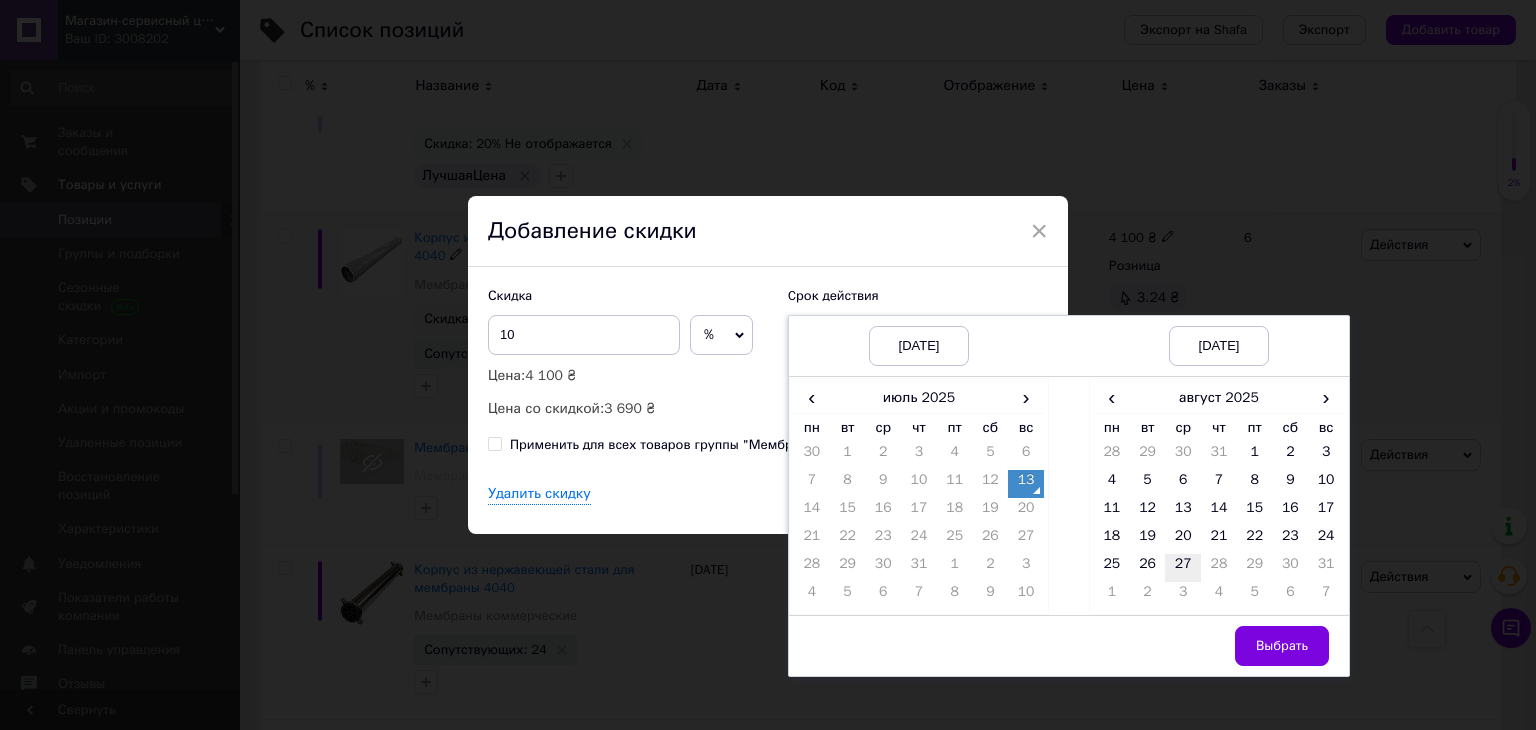 click on "27" at bounding box center (1183, 568) 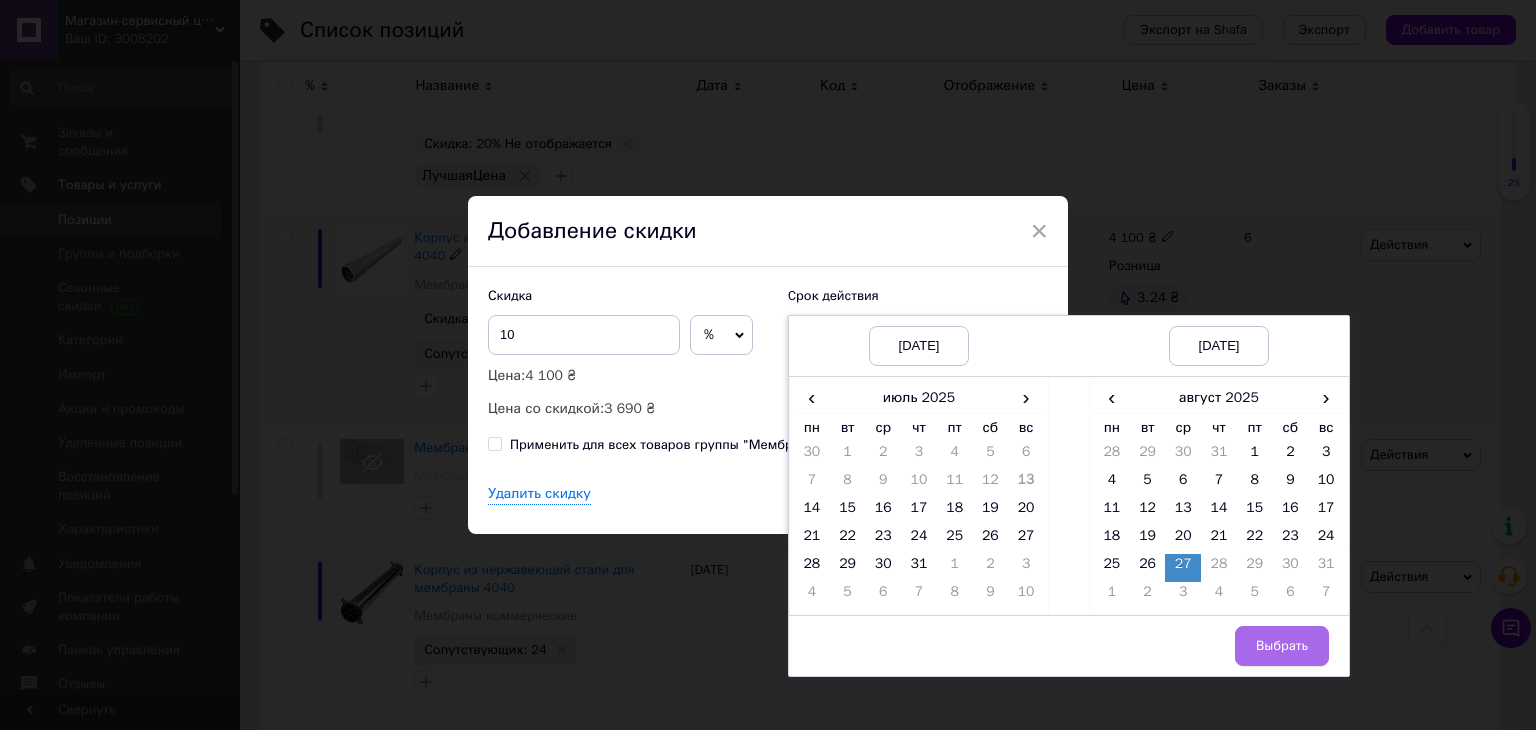 click on "Выбрать" at bounding box center [1282, 646] 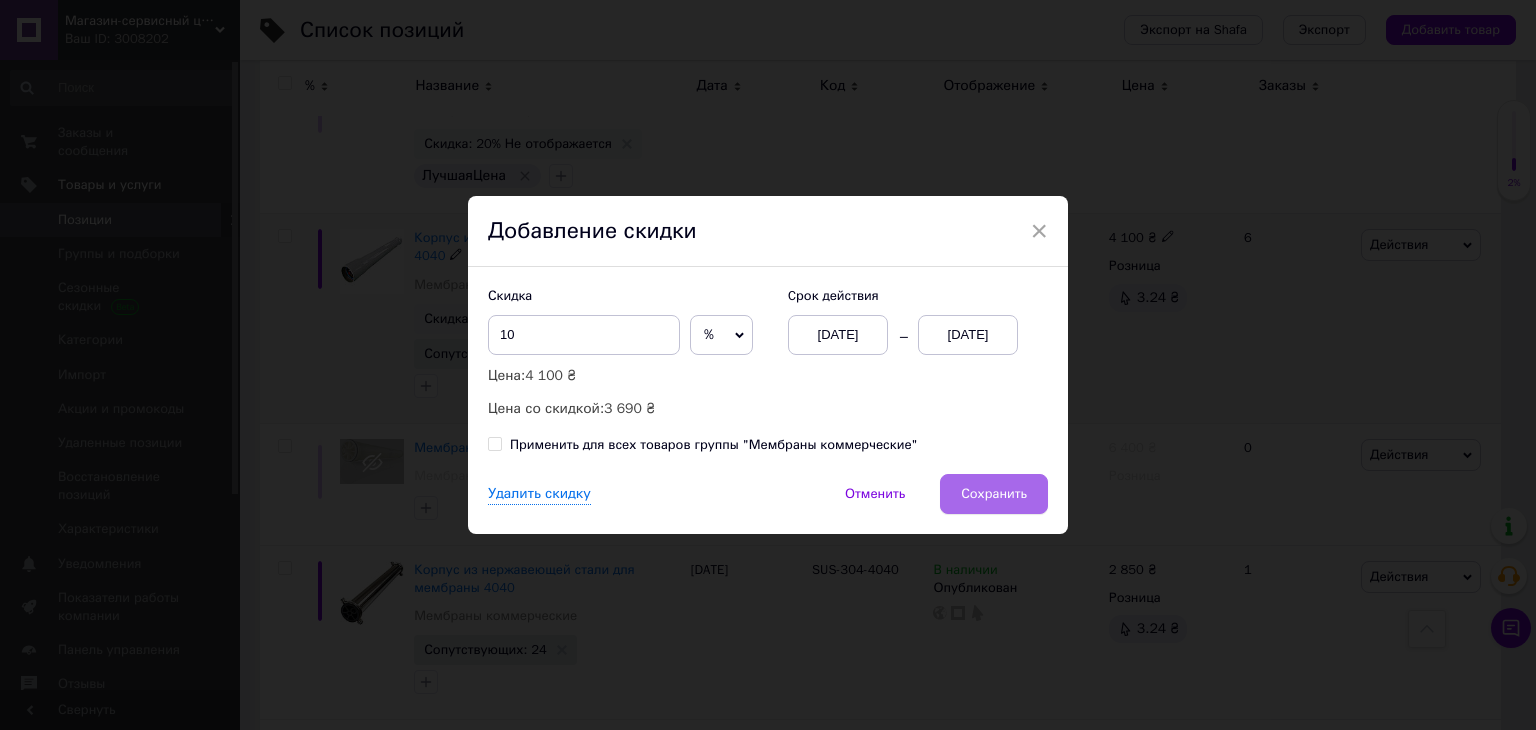 click on "Сохранить" at bounding box center (994, 494) 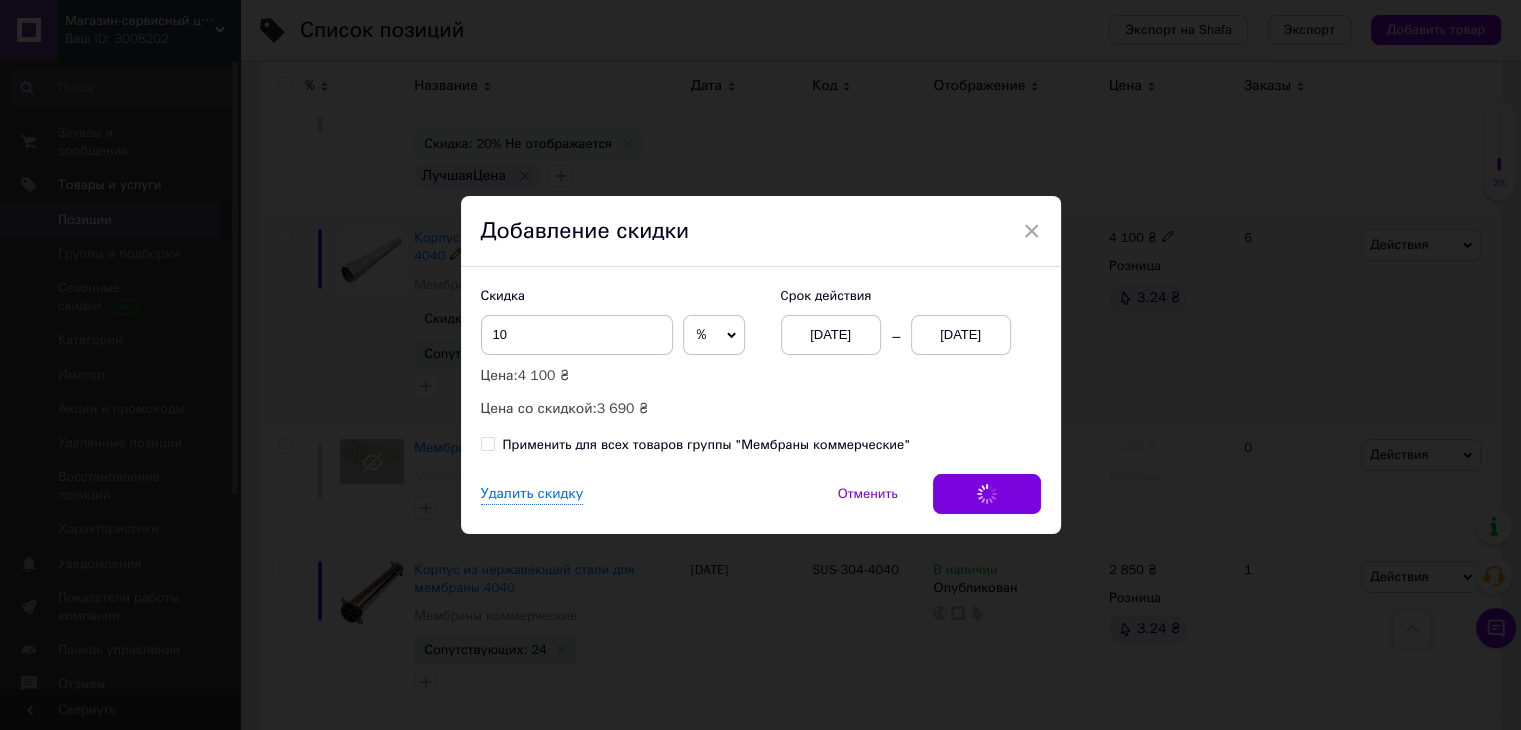 scroll, scrollTop: 0, scrollLeft: 544, axis: horizontal 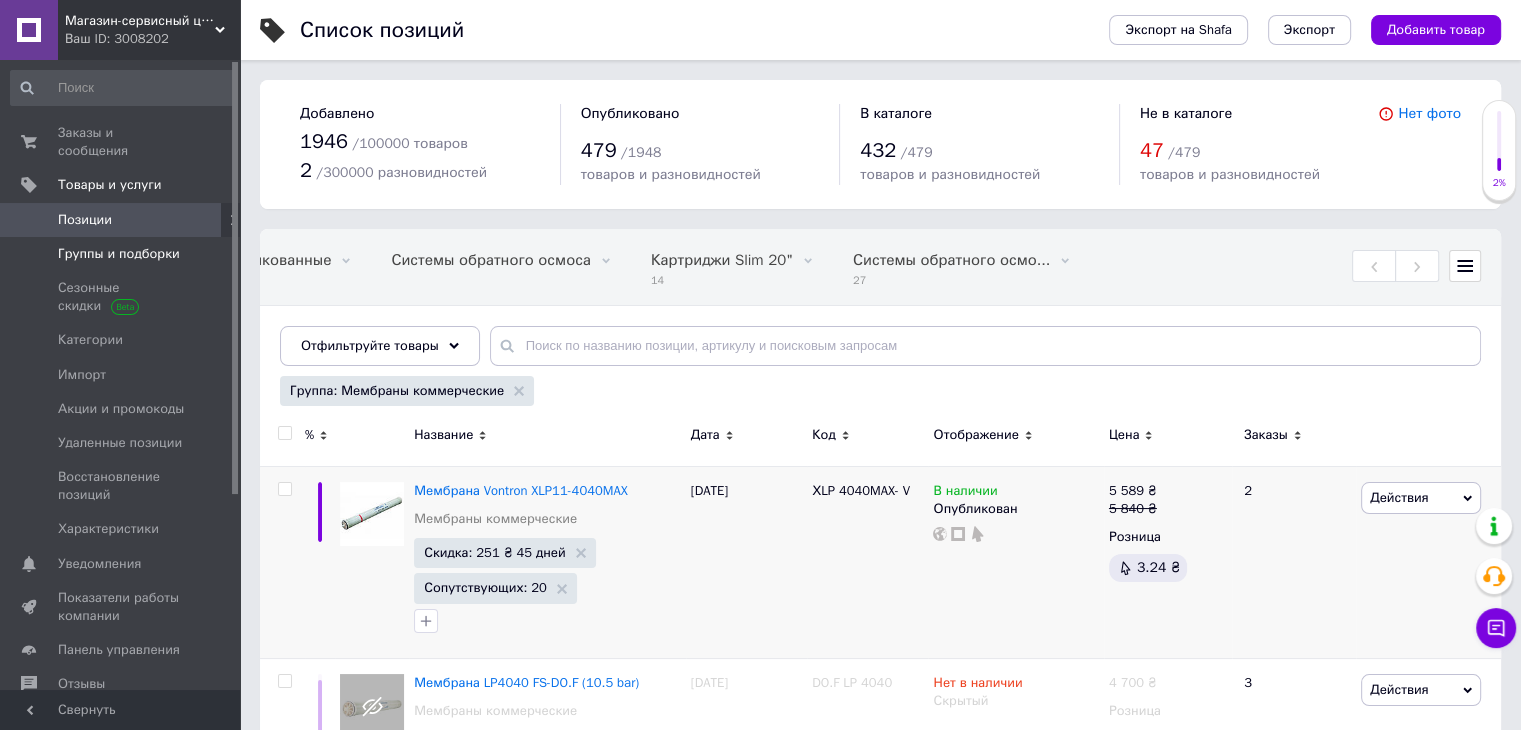 click on "Группы и подборки" at bounding box center [119, 254] 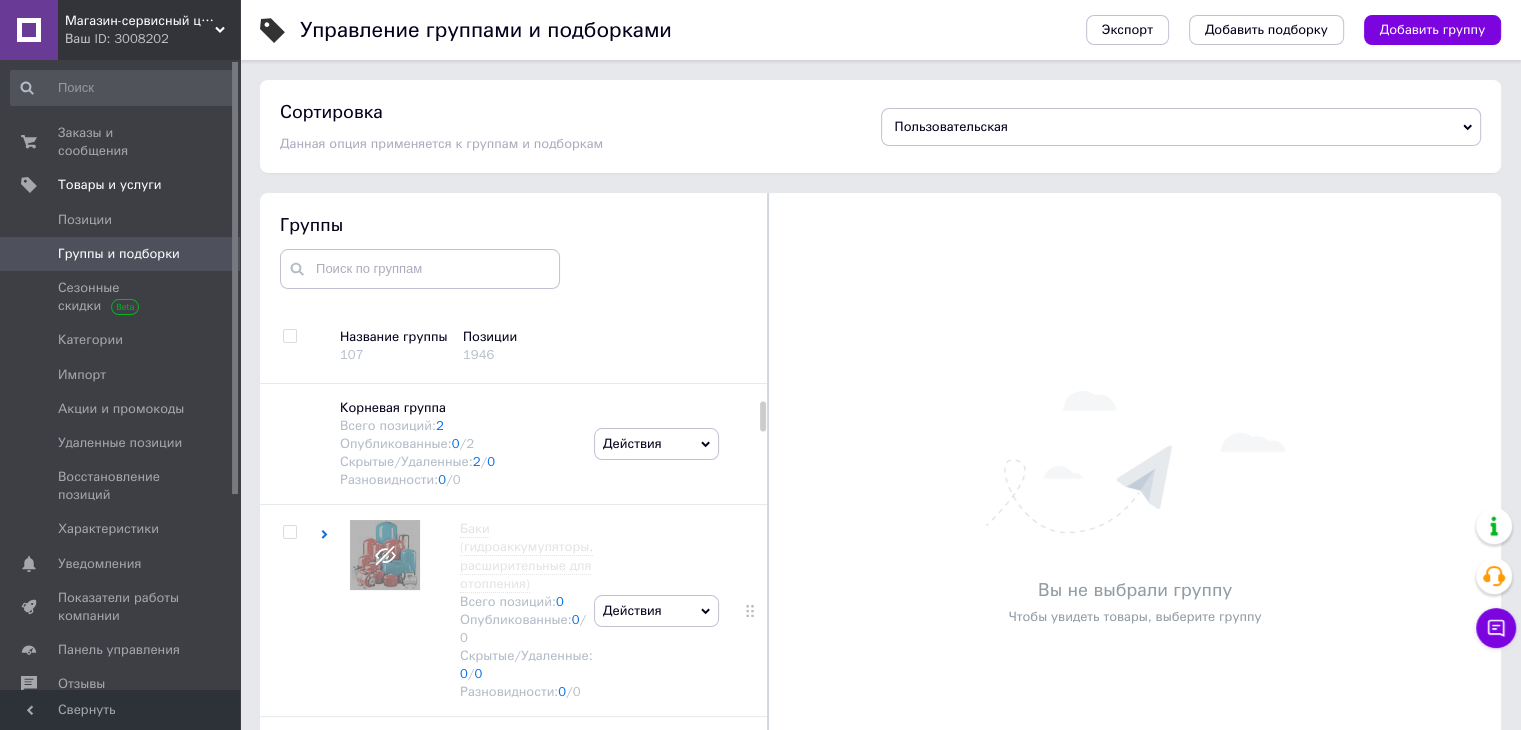 scroll, scrollTop: 113, scrollLeft: 0, axis: vertical 